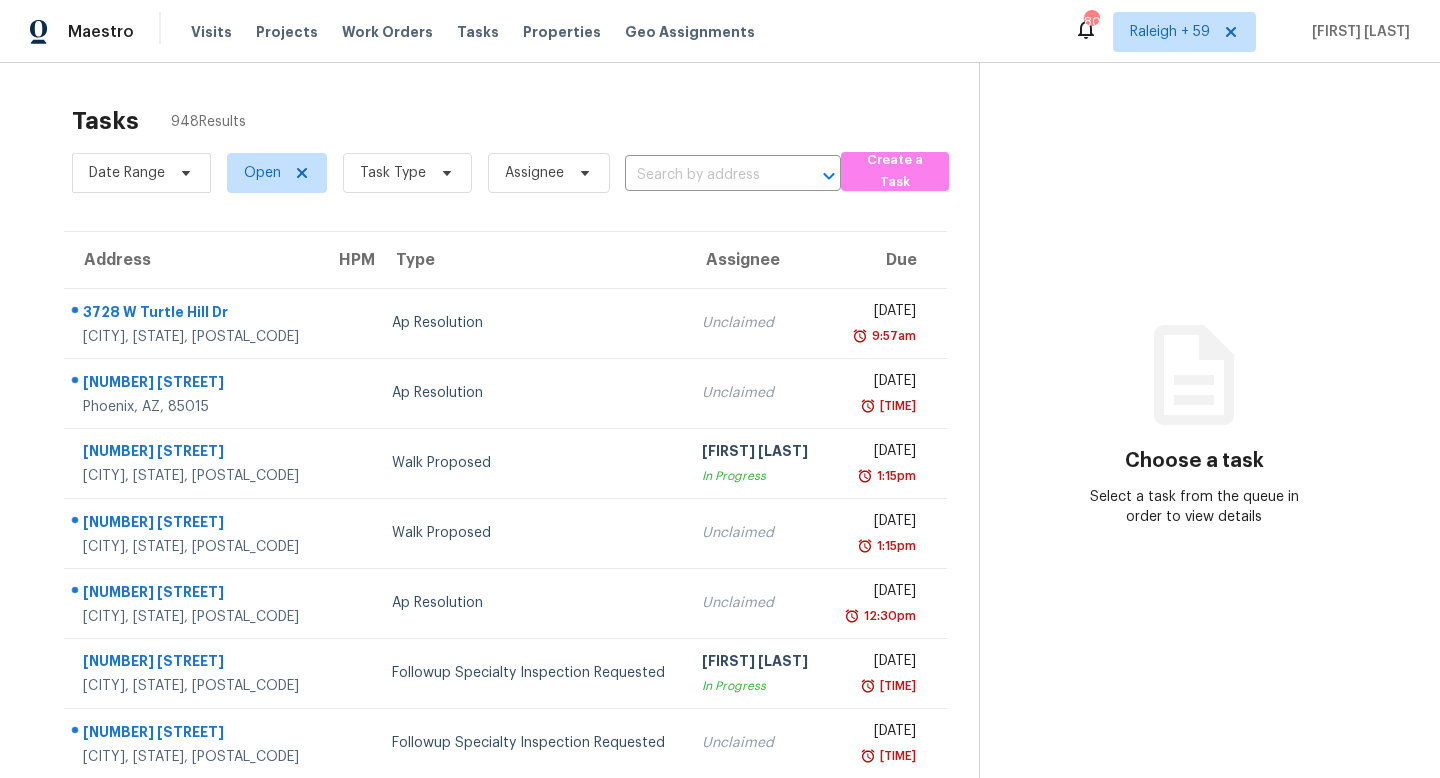 scroll, scrollTop: 0, scrollLeft: 0, axis: both 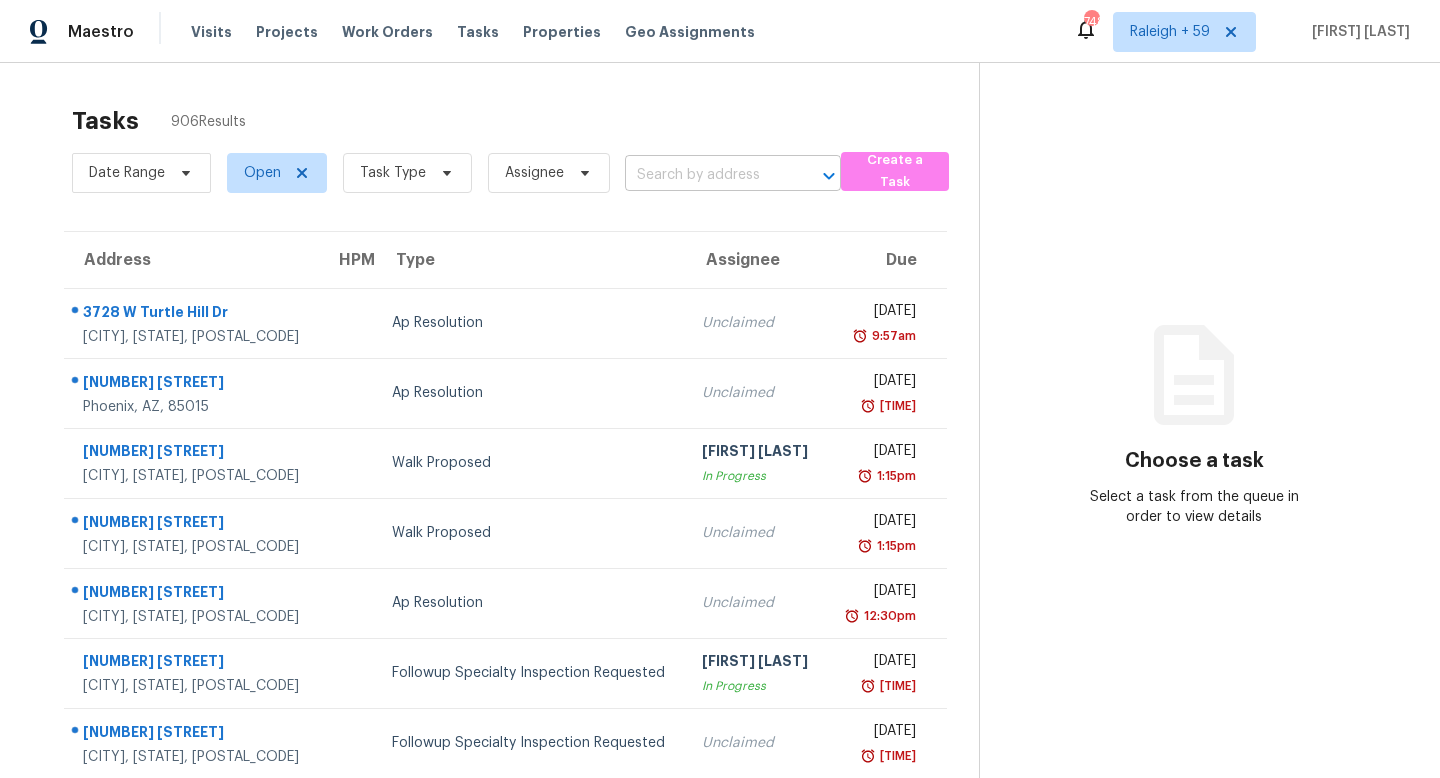 click at bounding box center (705, 175) 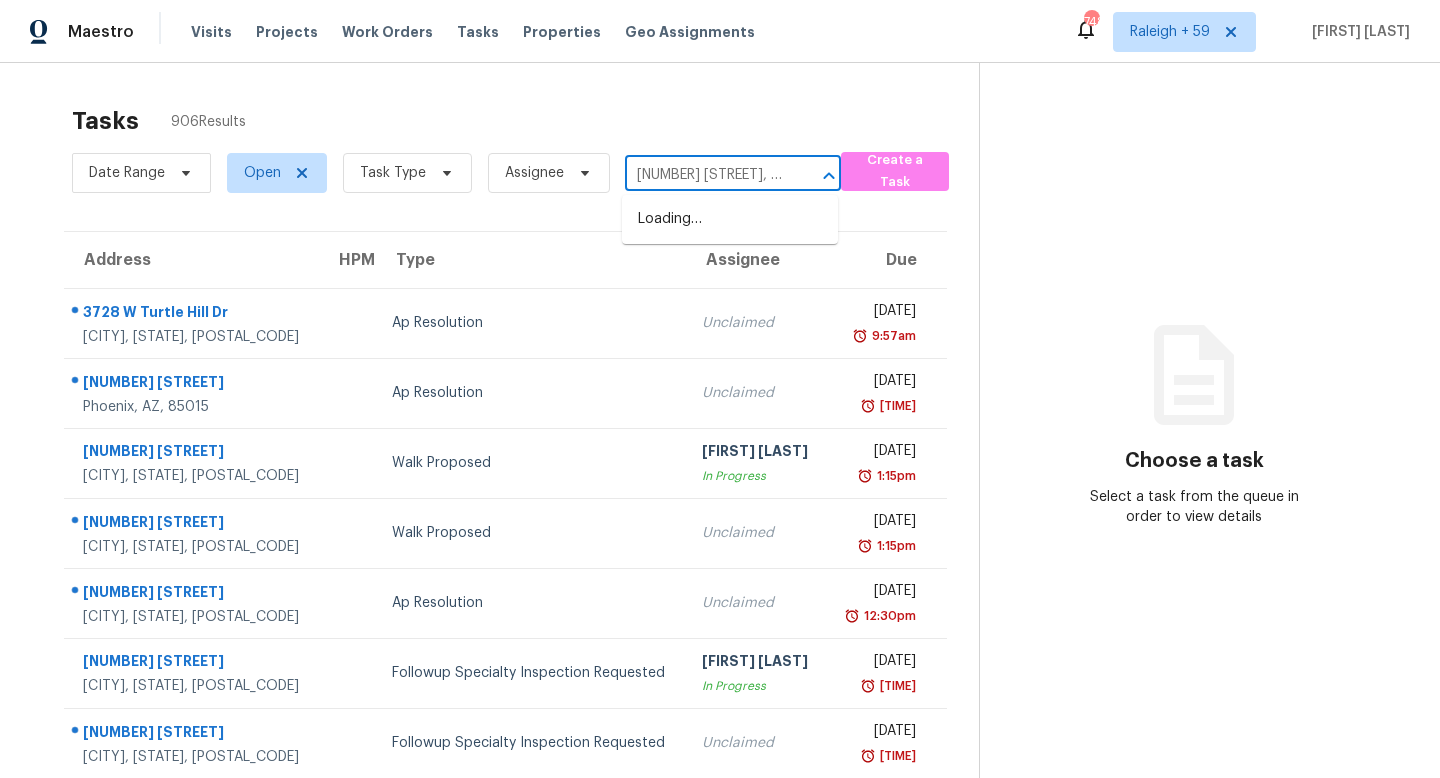 scroll, scrollTop: 0, scrollLeft: 110, axis: horizontal 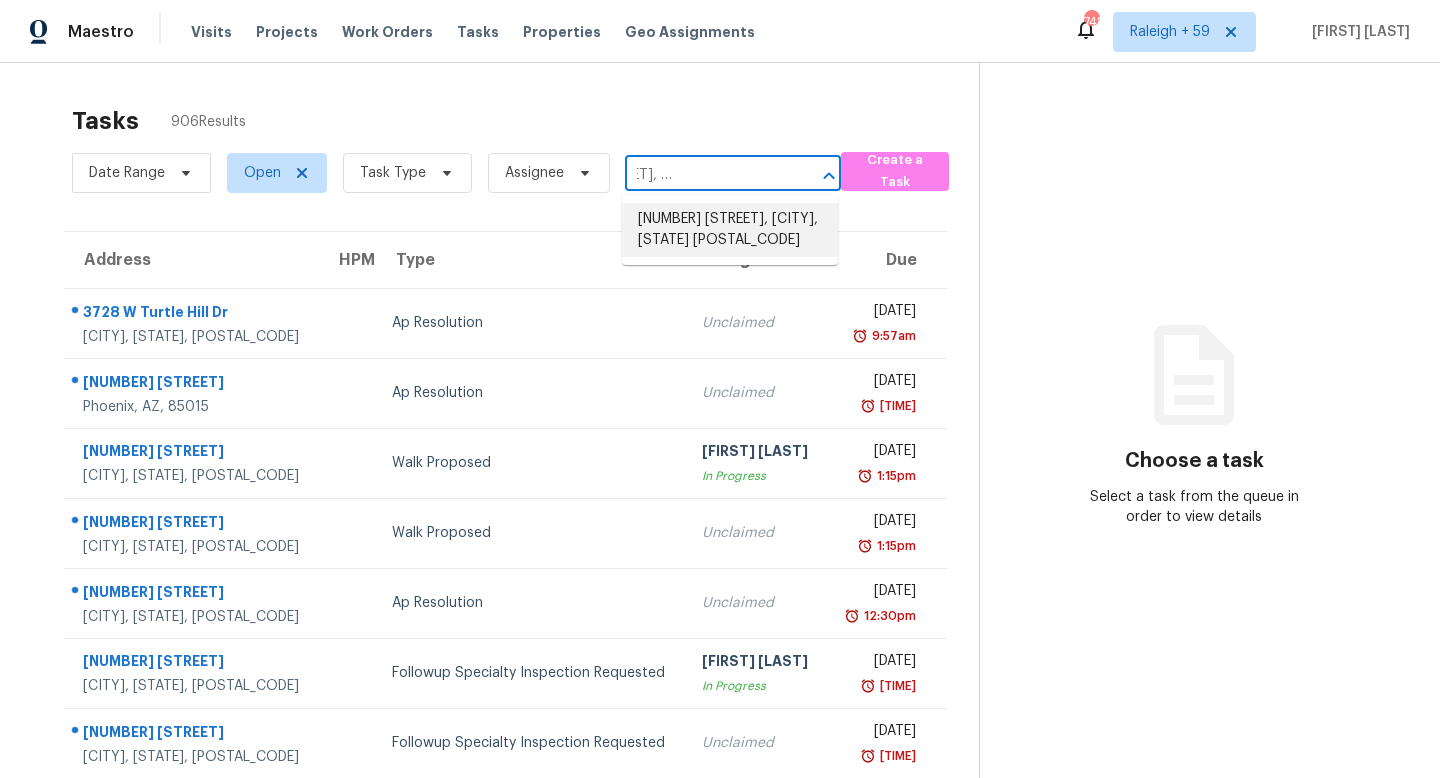 click on "175 Slicky Rock Ct, Riverdale, GA 30274" at bounding box center [730, 230] 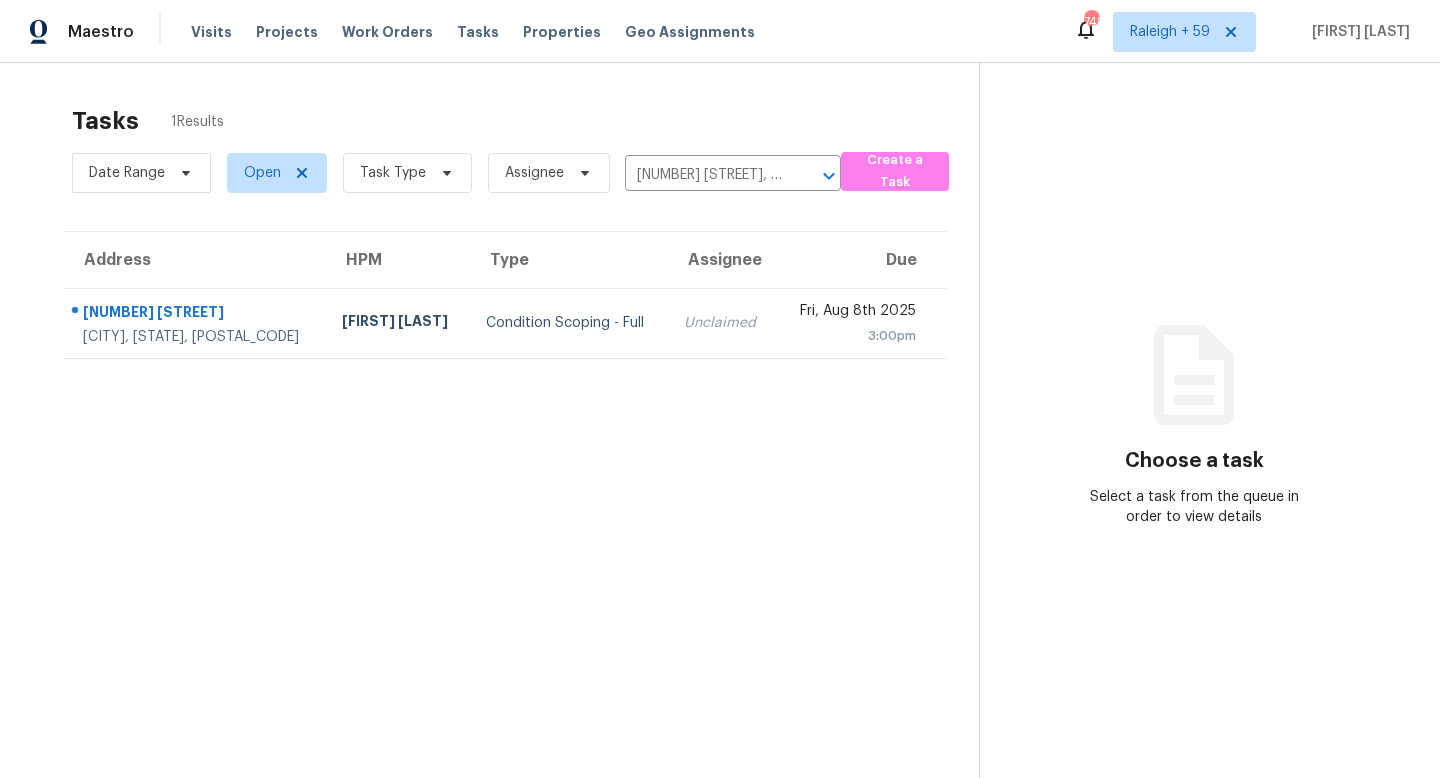 click on "Unclaimed" at bounding box center (722, 323) 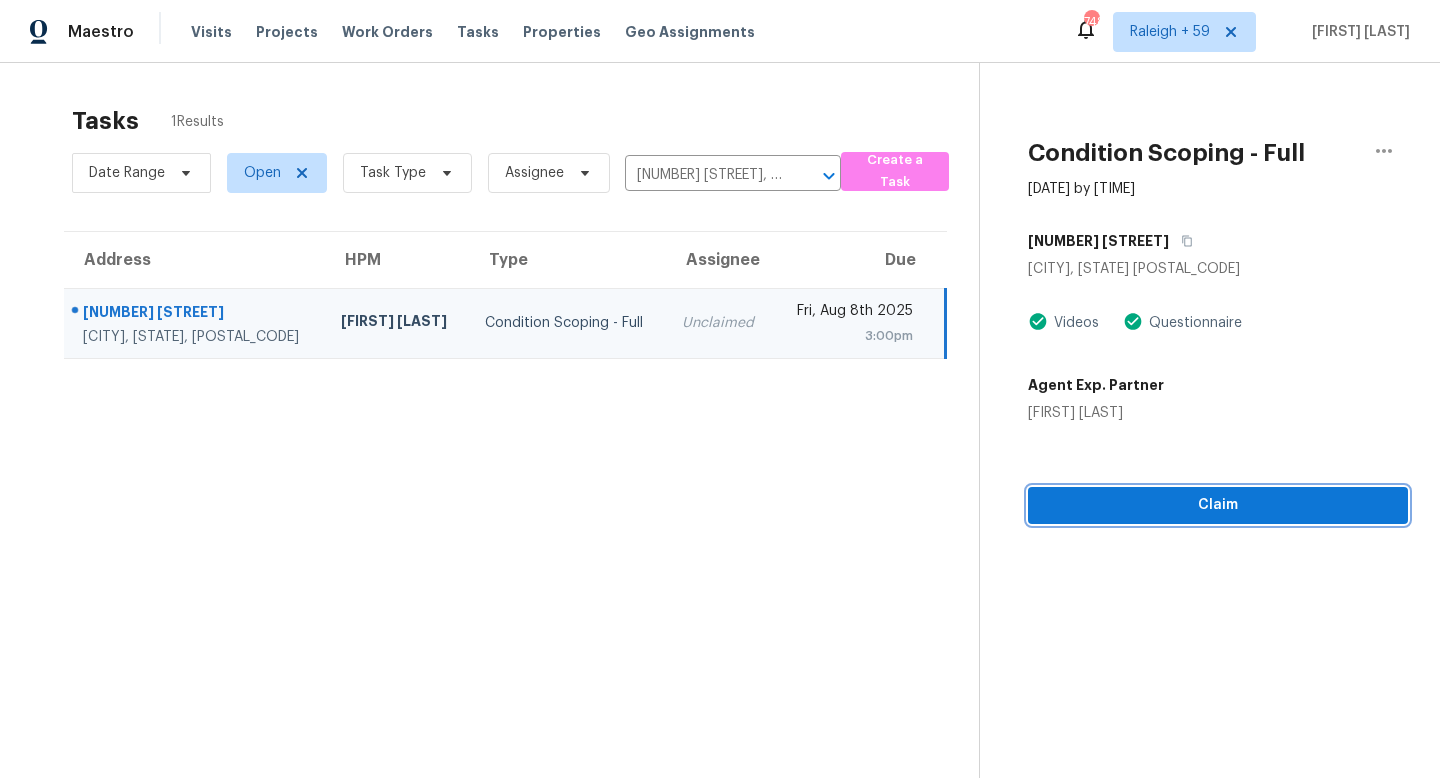 click on "Claim" at bounding box center [1218, 505] 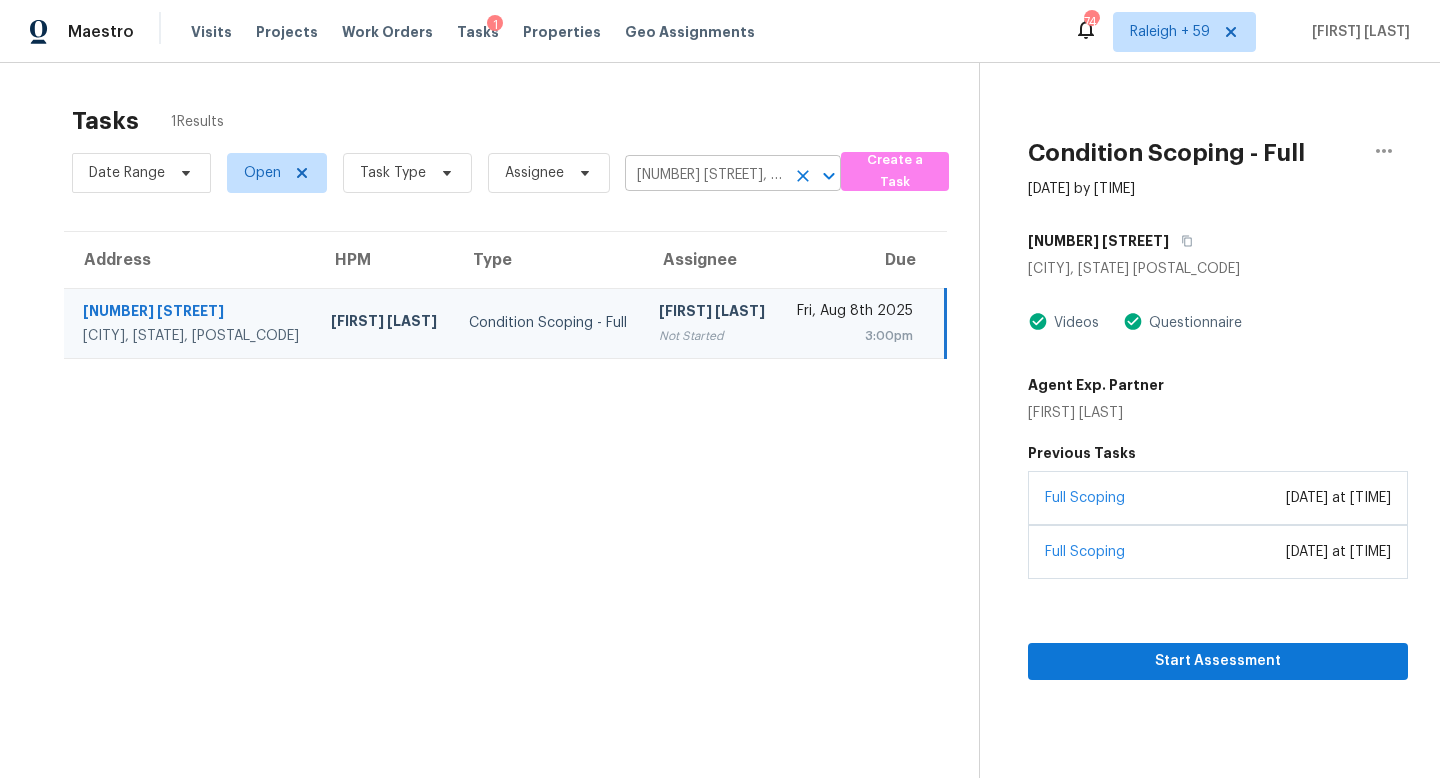 click on "175 Slicky Rock Ct, Riverdale, GA 30274" at bounding box center [705, 175] 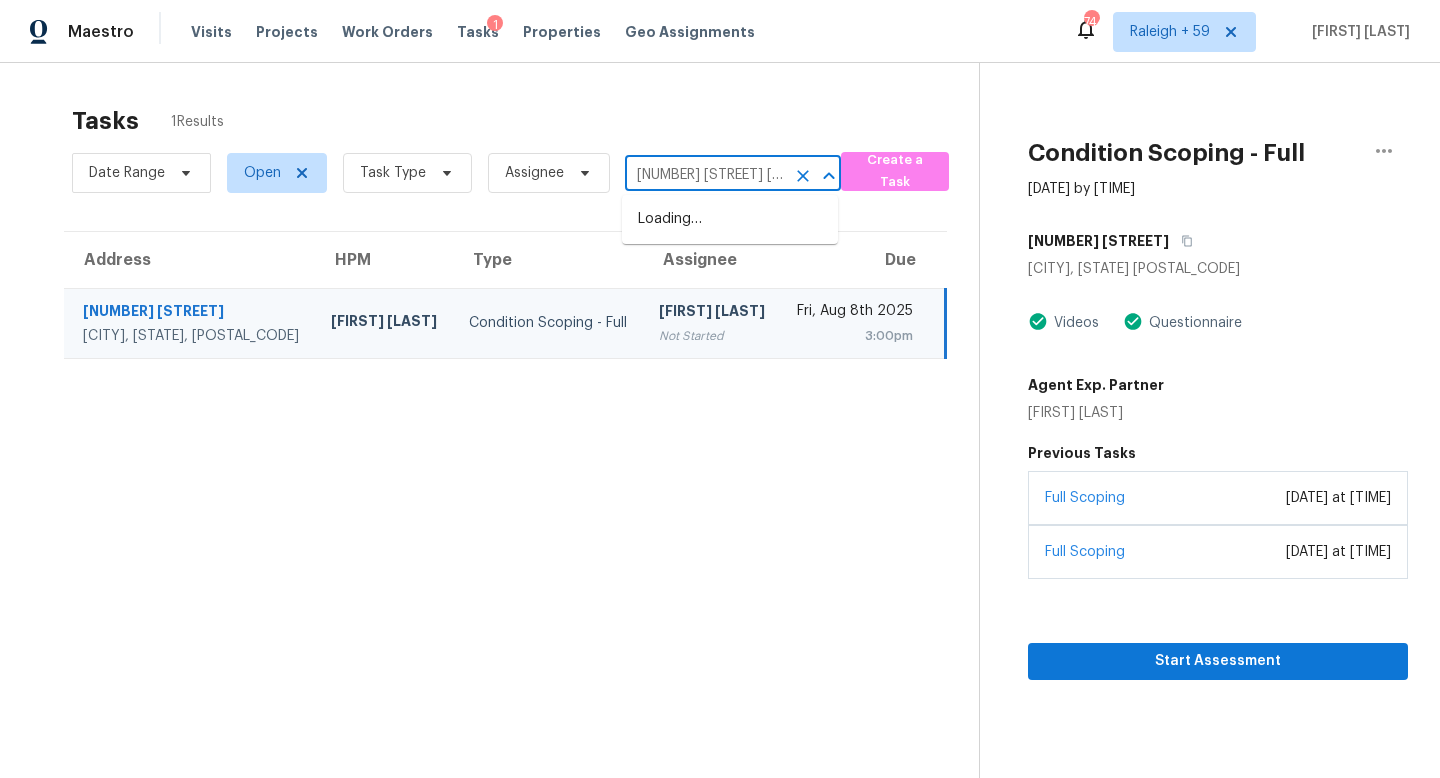 scroll, scrollTop: 0, scrollLeft: 89, axis: horizontal 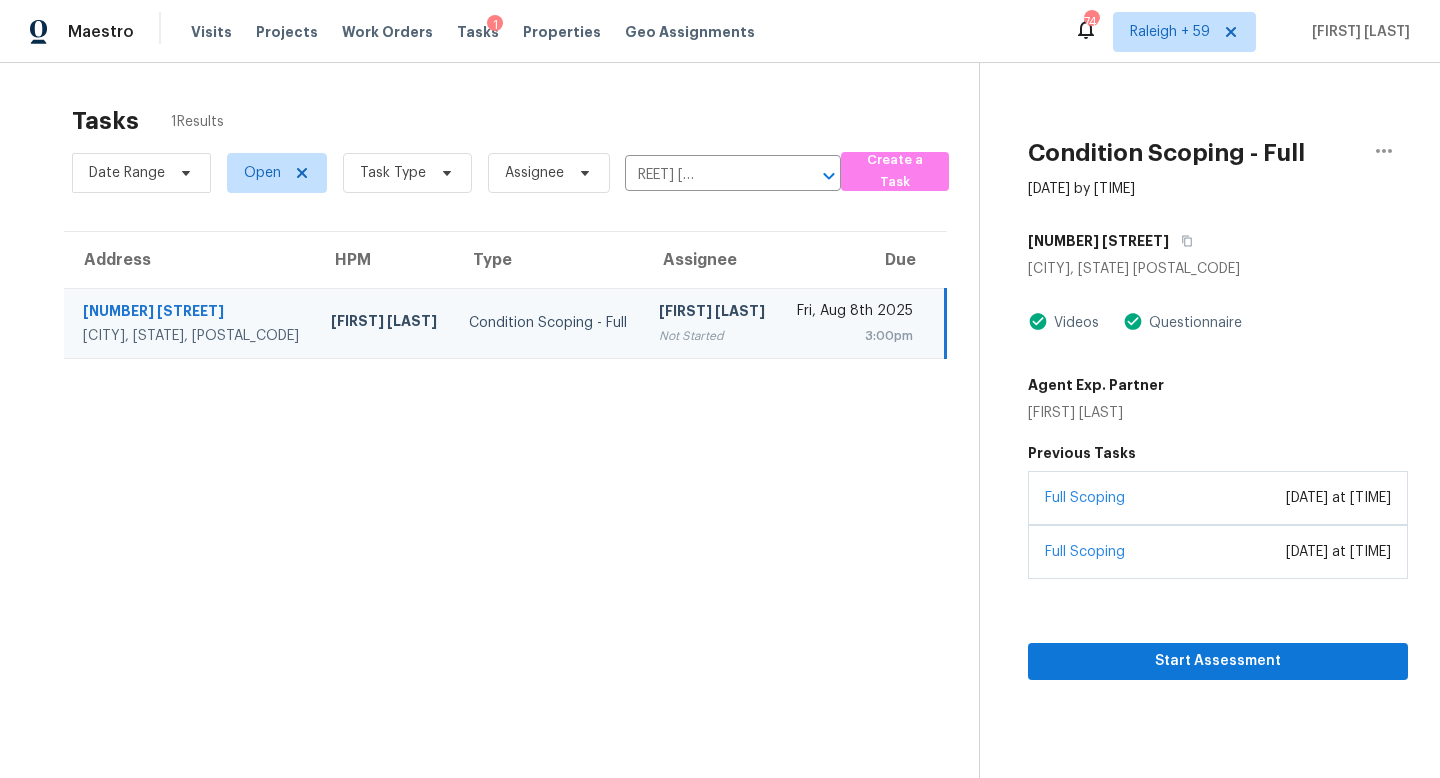 type on "175 Slicky Rock Ct, Riverdale, GA 30274" 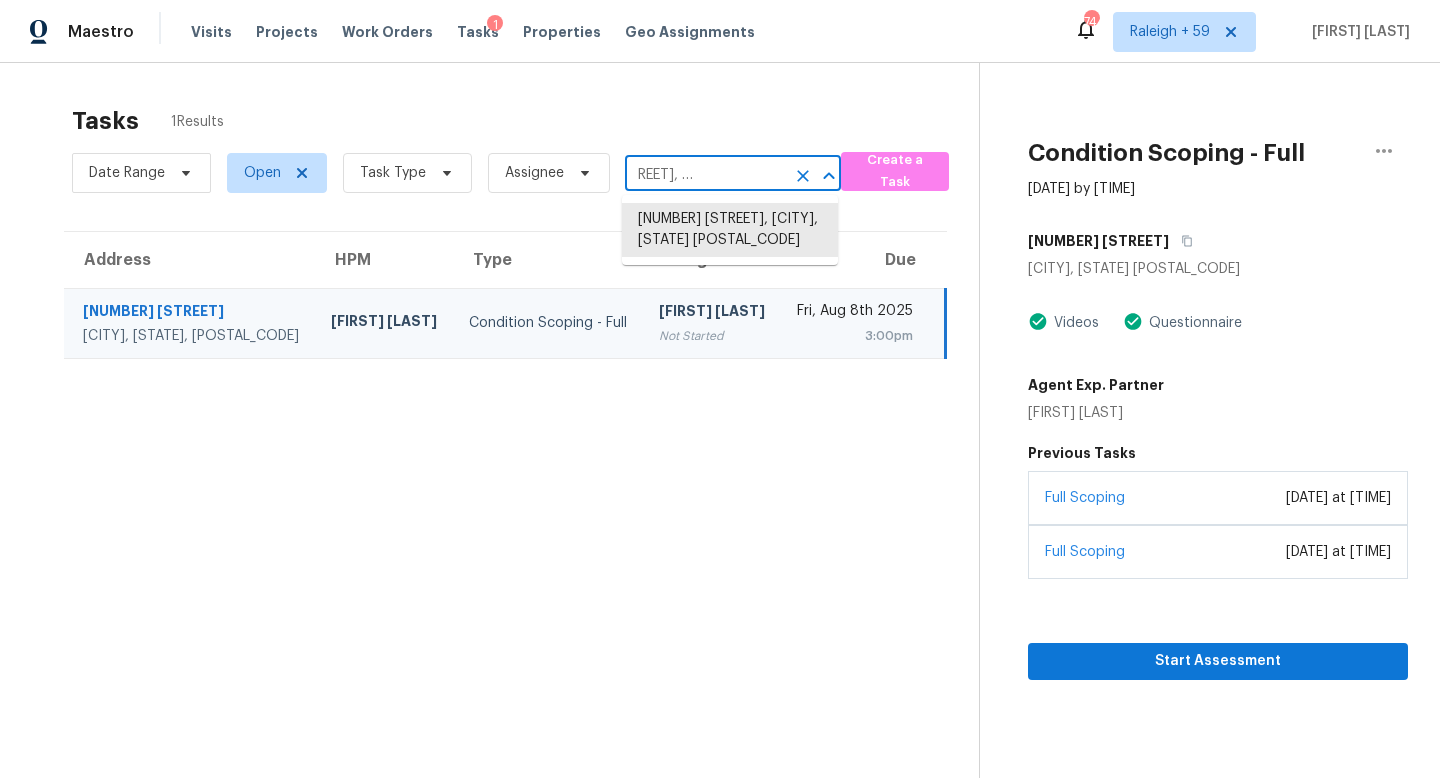 scroll, scrollTop: 0, scrollLeft: 0, axis: both 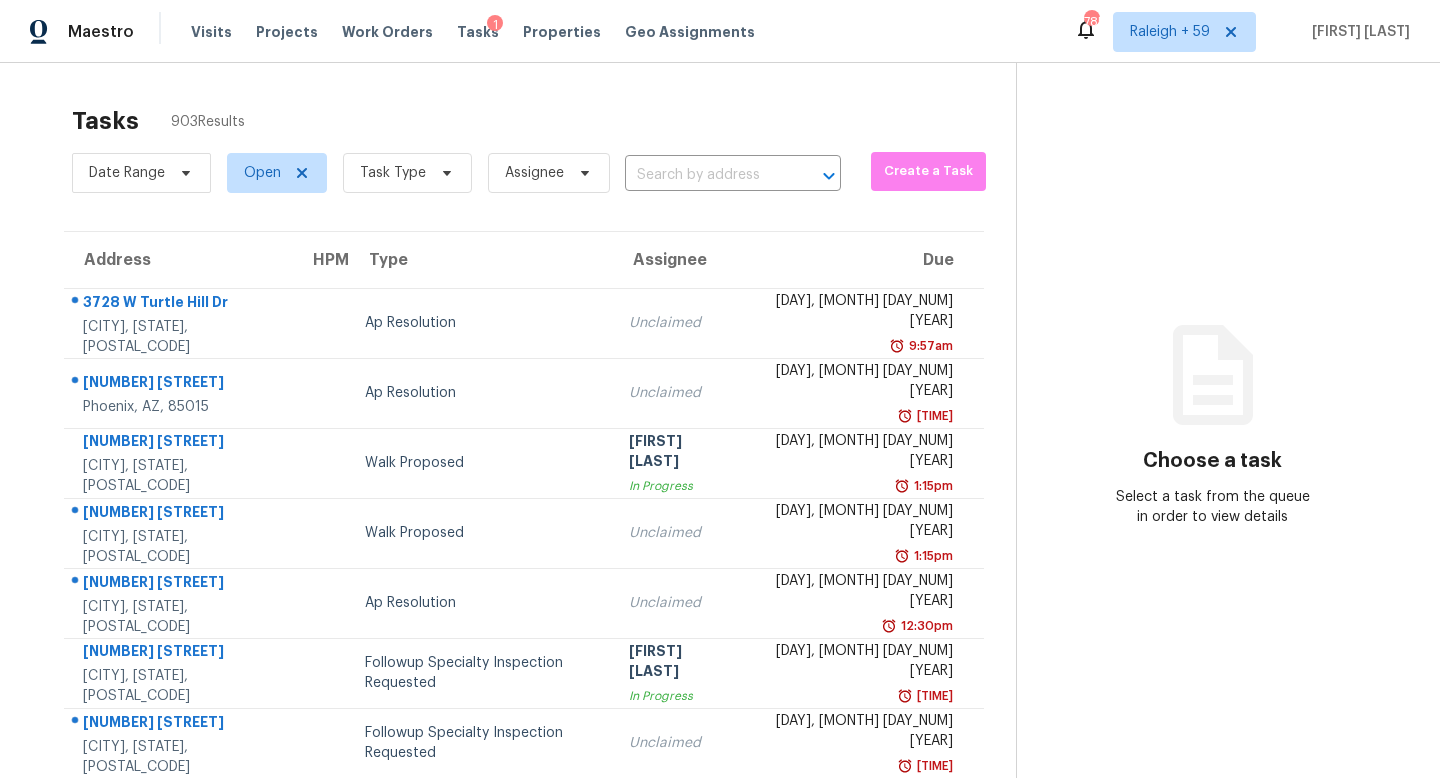 click on "Date Range Open Task Type Assignee" at bounding box center [456, 173] 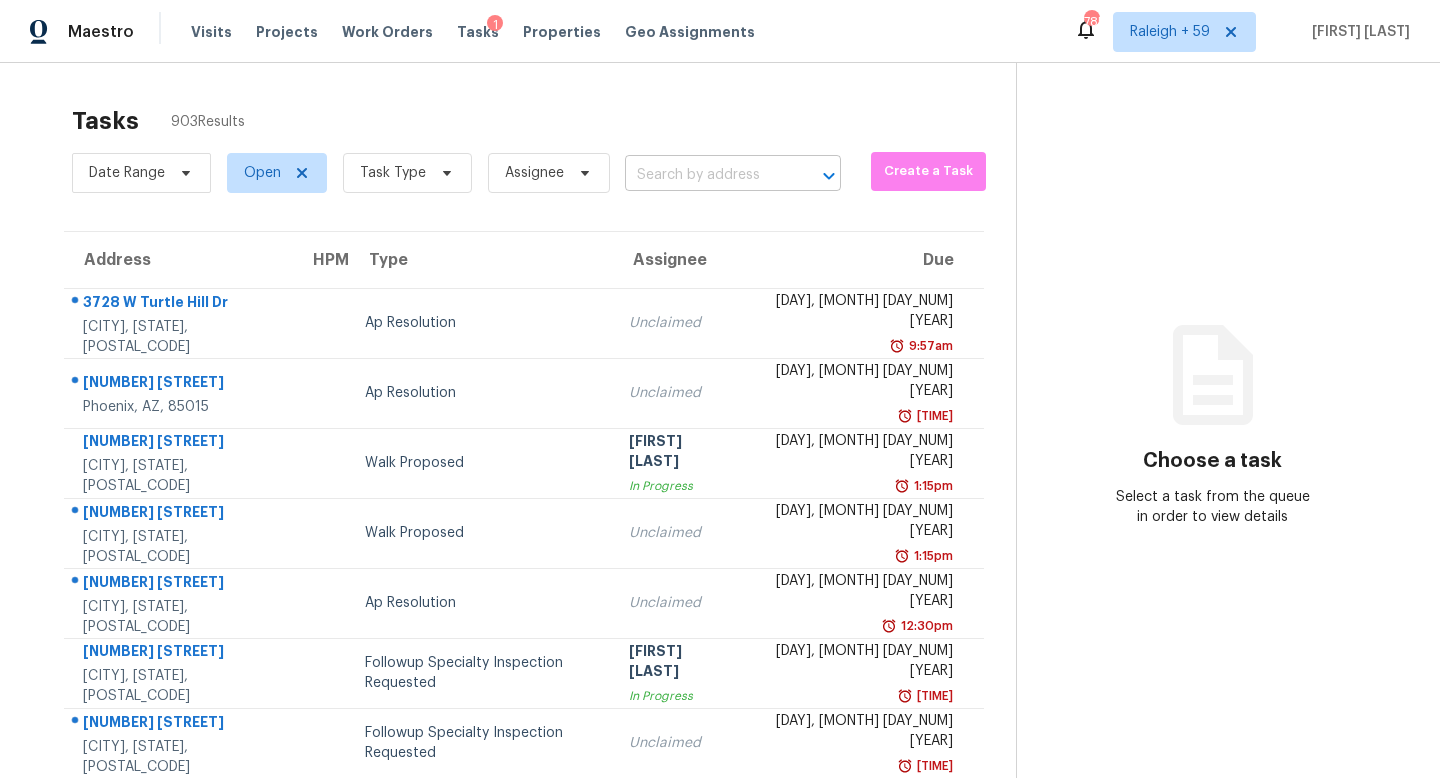 click at bounding box center (705, 175) 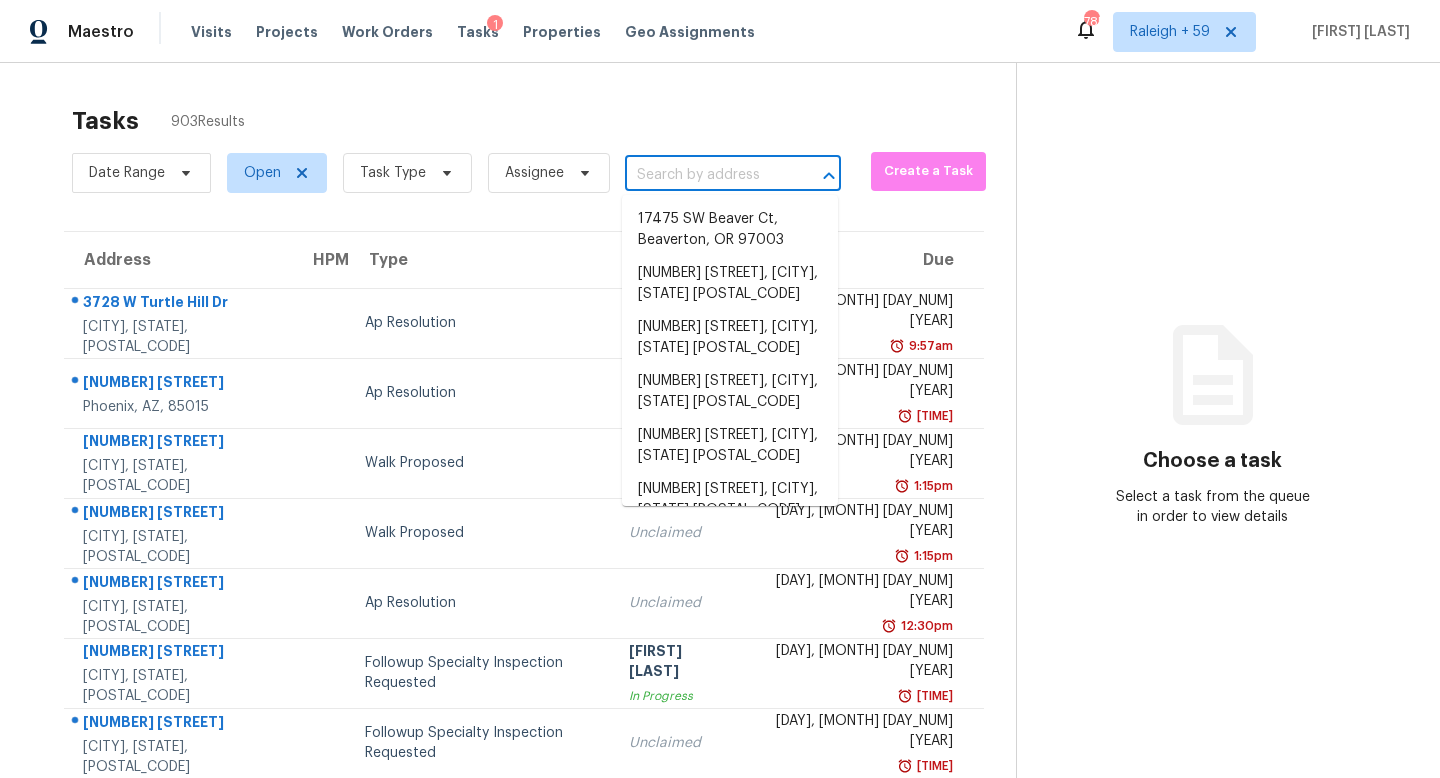 paste on "[NUMBER] [STREET] [CITY], [STATE], [POSTAL_CODE]" 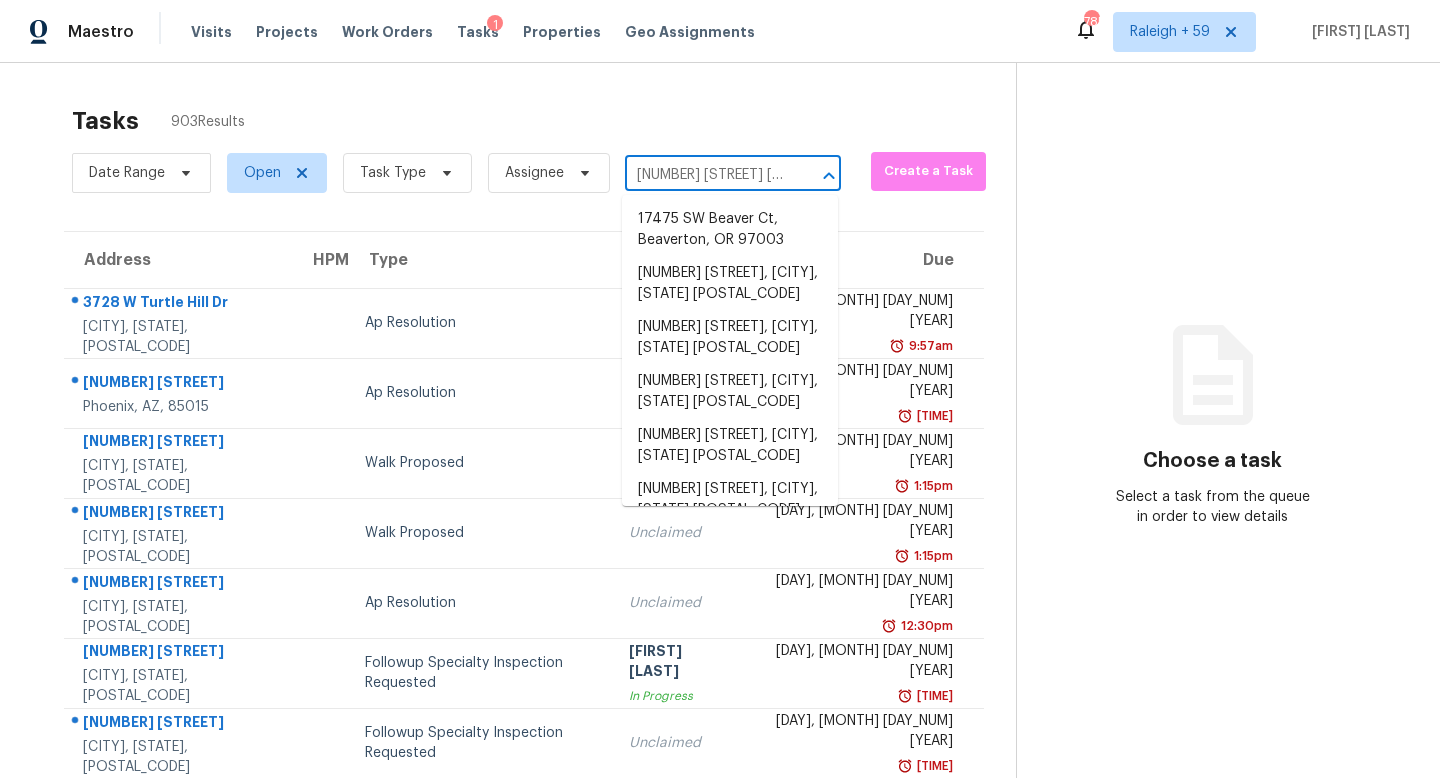 scroll, scrollTop: 0, scrollLeft: 170, axis: horizontal 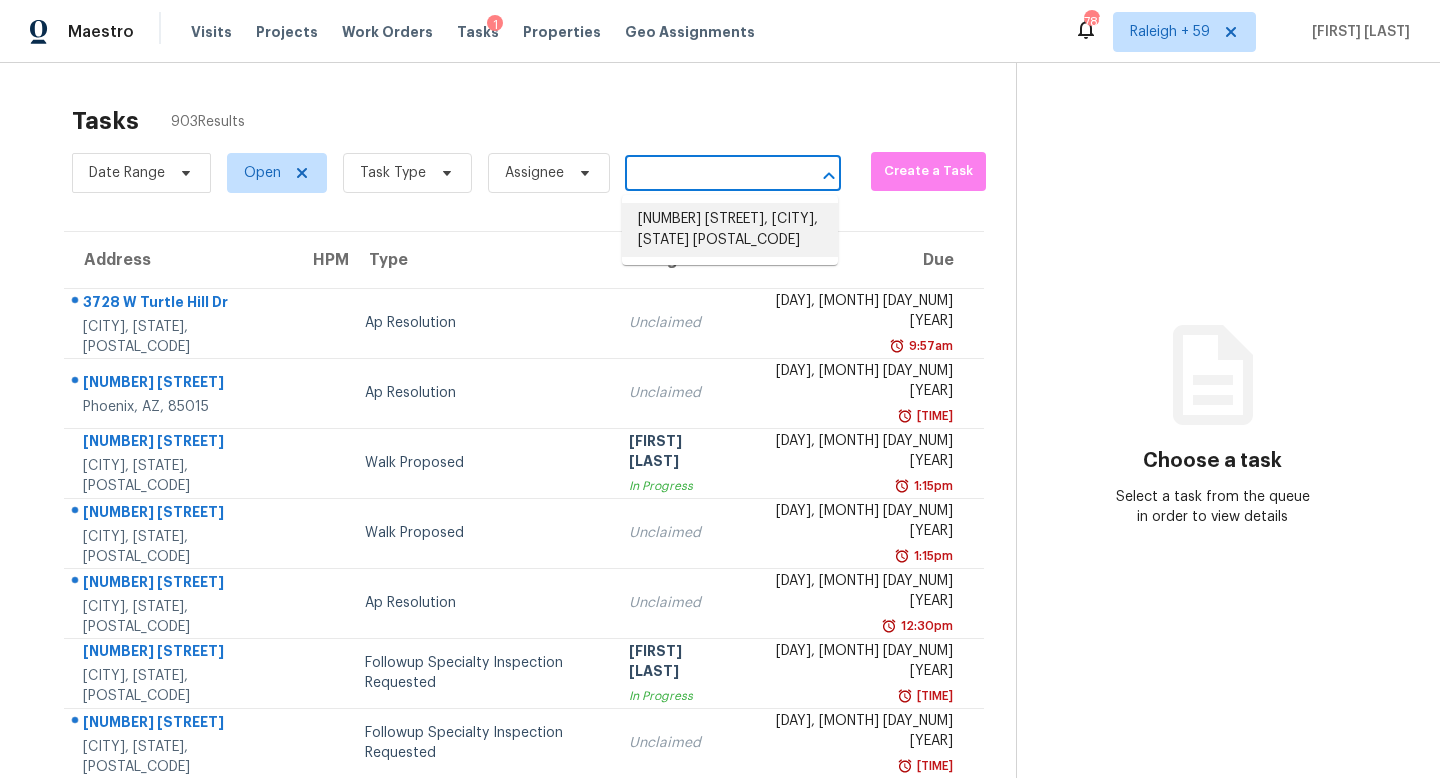 click on "[NUMBER] [STREET], [CITY], [STATE] [POSTAL_CODE]" at bounding box center (730, 230) 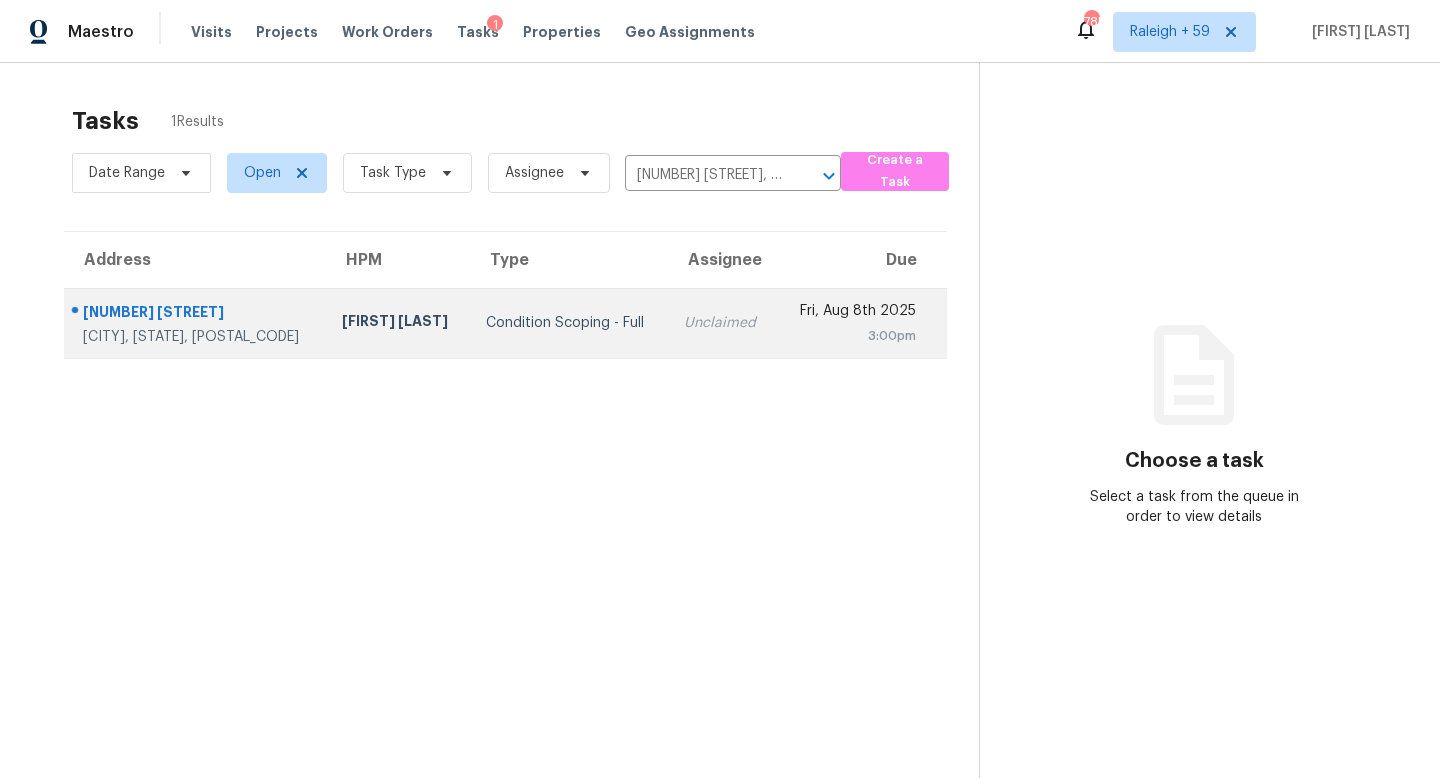 click on "Condition Scoping - Full" at bounding box center [569, 323] 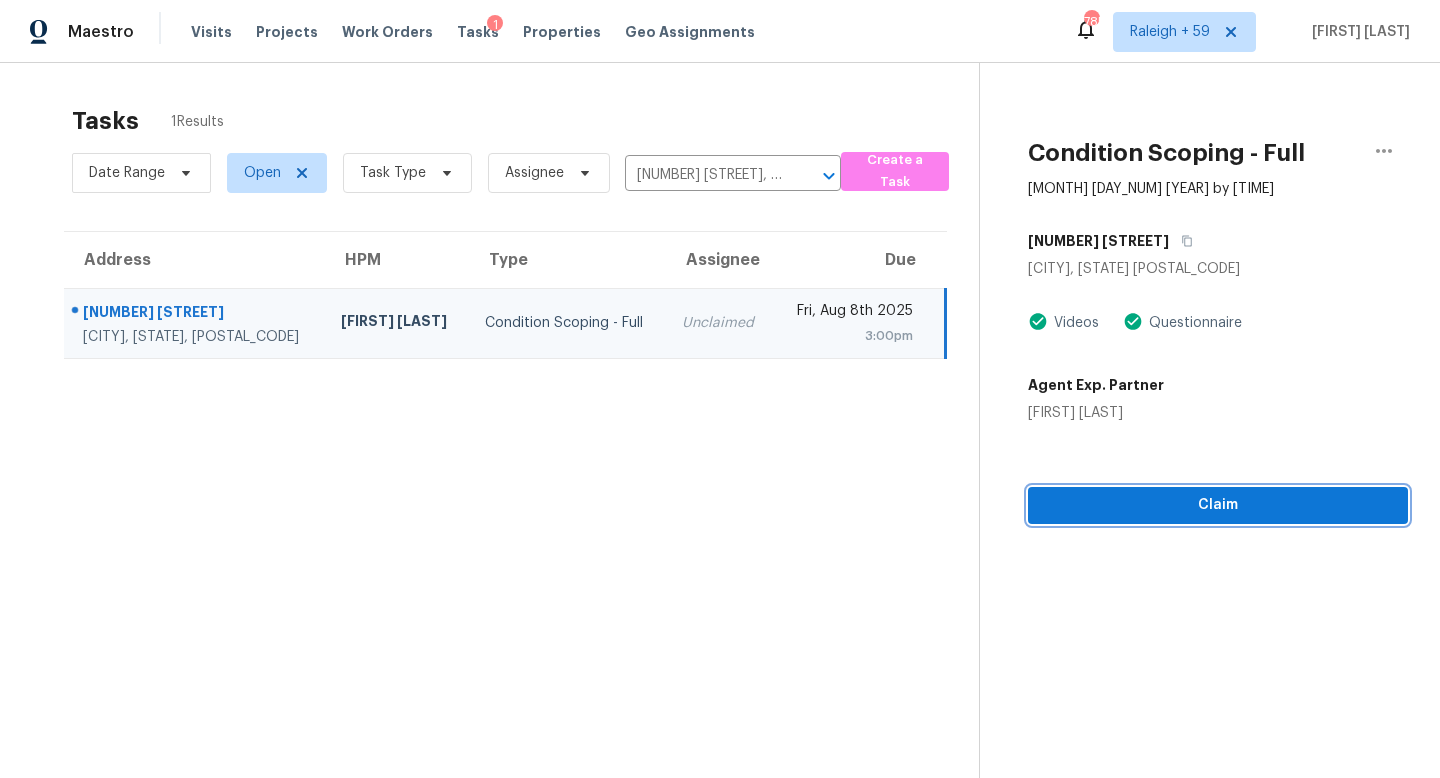click on "Claim" at bounding box center (1218, 505) 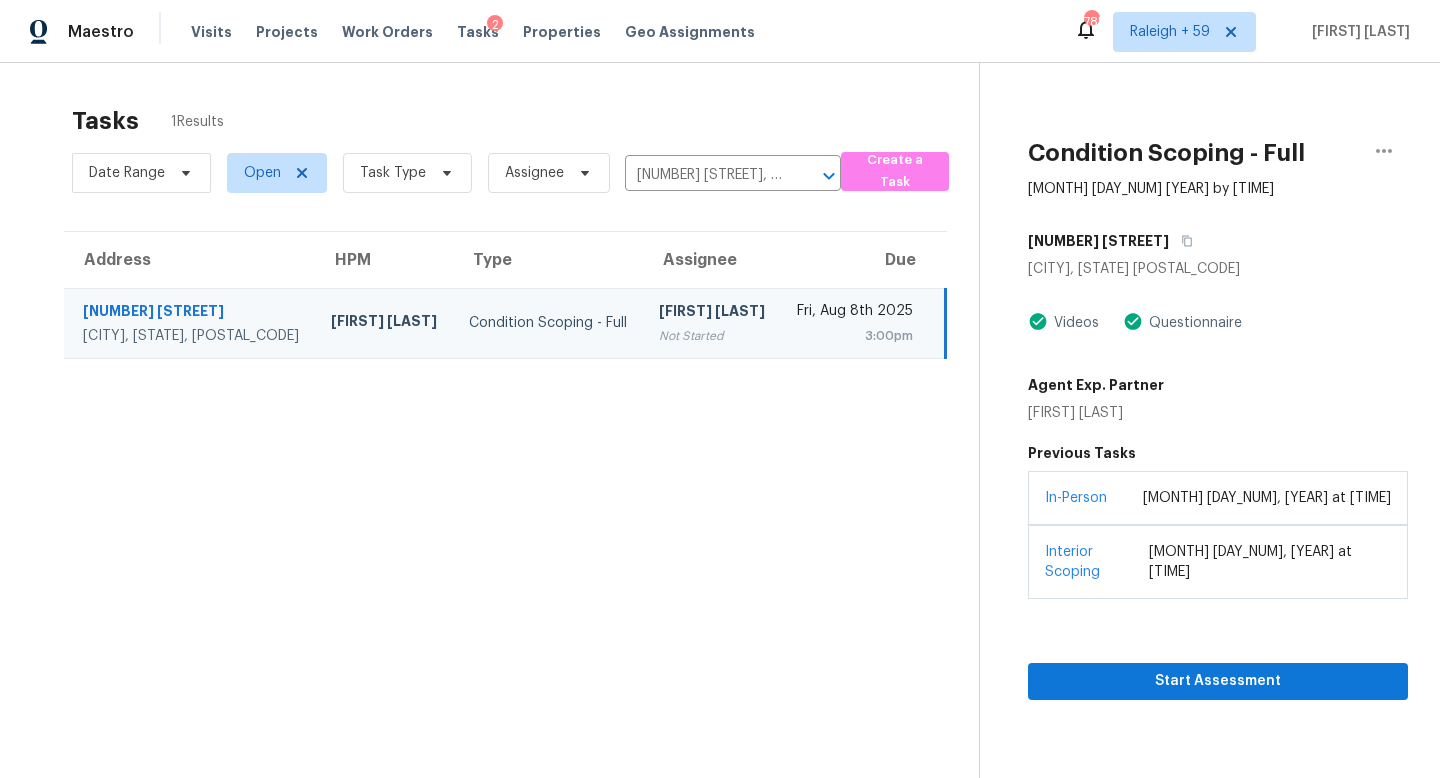 click on "Date Range Open Task Type Assignee [NUMBER] [STREET], [CITY], [STATE] [POSTAL_CODE]" at bounding box center (456, 173) 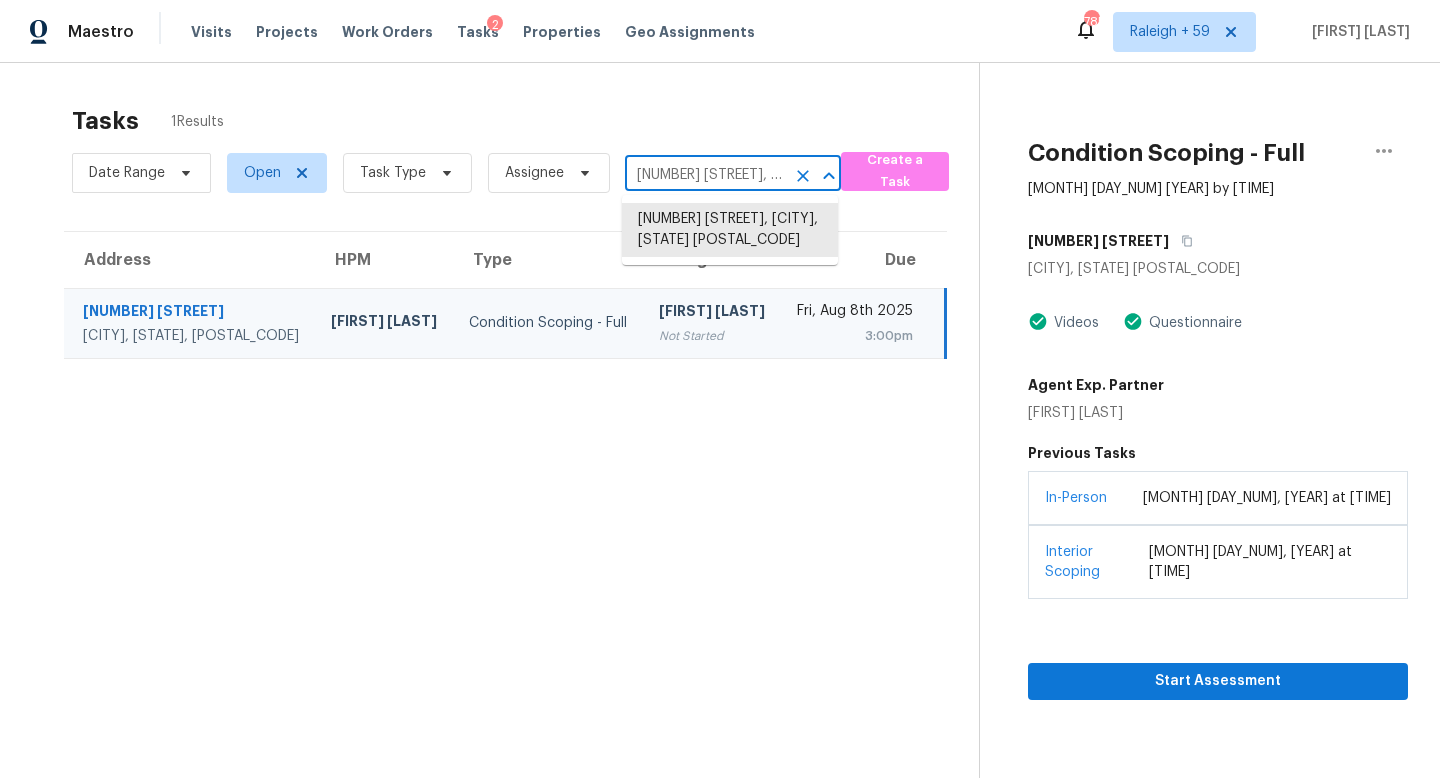 click on "[NUMBER] [STREET], [CITY], [STATE] [POSTAL_CODE]" at bounding box center [705, 175] 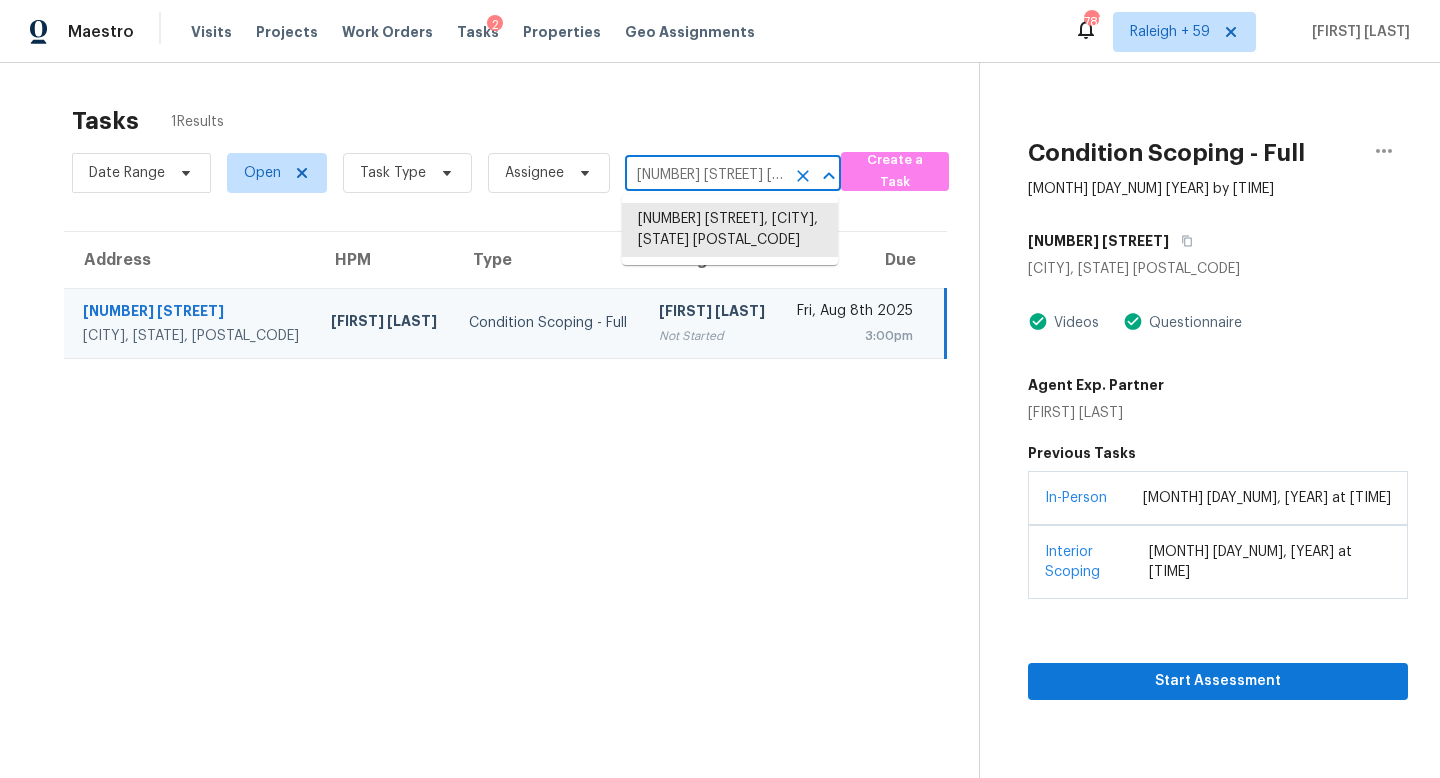 scroll, scrollTop: 0, scrollLeft: 115, axis: horizontal 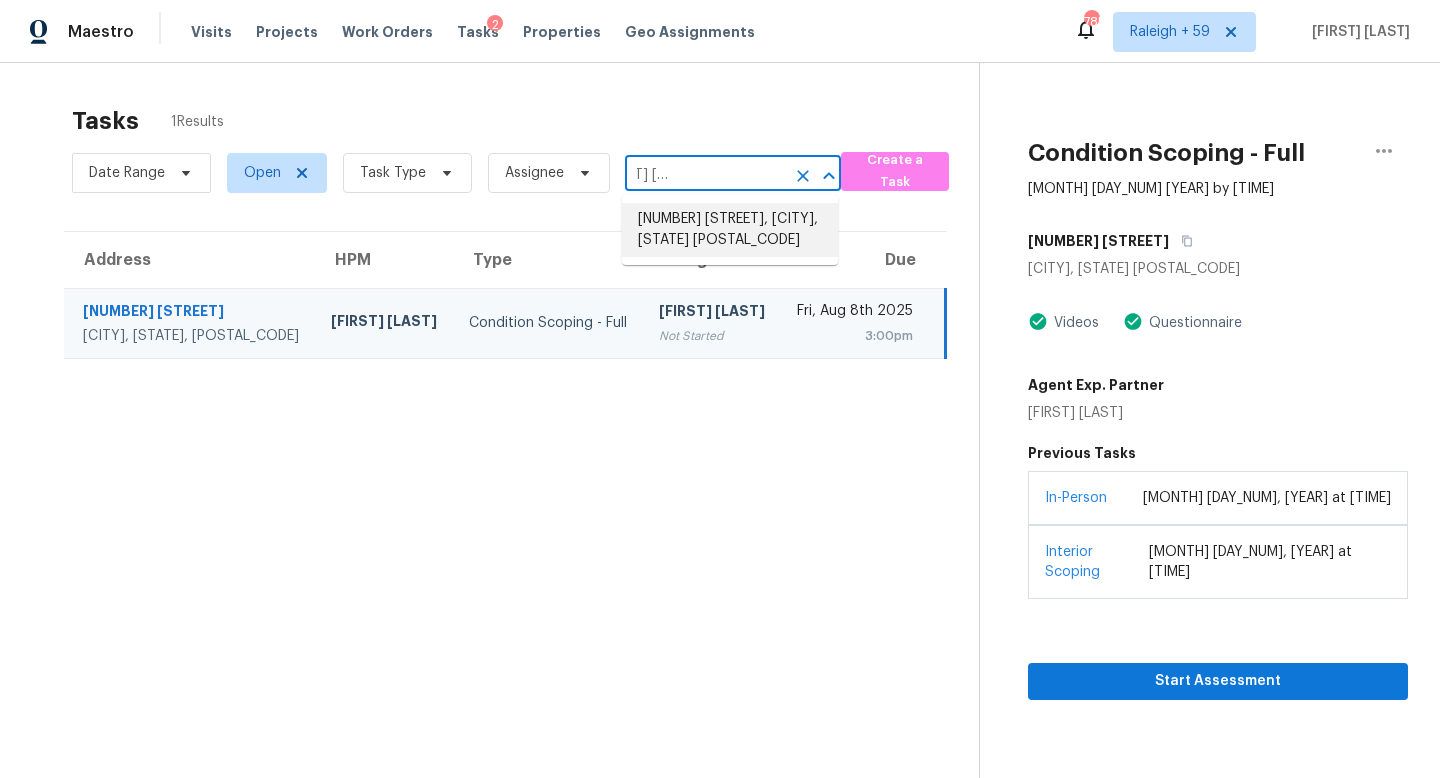 click on "[NUMBER] [STREET], [CITY], [STATE] [POSTAL_CODE]" at bounding box center (730, 230) 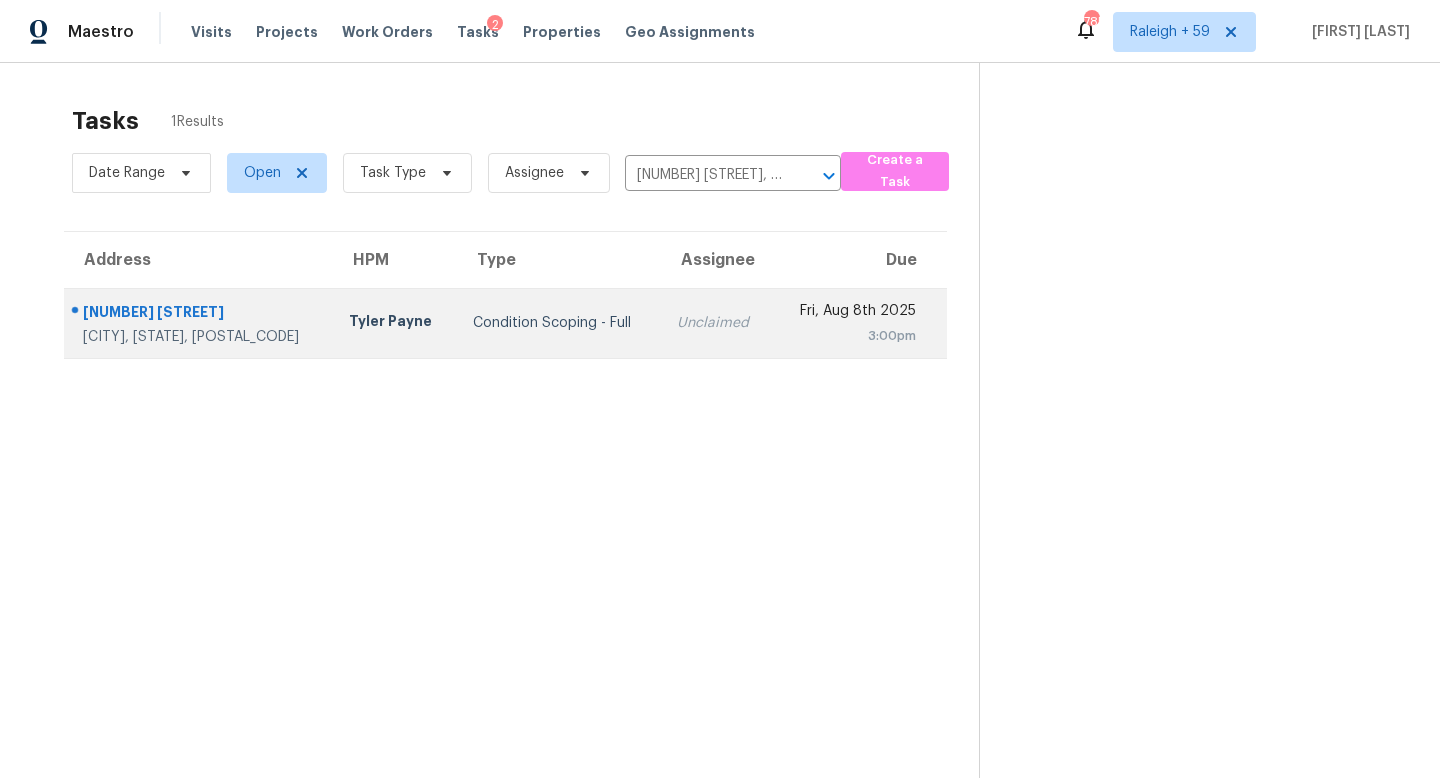 click on "Condition Scoping - Full" at bounding box center [559, 323] 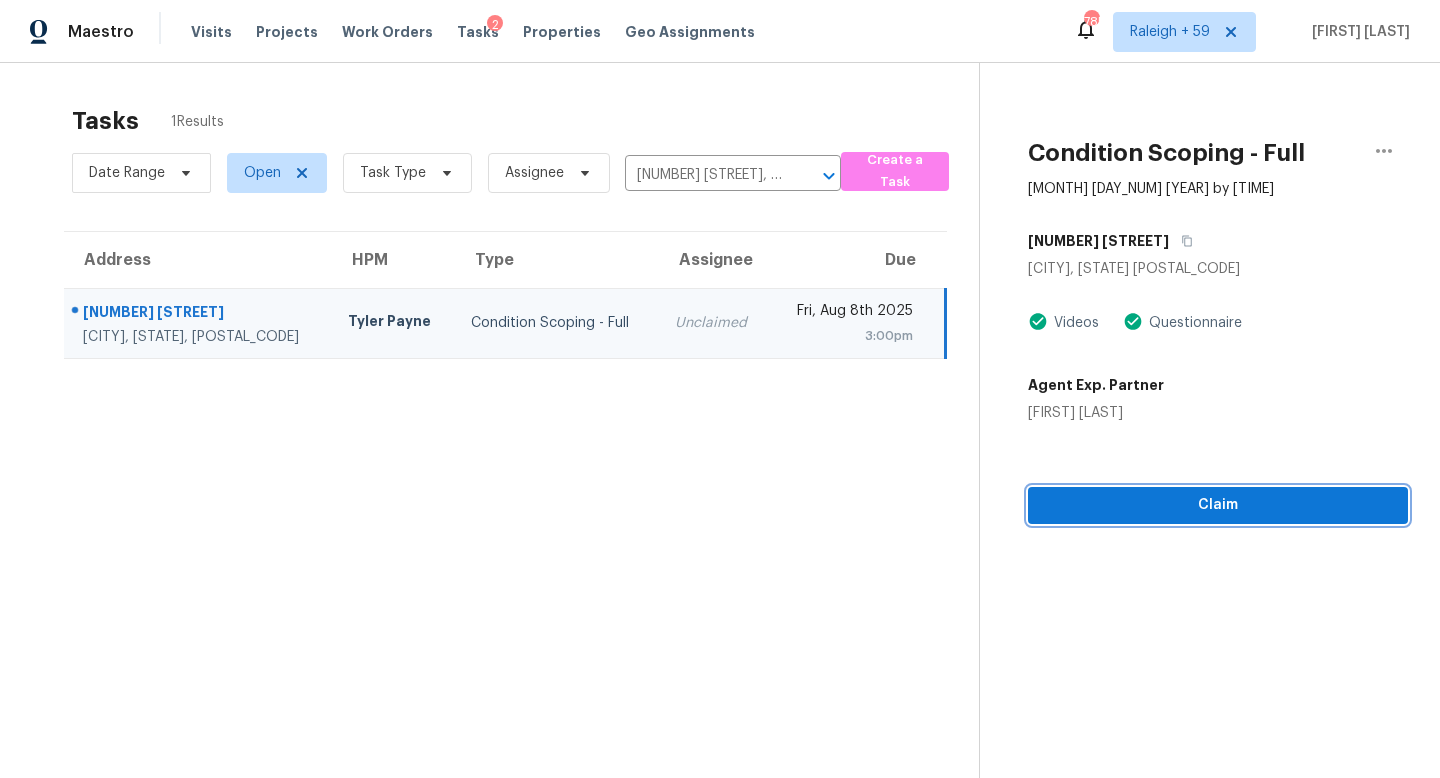 click on "Claim" at bounding box center [1218, 505] 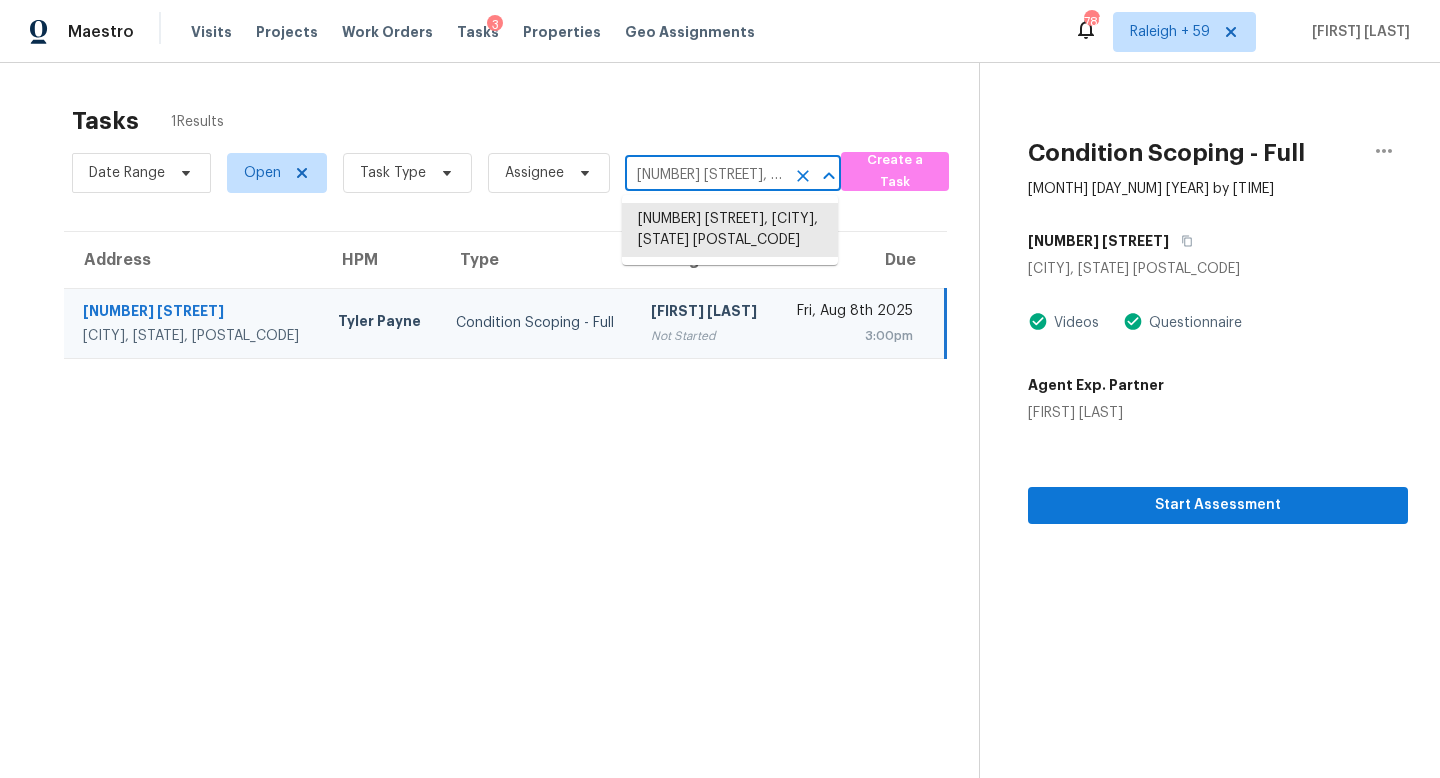 click on "[NUMBER] [STREET], [CITY], [STATE] [POSTAL_CODE]" at bounding box center (705, 175) 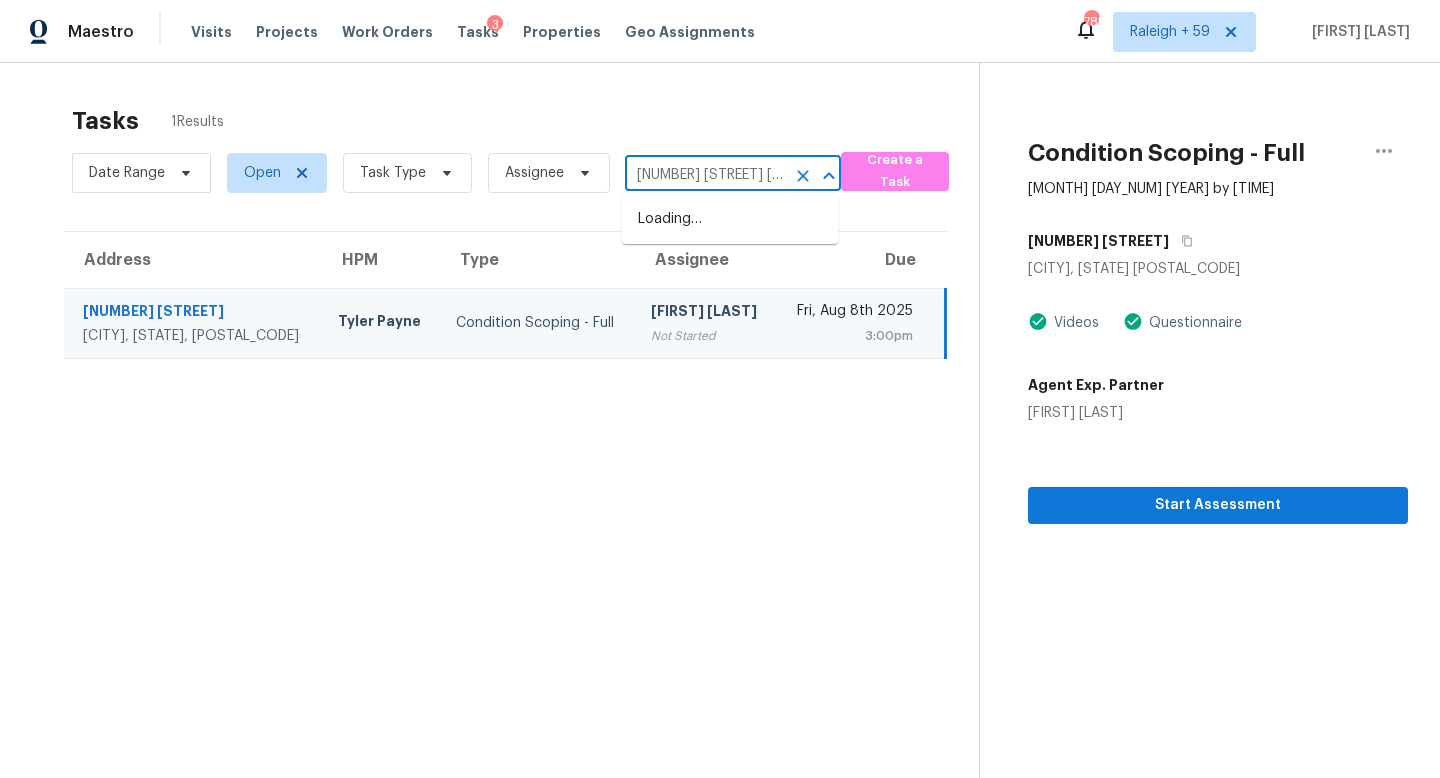 scroll, scrollTop: 0, scrollLeft: 123, axis: horizontal 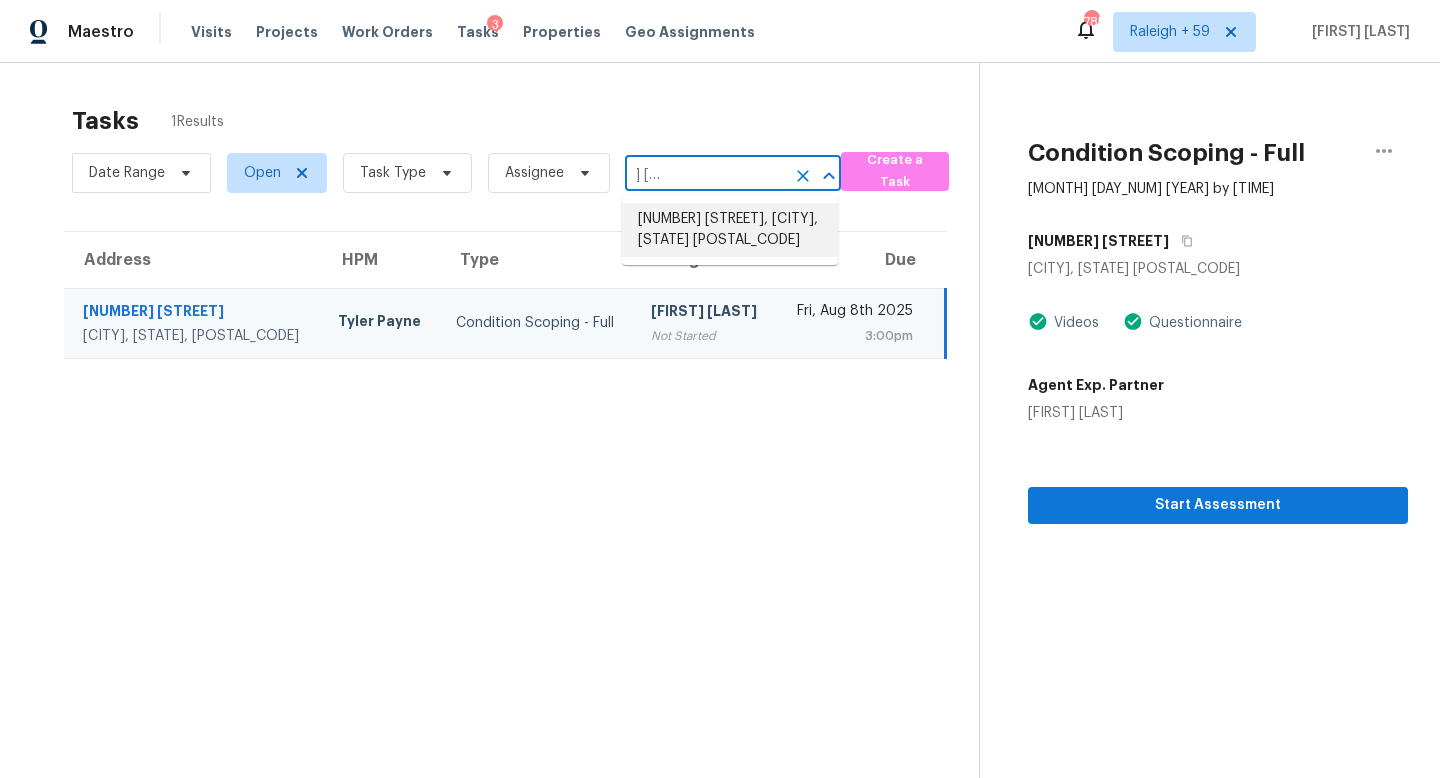 click on "[NUMBER] [STREET], [CITY], [STATE] [POSTAL_CODE]" at bounding box center (730, 230) 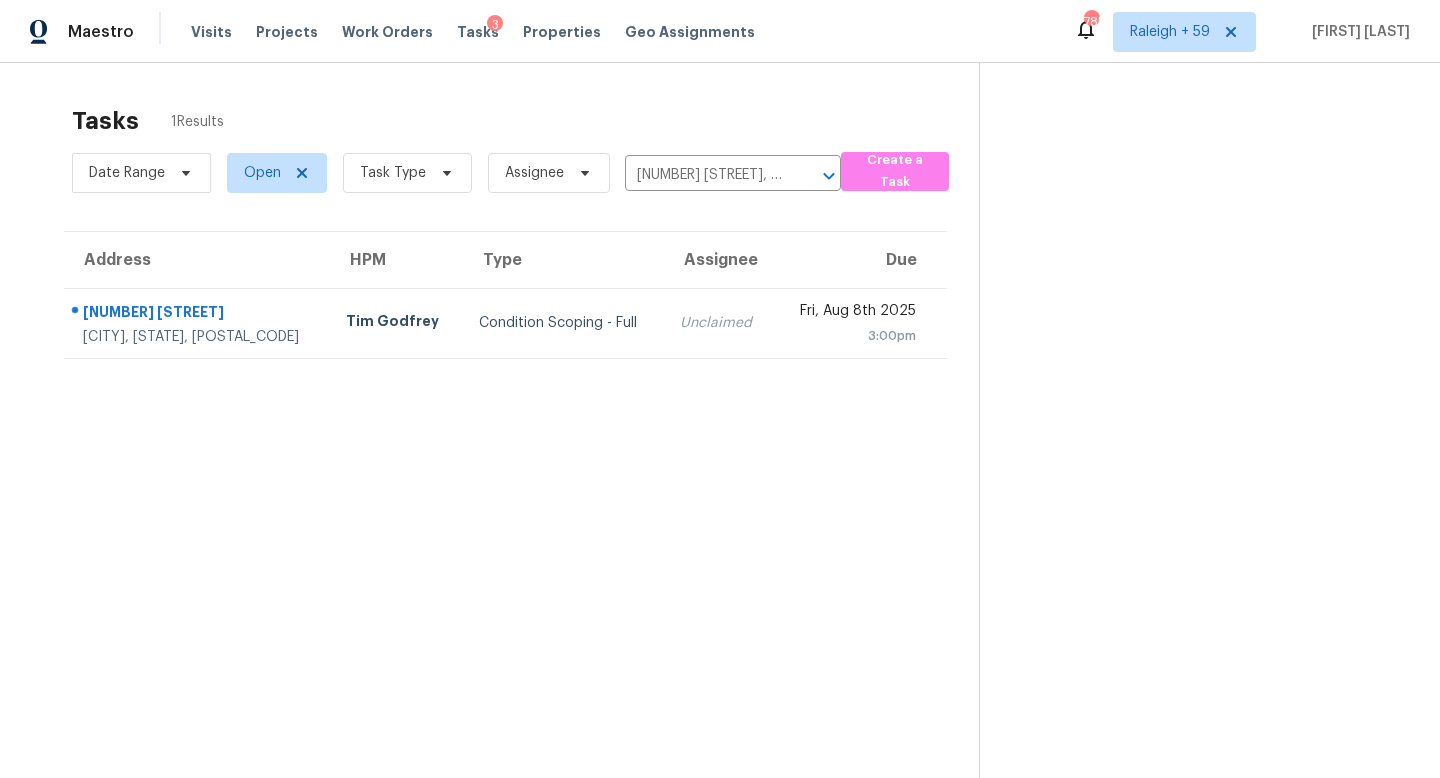 click on "Tasks 1 Results Date Range Open Task Type Assignee [NUMBER] [STREET] SW, [CITY], [STATE] [POSTAL_CODE] Create a Task Address HPM Type Assignee Due [NUMBER] [STREET] SW [CITY], [STATE], [POSTAL_CODE] [FIRST] [LAST] Condition Scoping - Full Unclaimed [DAY], [MONTH] [DAY_NUM] [YEAR] [TIME]" at bounding box center (505, 468) 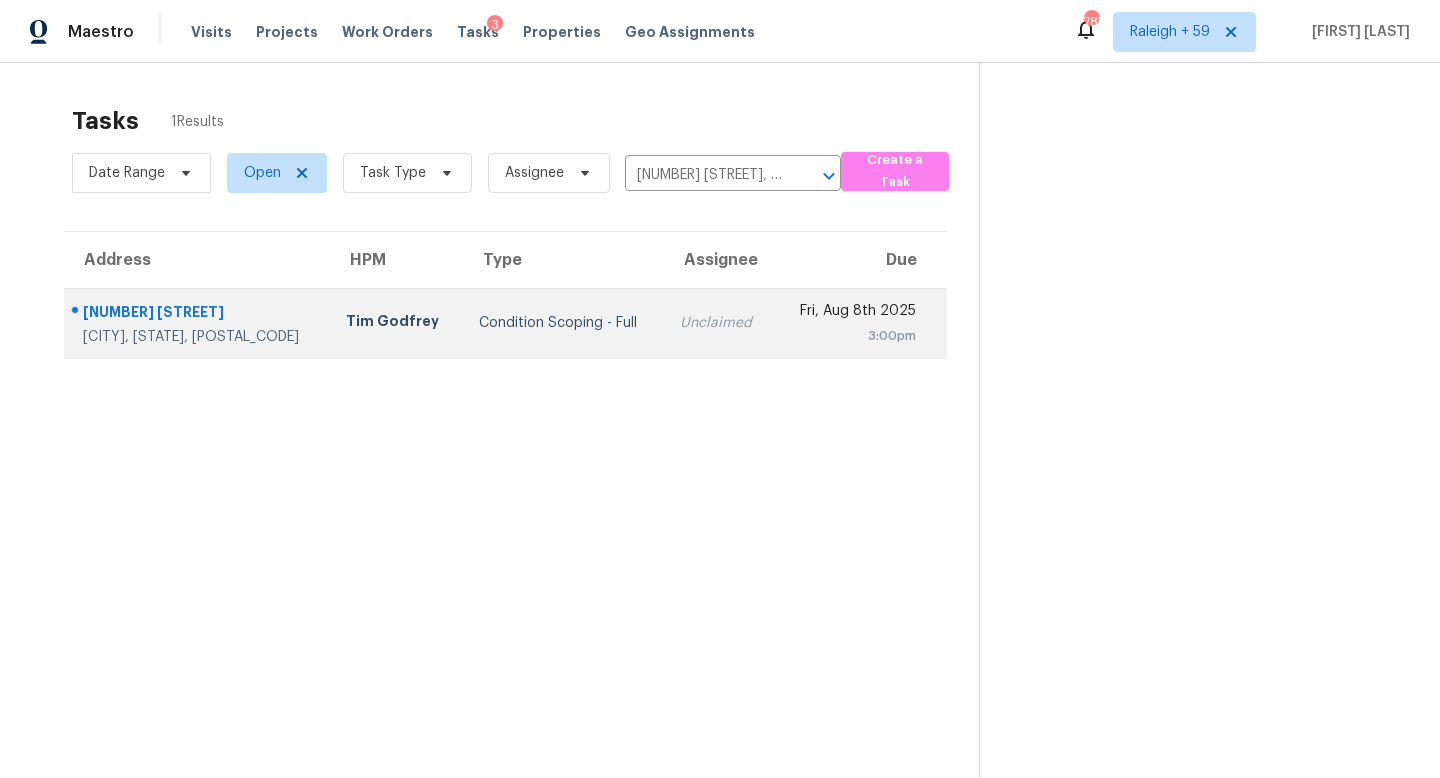 click on "Unclaimed" at bounding box center (719, 323) 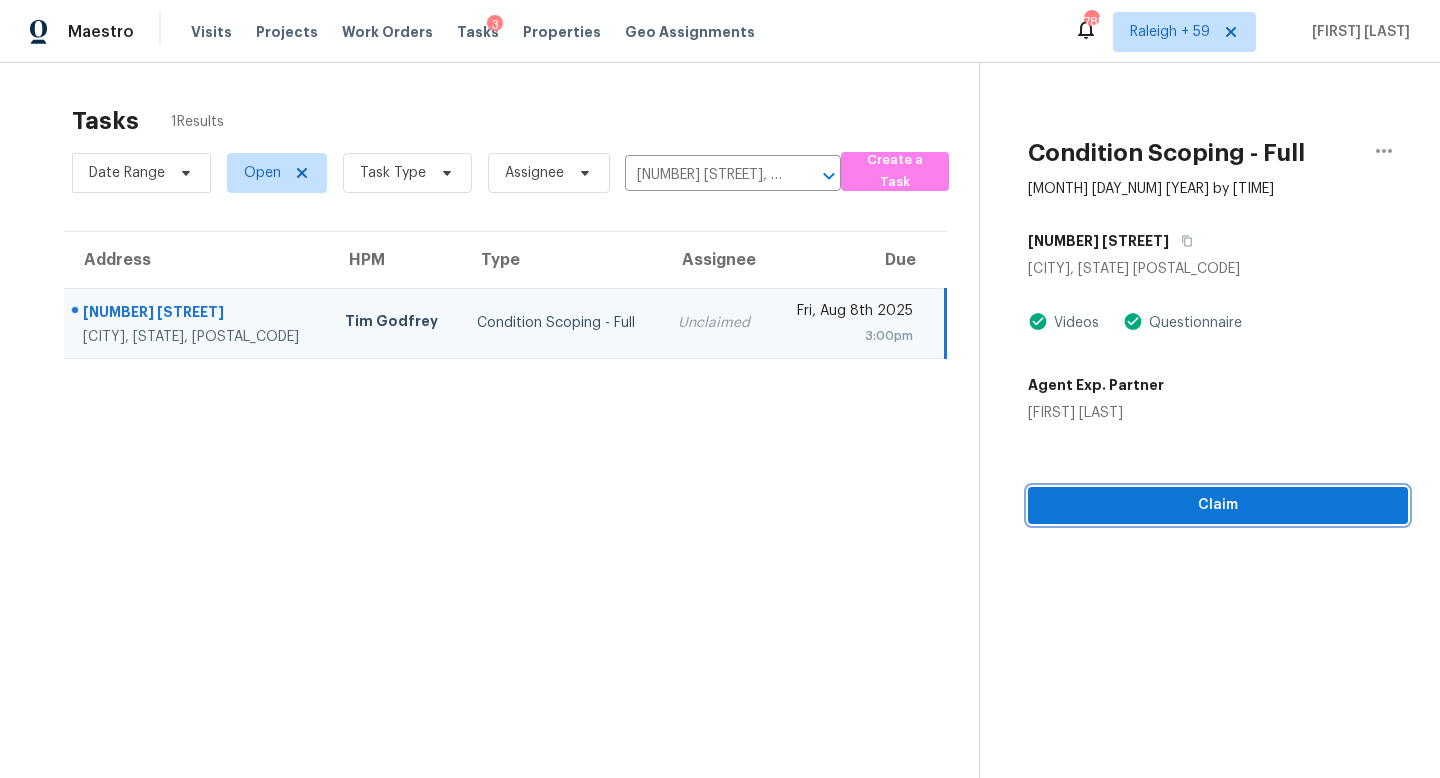 click on "Claim" at bounding box center [1218, 505] 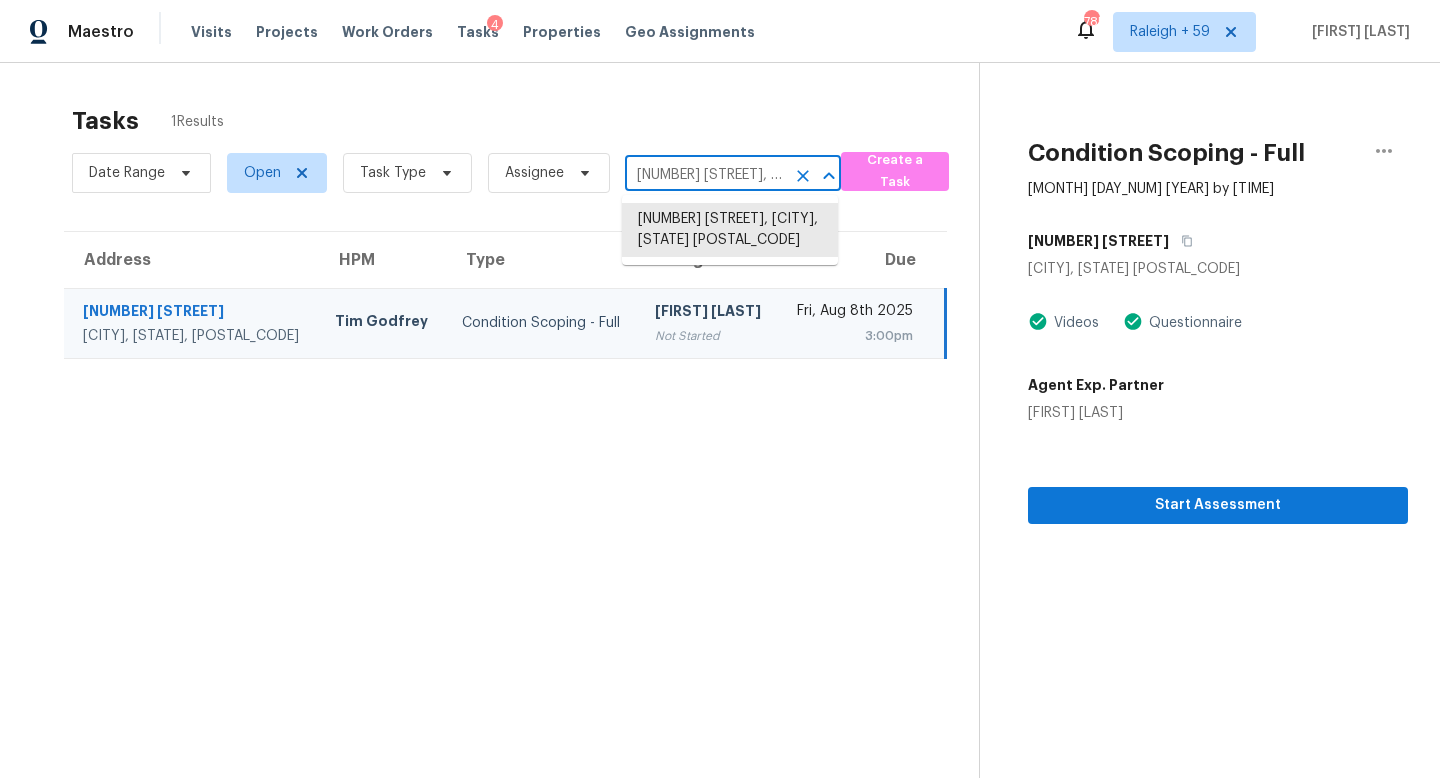 click on "[NUMBER] [STREET], [CITY], [STATE] [POSTAL_CODE]" at bounding box center [705, 175] 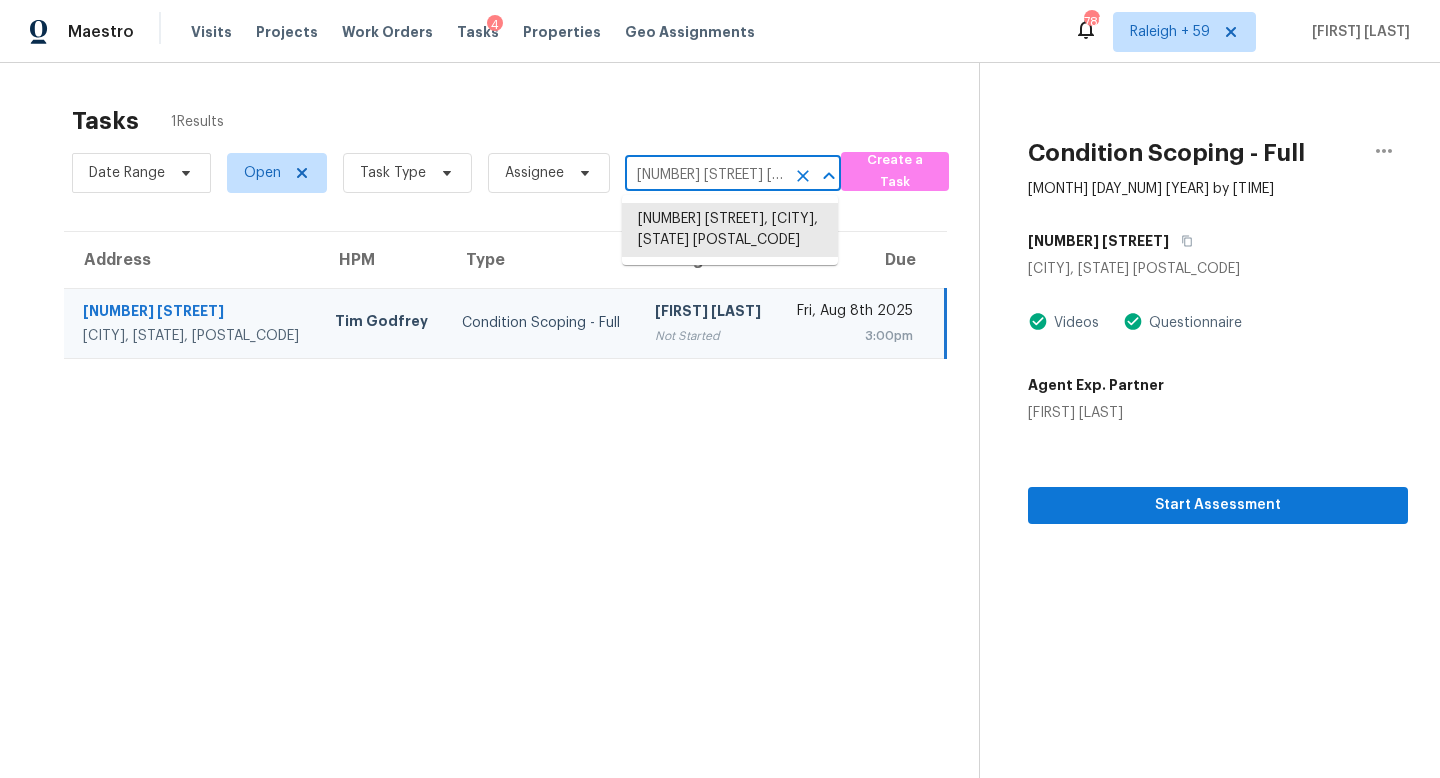 scroll, scrollTop: 0, scrollLeft: 68, axis: horizontal 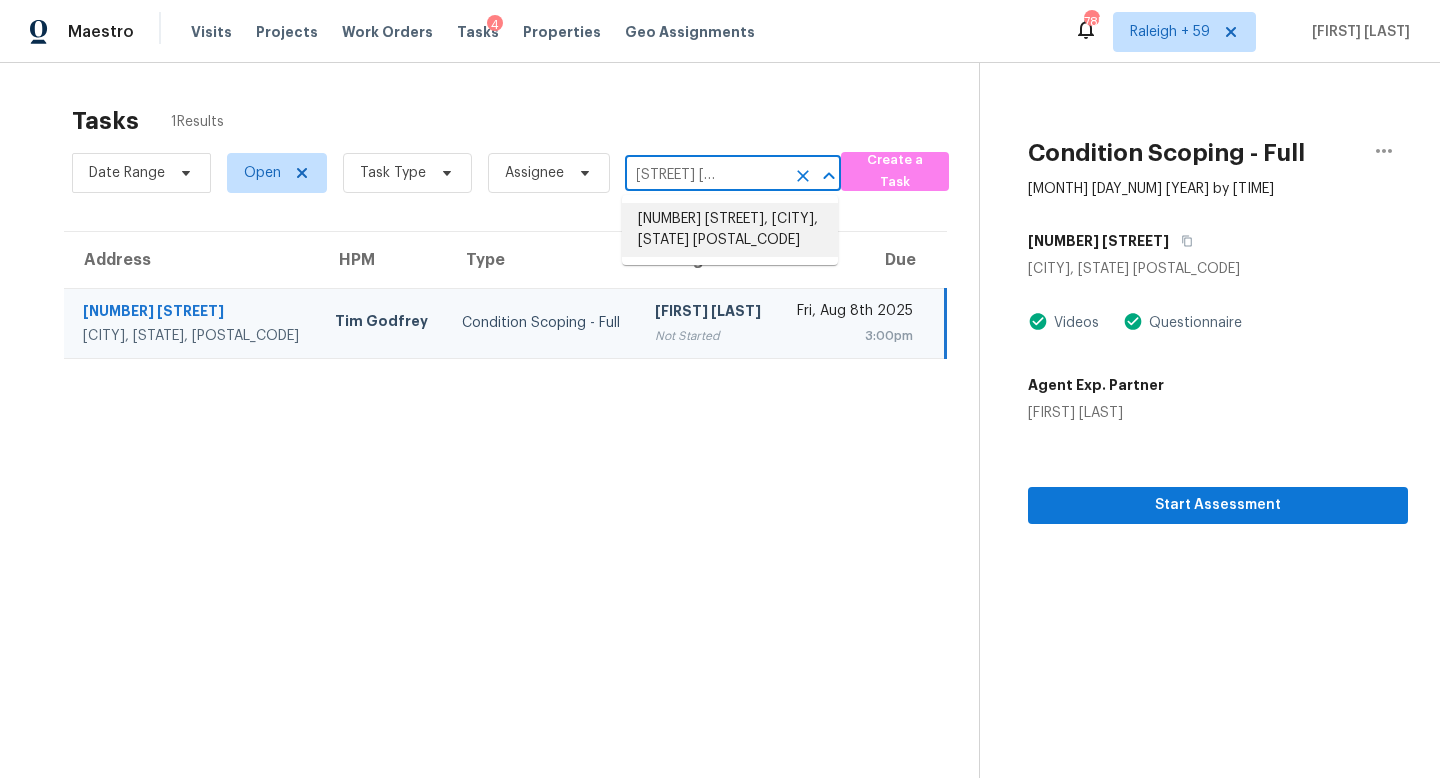 click on "[NUMBER] [STREET], [CITY], [STATE] [POSTAL_CODE]" at bounding box center [730, 230] 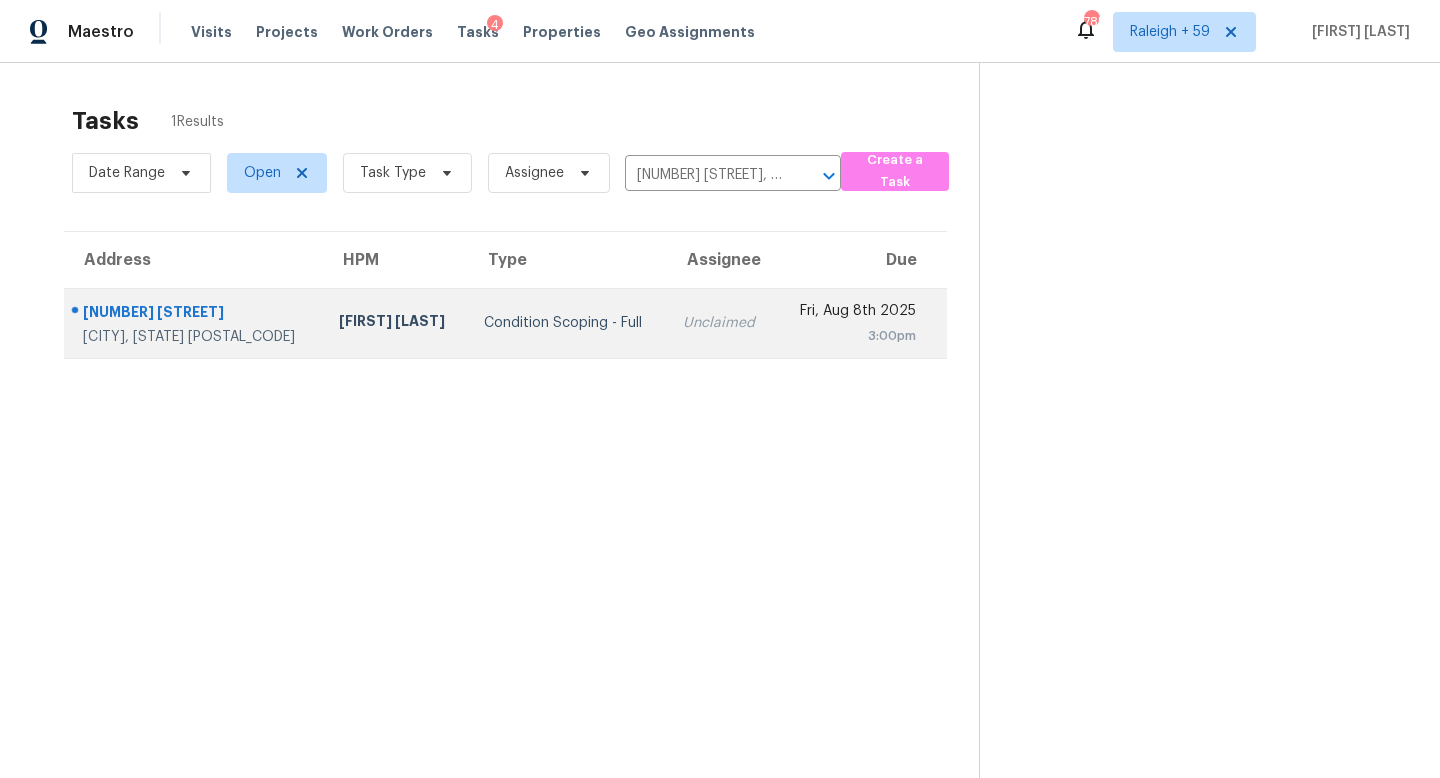 click on "Unclaimed" at bounding box center (721, 323) 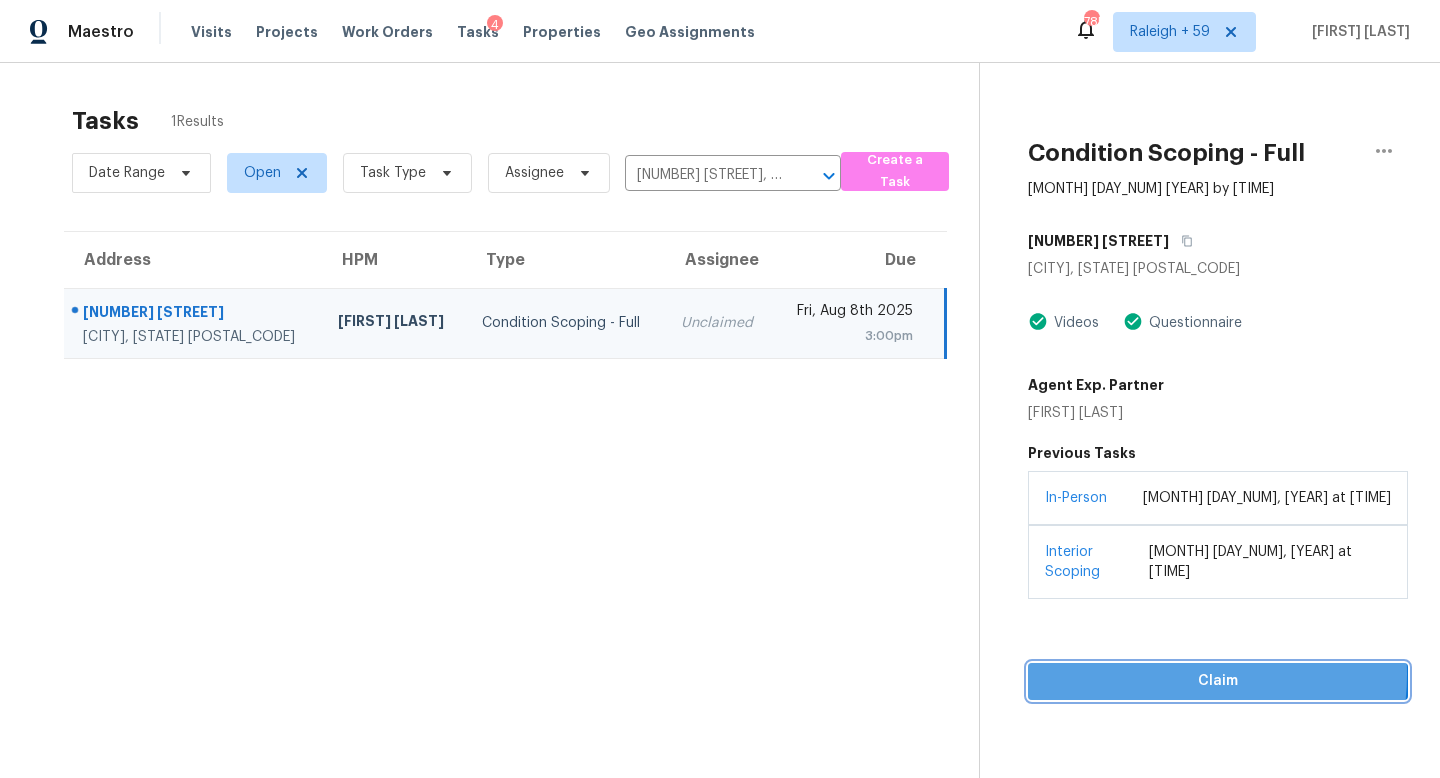 click on "Claim" at bounding box center (1218, 681) 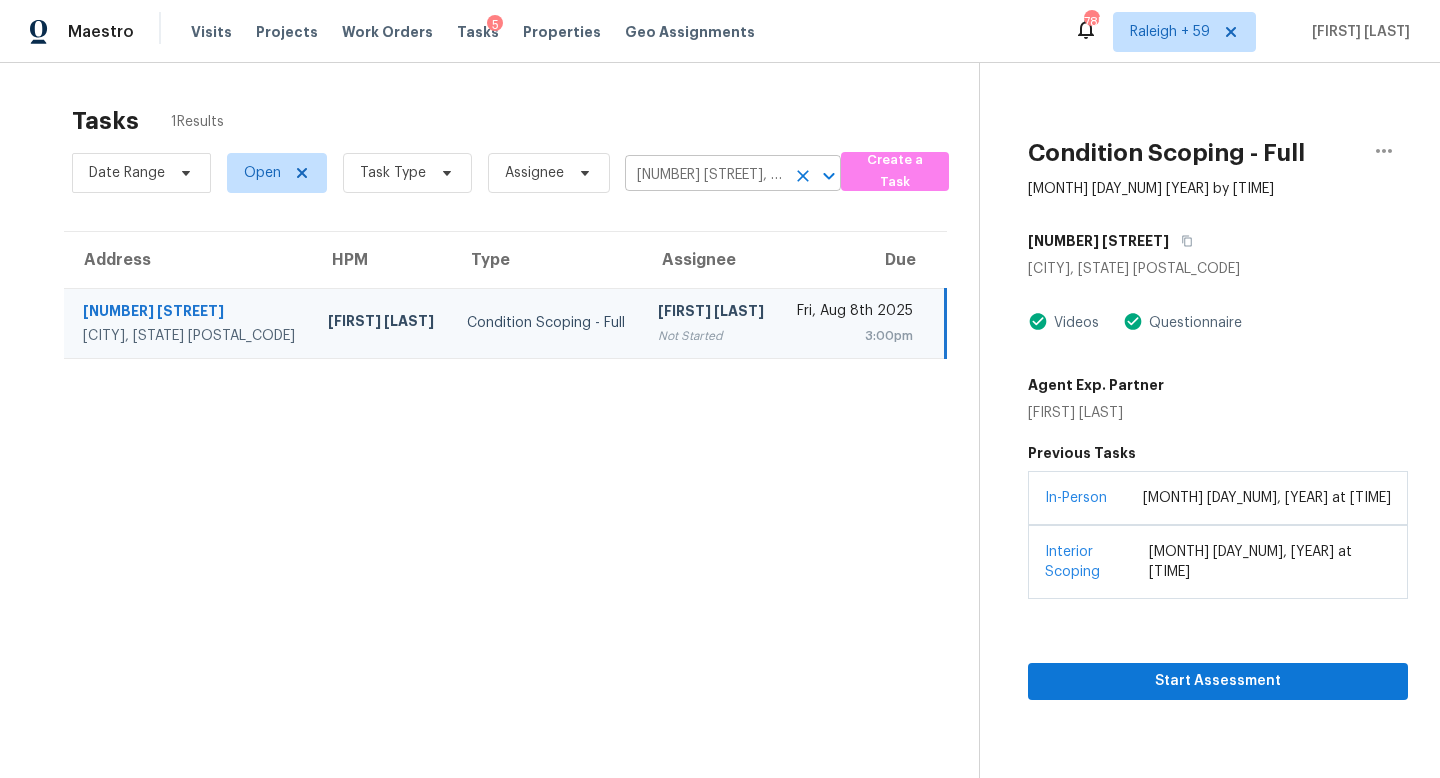 click on "[NUMBER] [STREET], [CITY], [STATE] [POSTAL_CODE]" at bounding box center [705, 175] 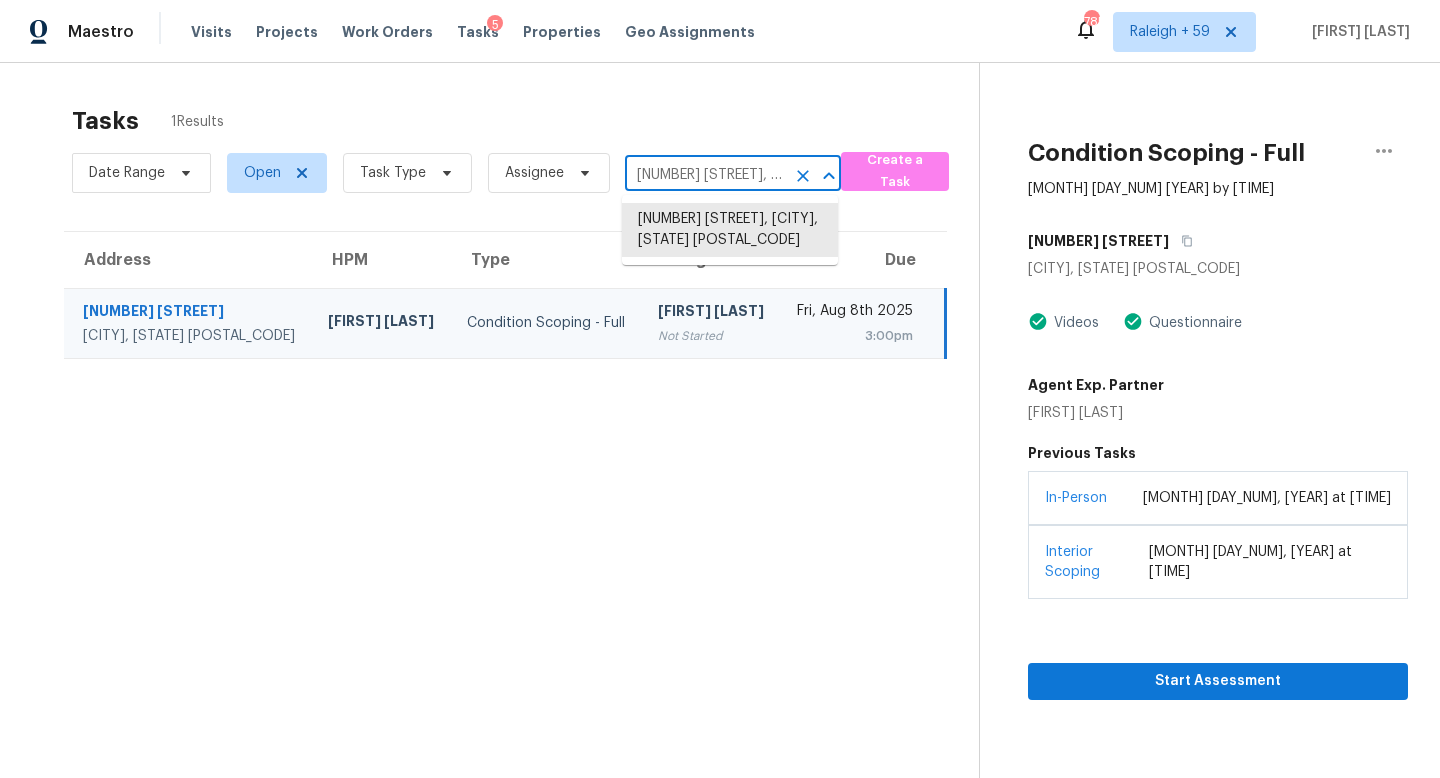 paste on "[NUMBER] [STREET] [CITY], [STATE], [POSTAL_CODE]" 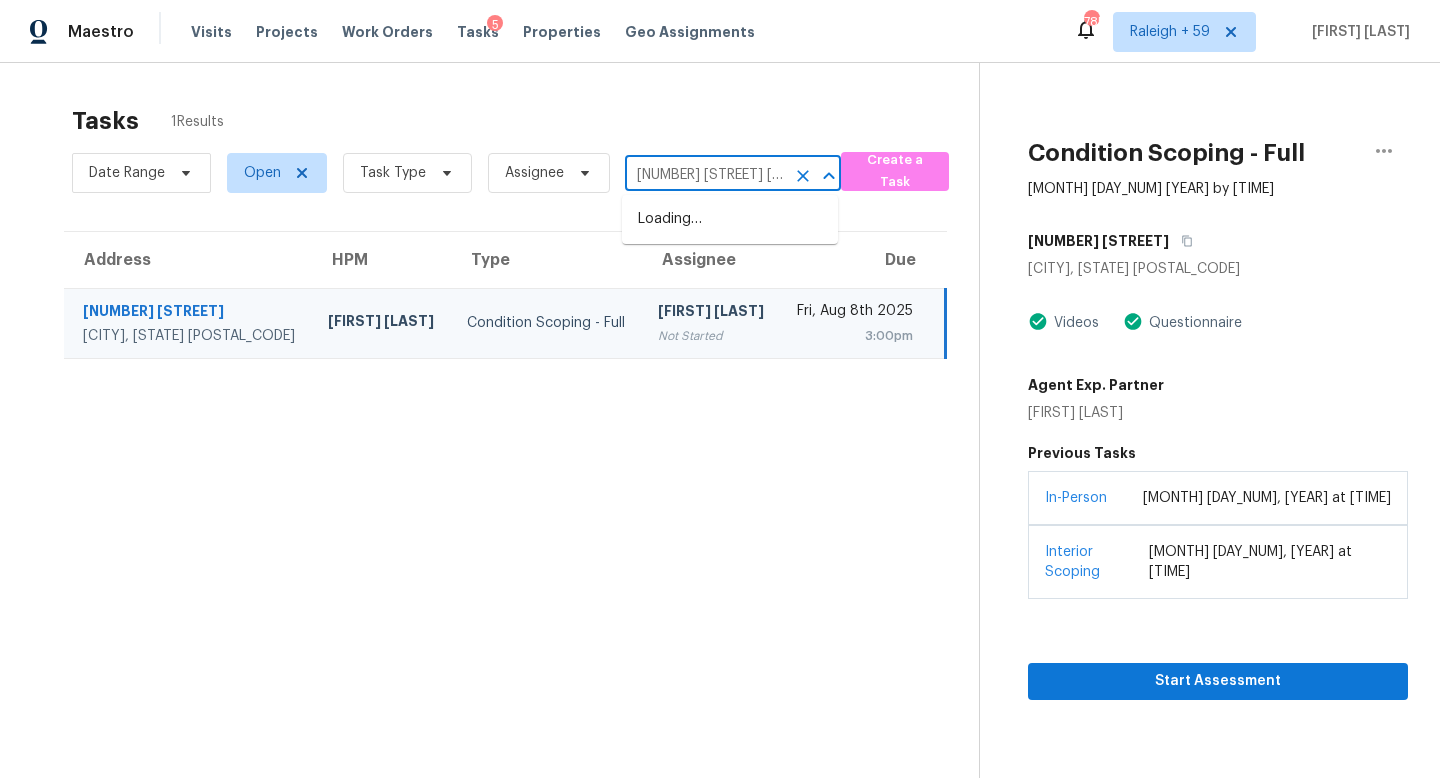 scroll, scrollTop: 0, scrollLeft: 110, axis: horizontal 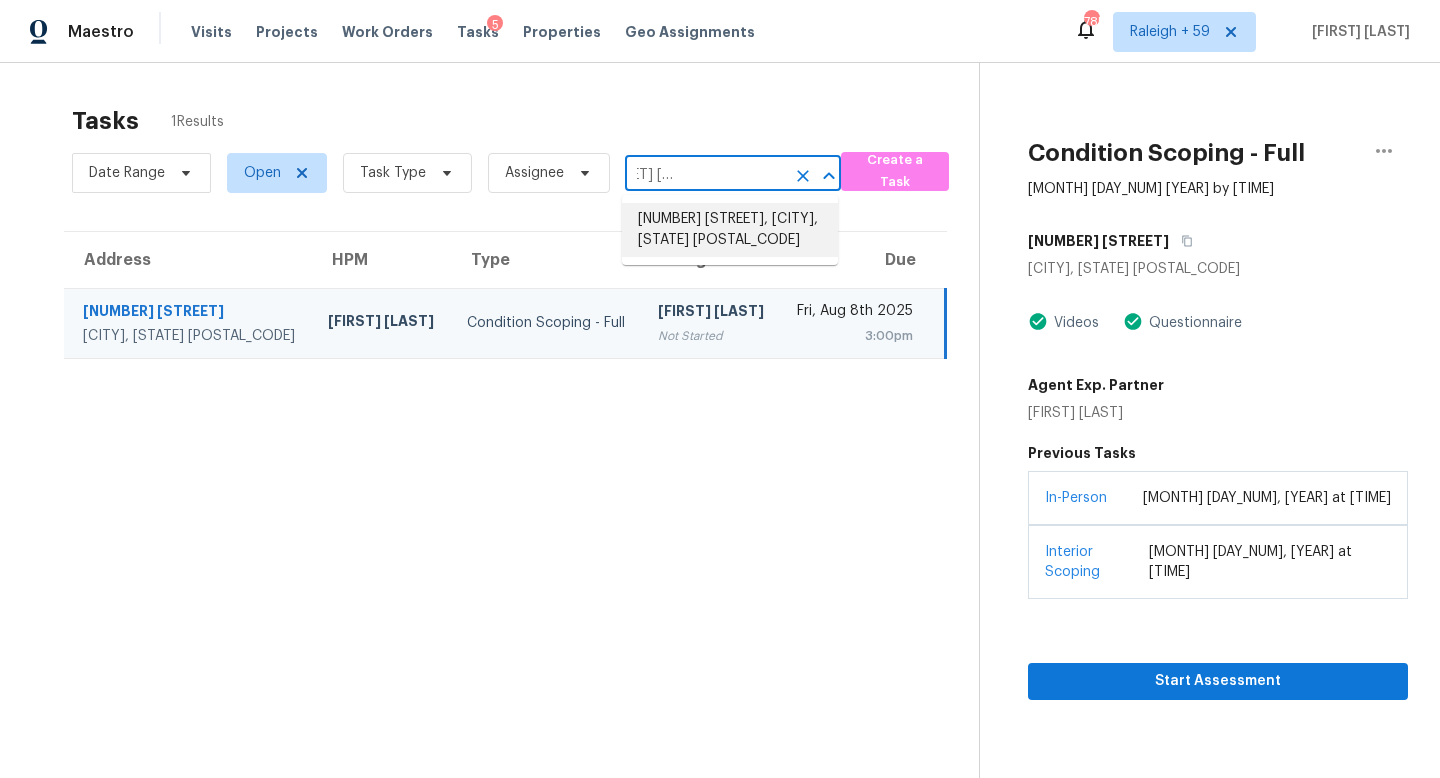 click on "[NUMBER] [STREET], [CITY], [STATE] [POSTAL_CODE]" at bounding box center (730, 230) 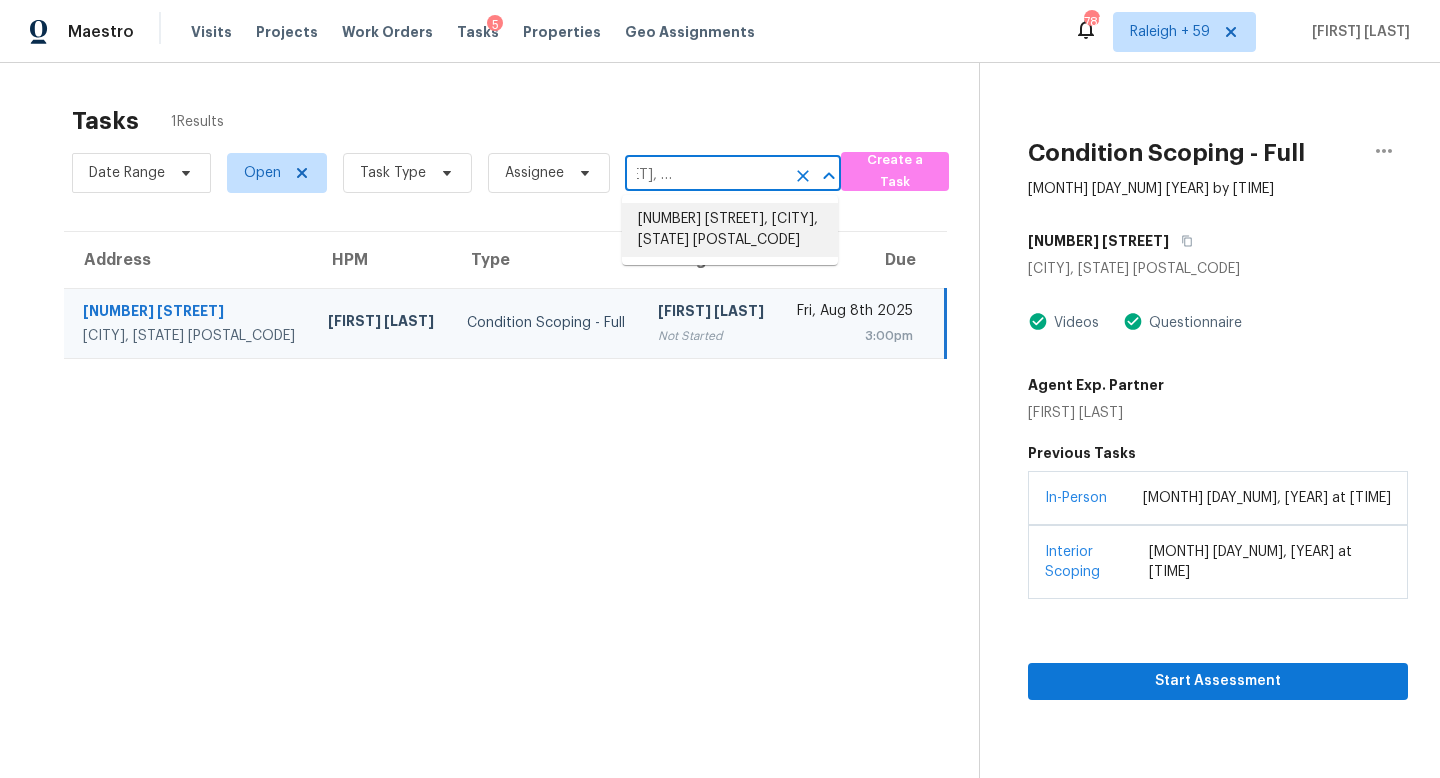 scroll, scrollTop: 0, scrollLeft: 0, axis: both 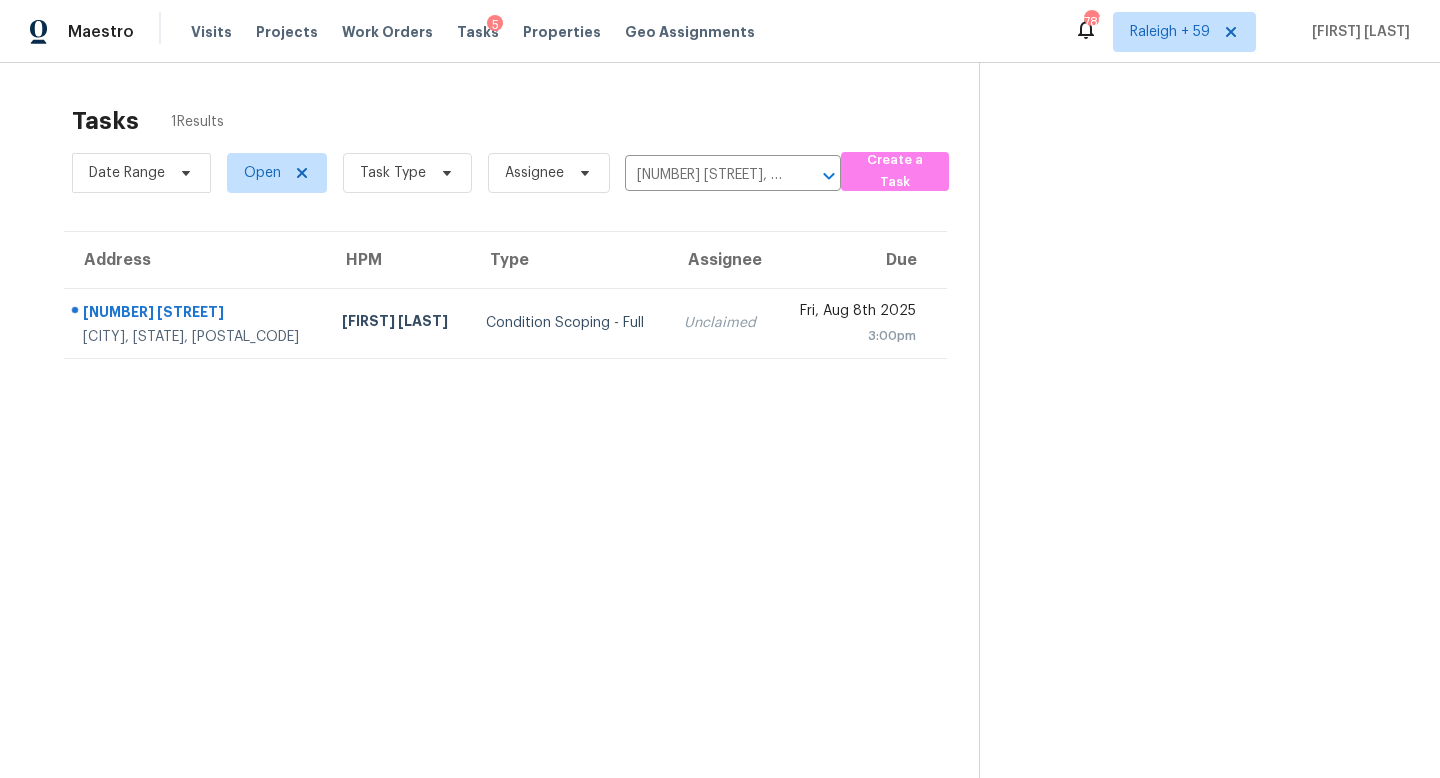 click on "Unclaimed" at bounding box center (722, 323) 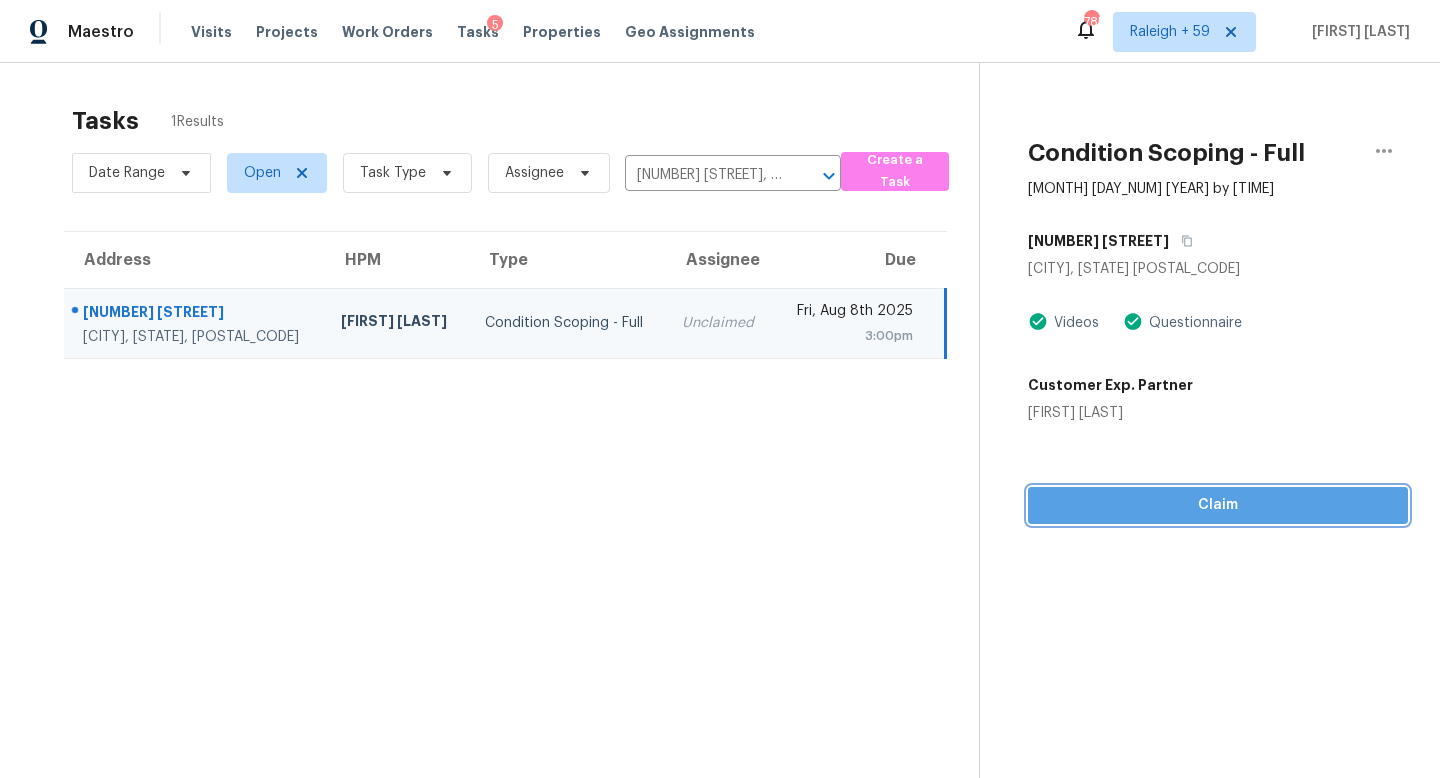 click on "Claim" at bounding box center (1218, 505) 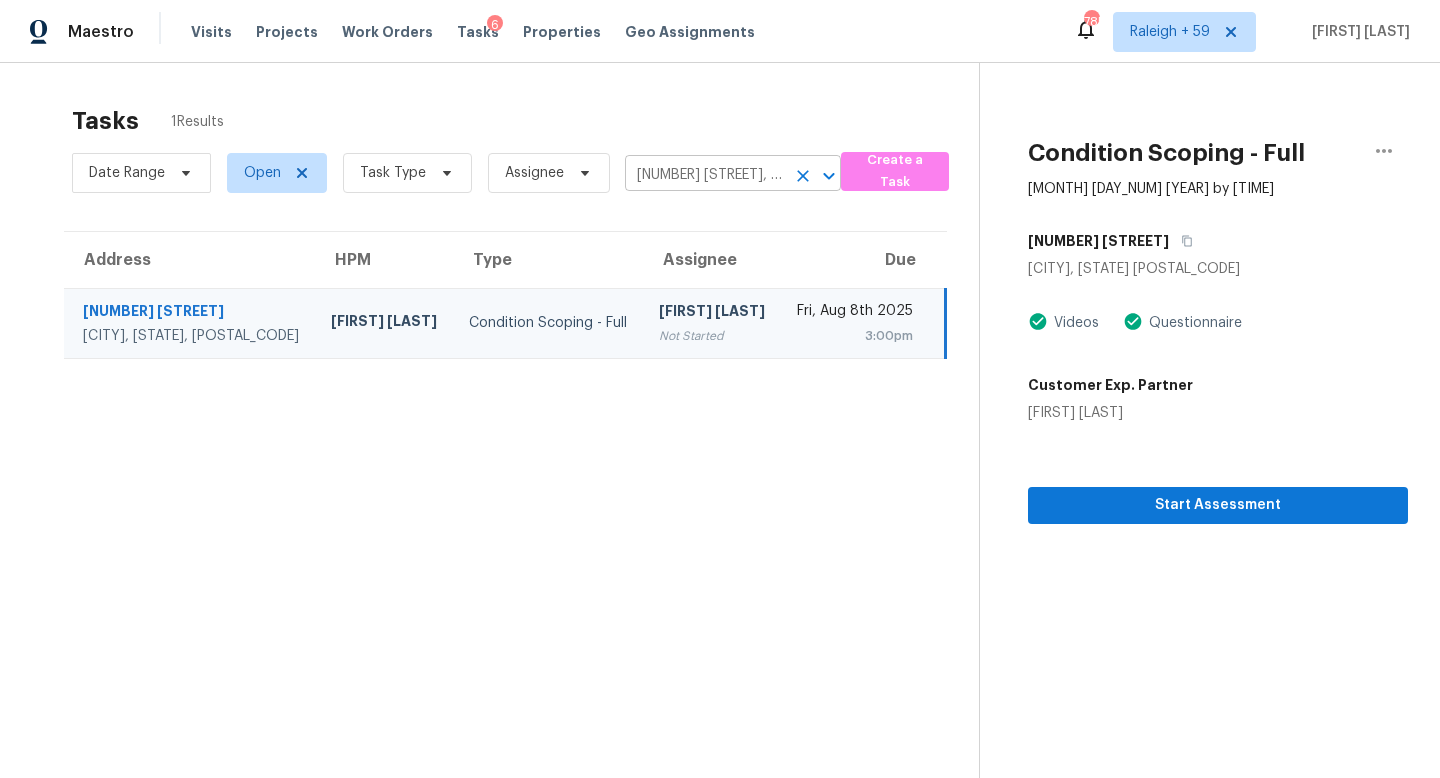 click on "[NUMBER] [STREET], [CITY], [STATE] [POSTAL_CODE]" at bounding box center (705, 175) 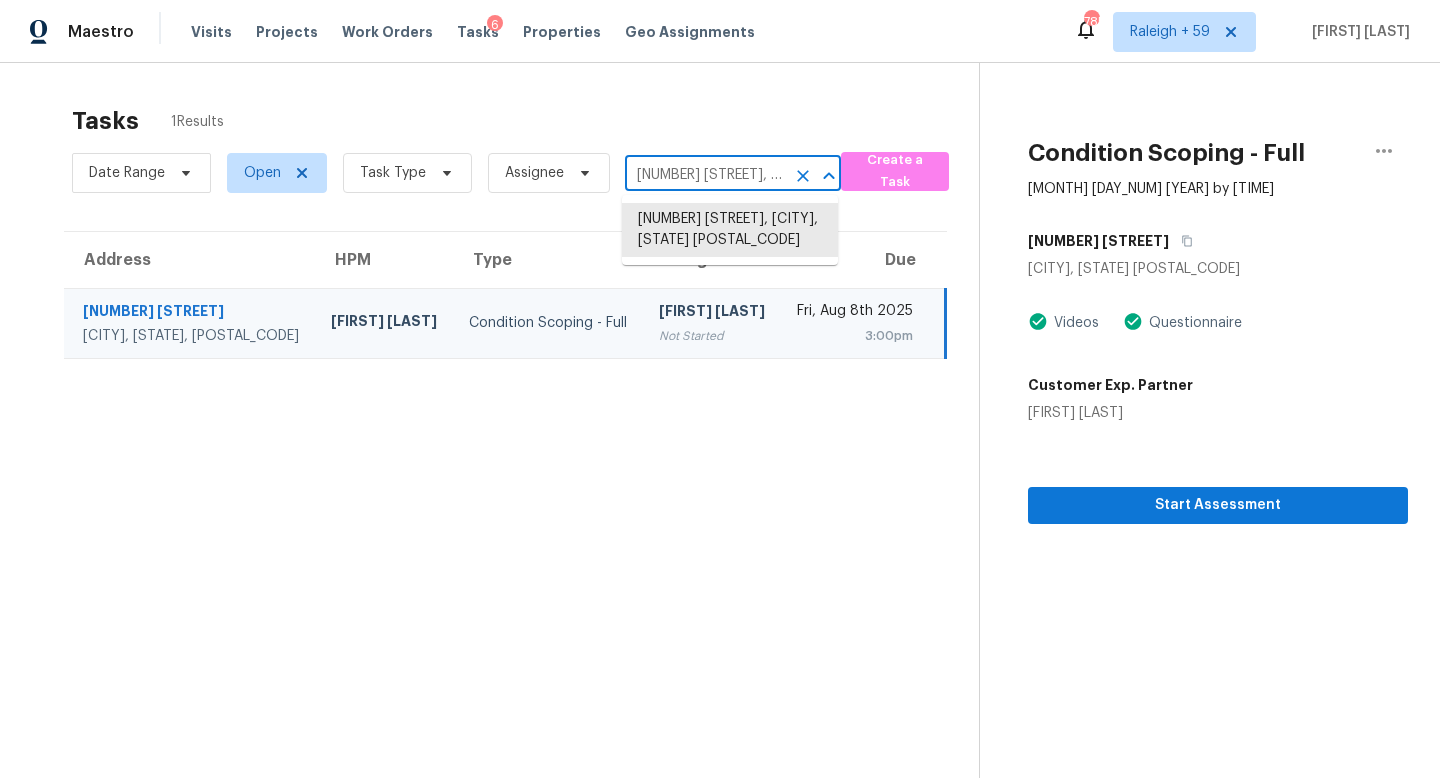 paste on "[NUMBER] [STREET] [CITY], [STATE], [POSTAL_CODE]" 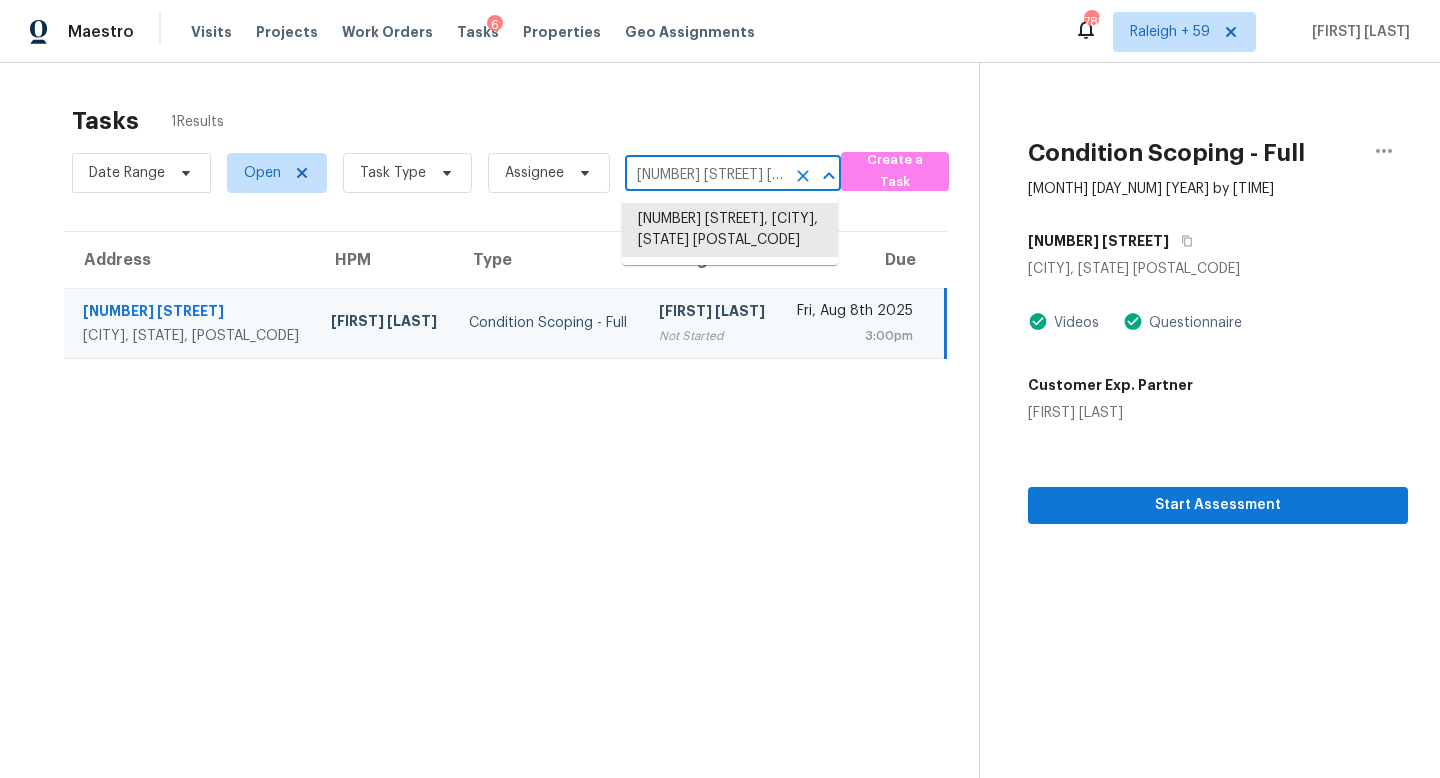 scroll, scrollTop: 0, scrollLeft: 131, axis: horizontal 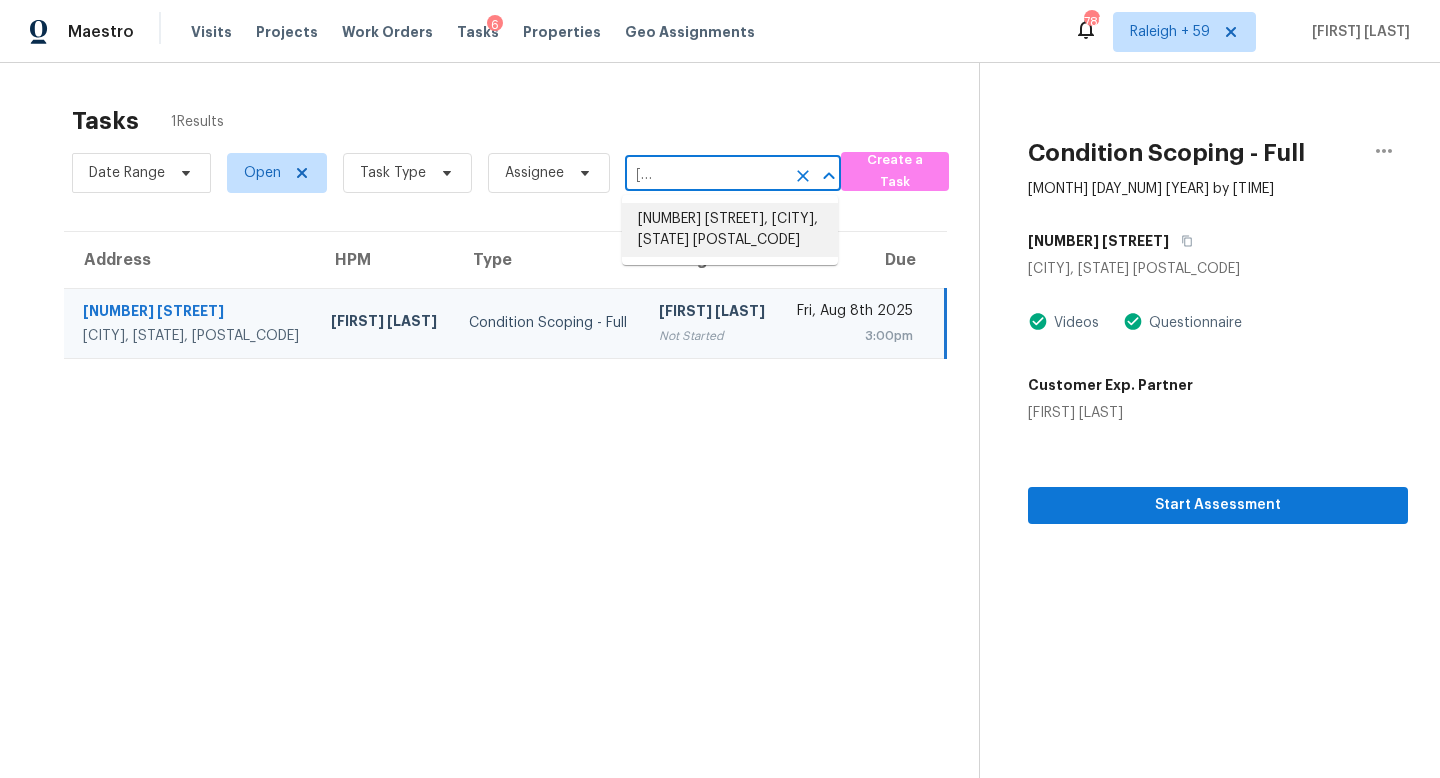 click on "[NUMBER] [STREET], [CITY], [STATE] [POSTAL_CODE]" at bounding box center [730, 230] 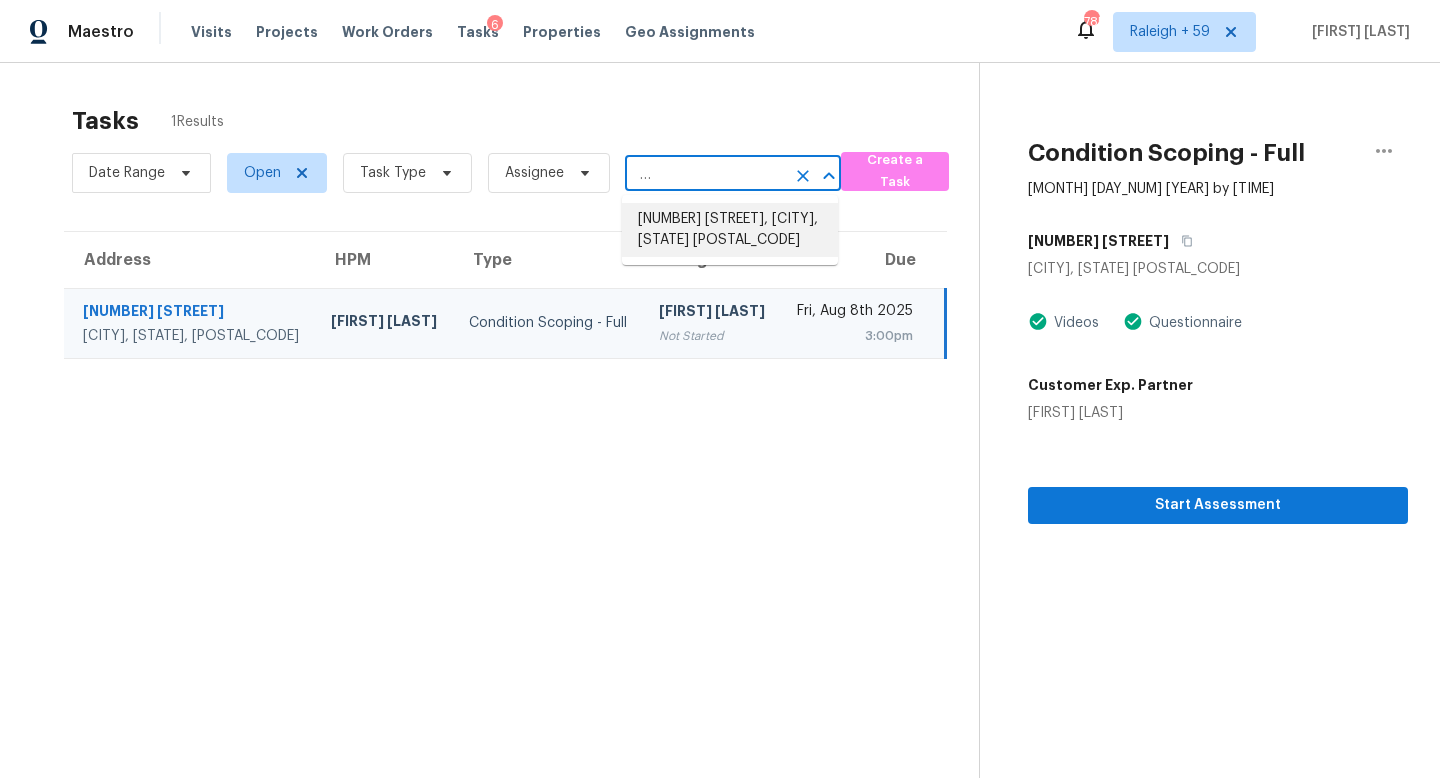 scroll, scrollTop: 0, scrollLeft: 0, axis: both 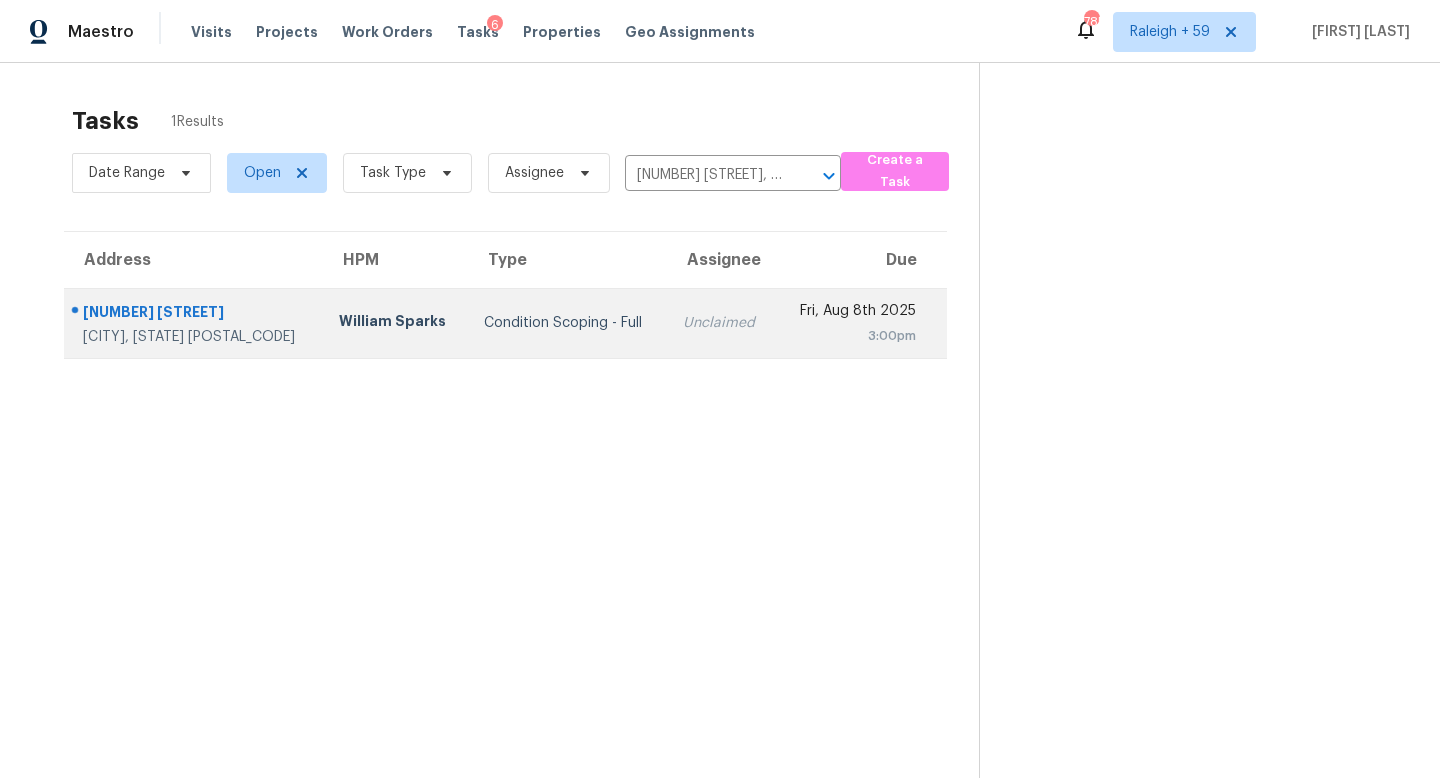 click on "Unclaimed" at bounding box center (721, 323) 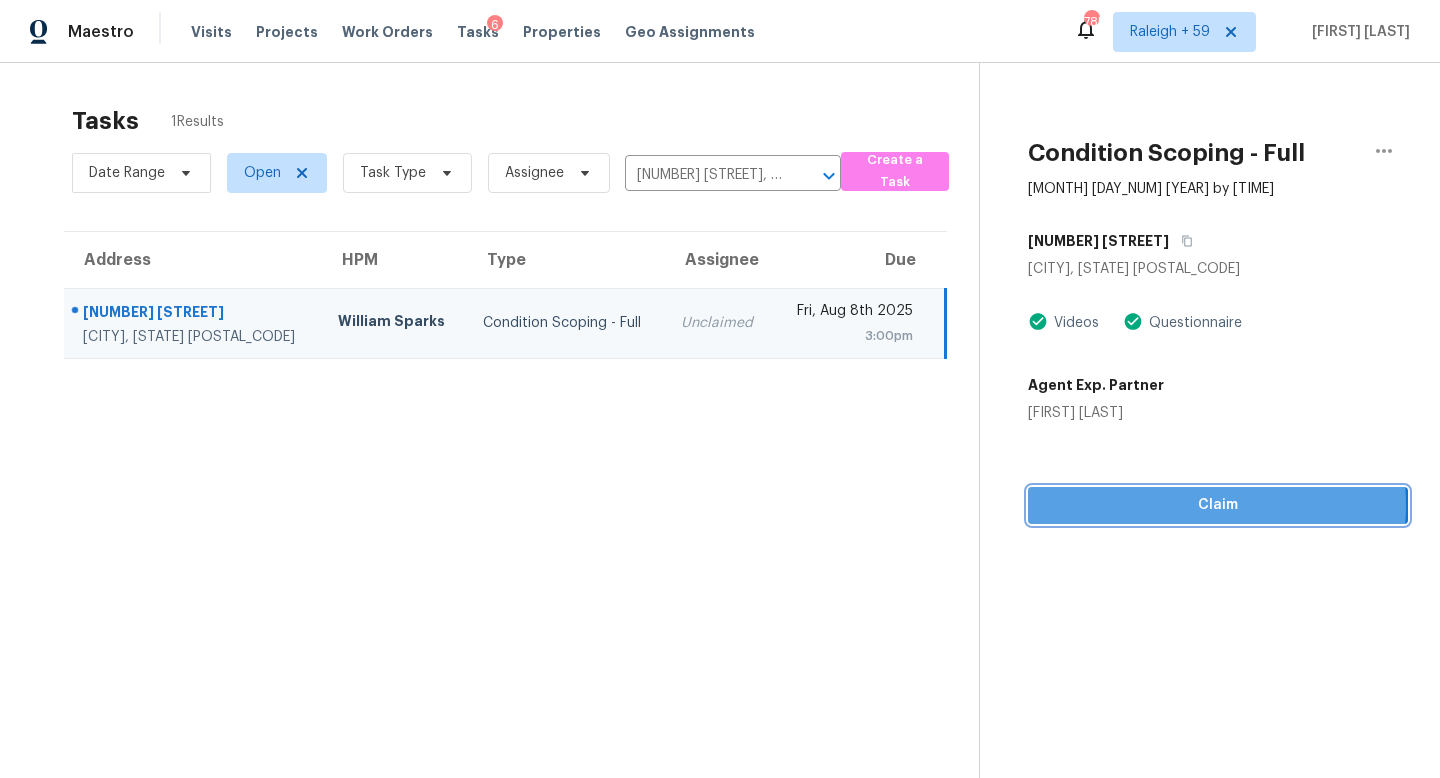 click on "Claim" at bounding box center [1218, 505] 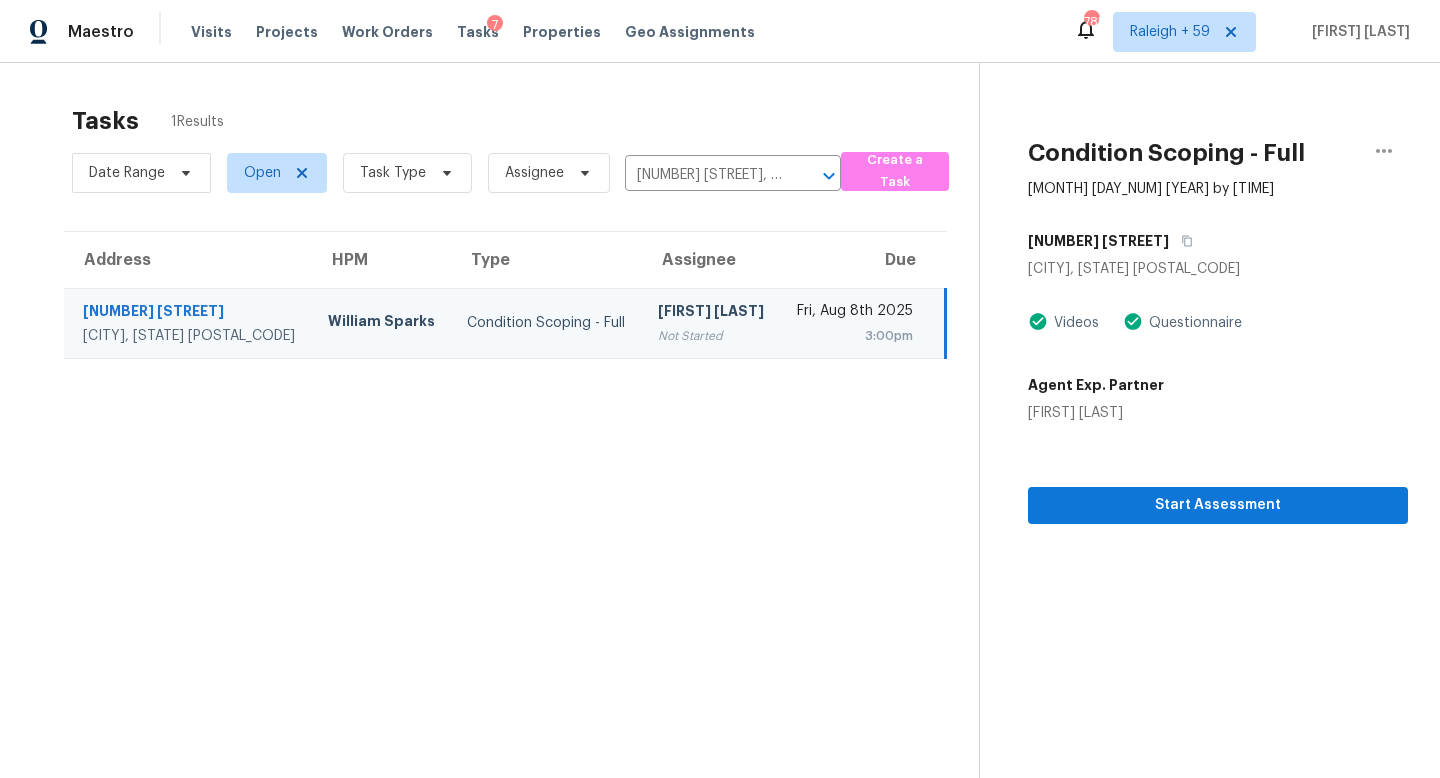 click on "Date Range Open Task Type Assignee [NUMBER] [STREET], [CITY], [STATE] [POSTAL_CODE]" at bounding box center [456, 173] 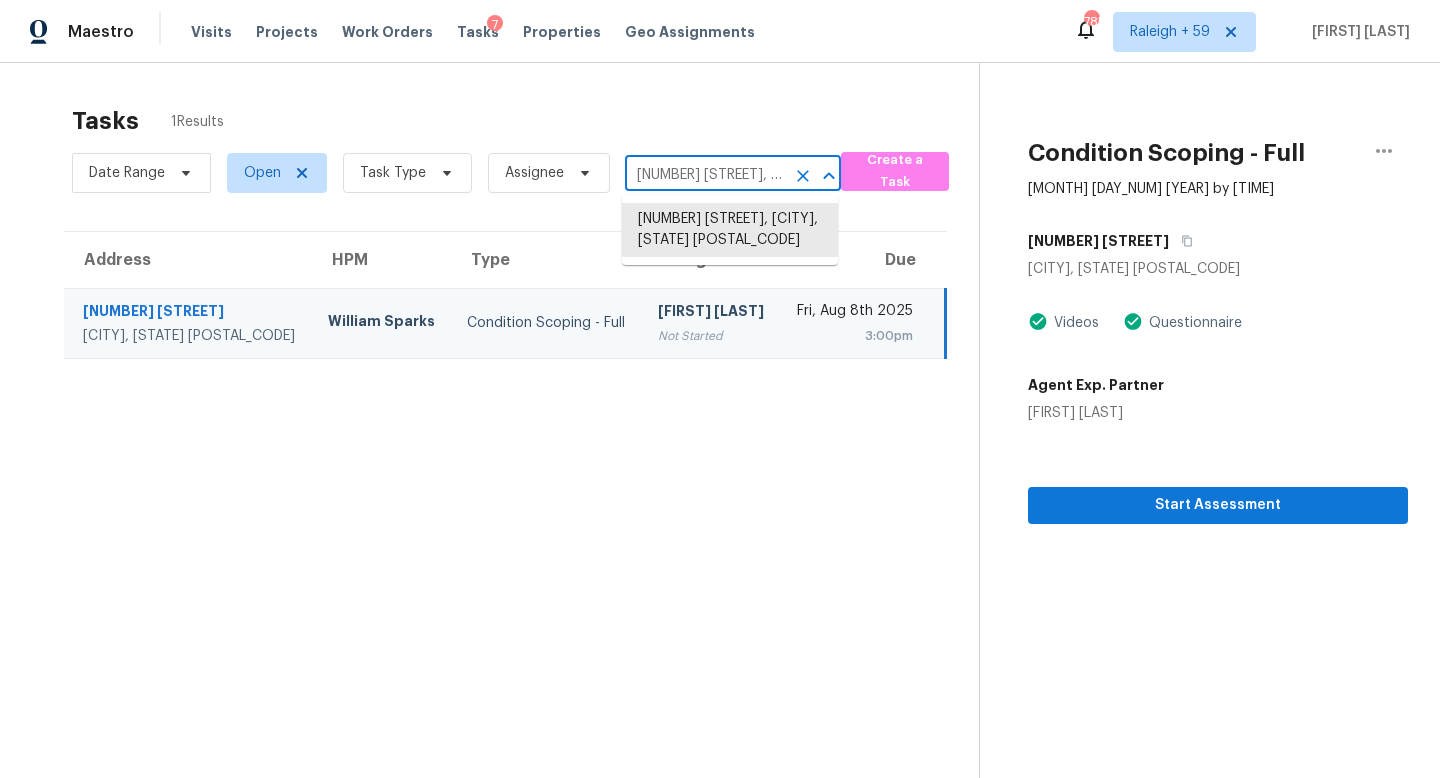click on "[NUMBER] [STREET], [CITY], [STATE] [POSTAL_CODE]" at bounding box center (705, 175) 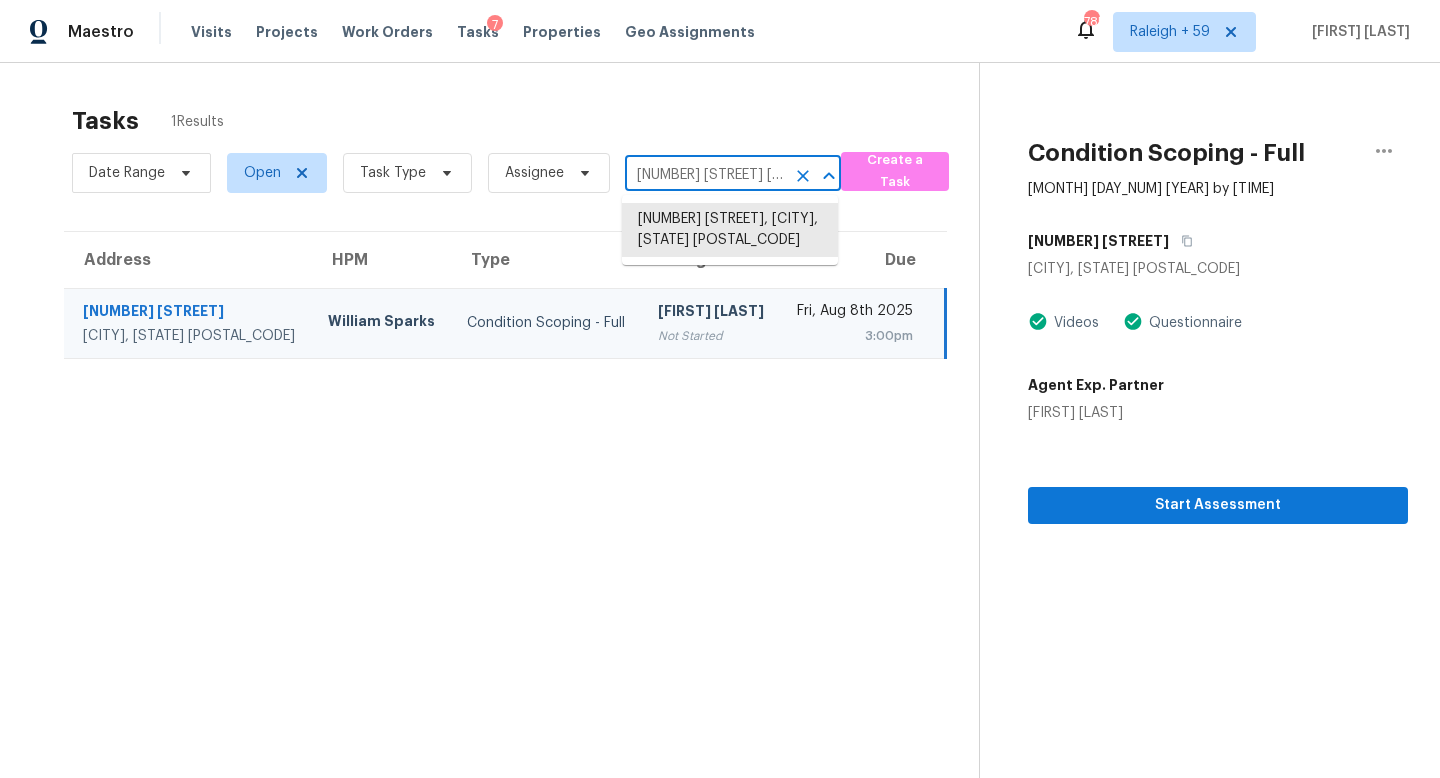 scroll, scrollTop: 0, scrollLeft: 76, axis: horizontal 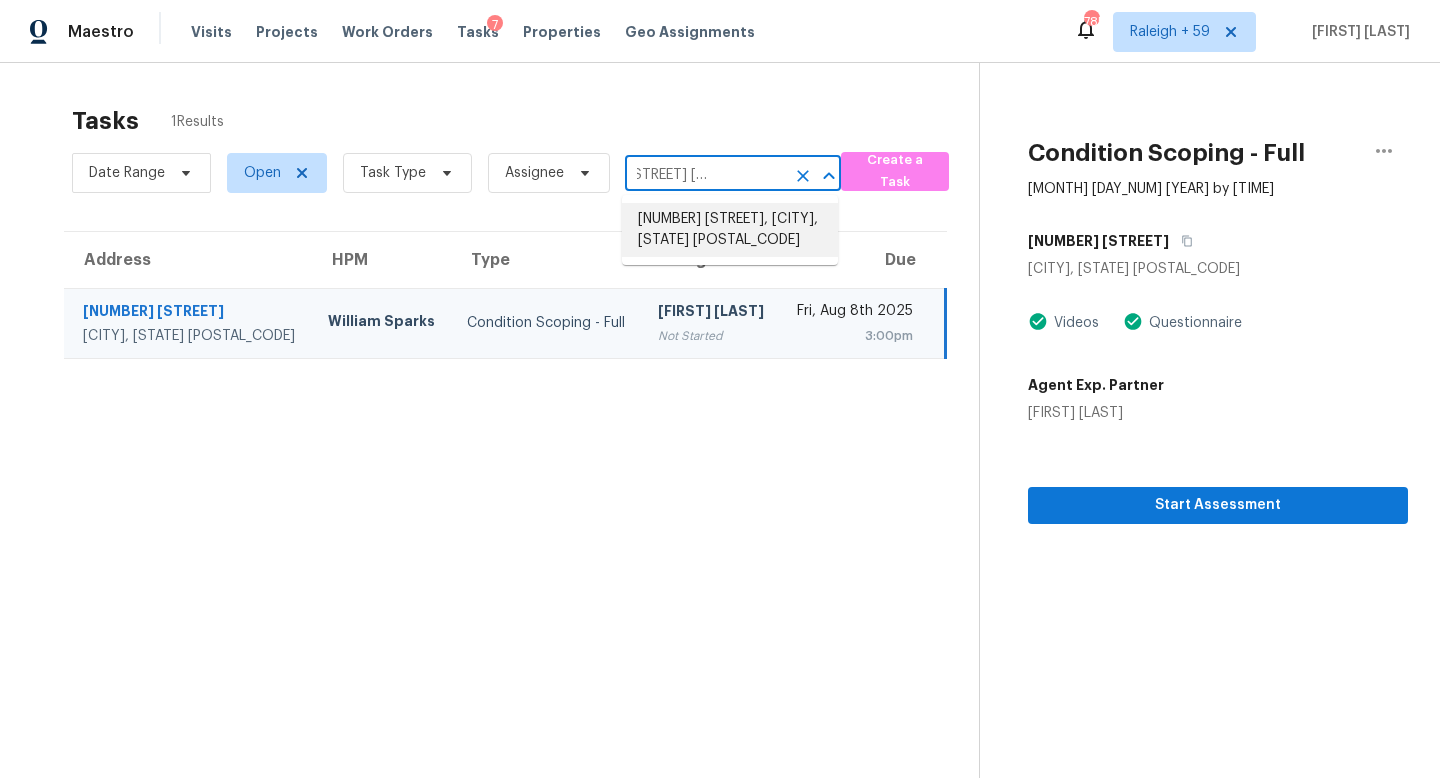 click on "[NUMBER] [STREET], [CITY], [STATE] [POSTAL_CODE]" at bounding box center [730, 230] 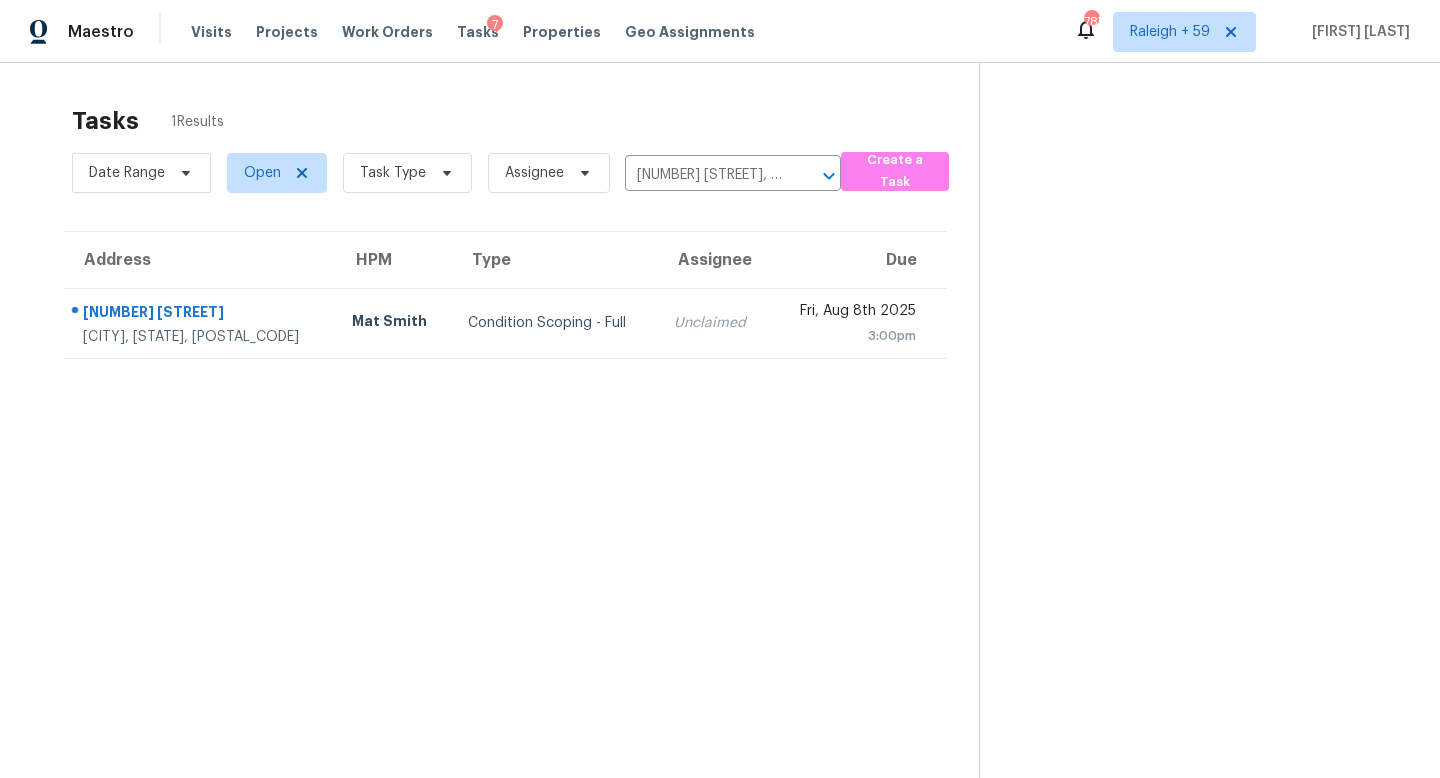 click on "Unclaimed" at bounding box center [714, 323] 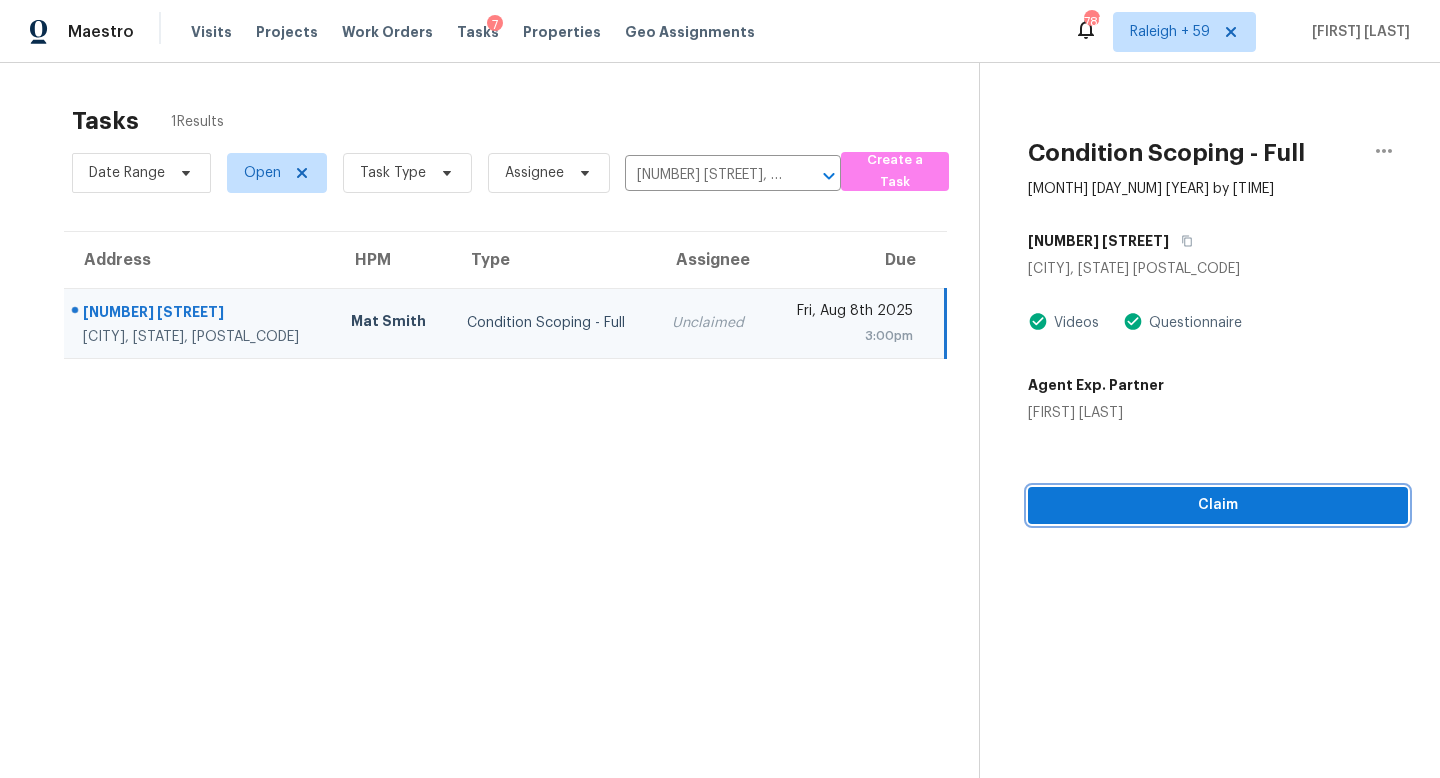 click on "Claim" at bounding box center (1218, 505) 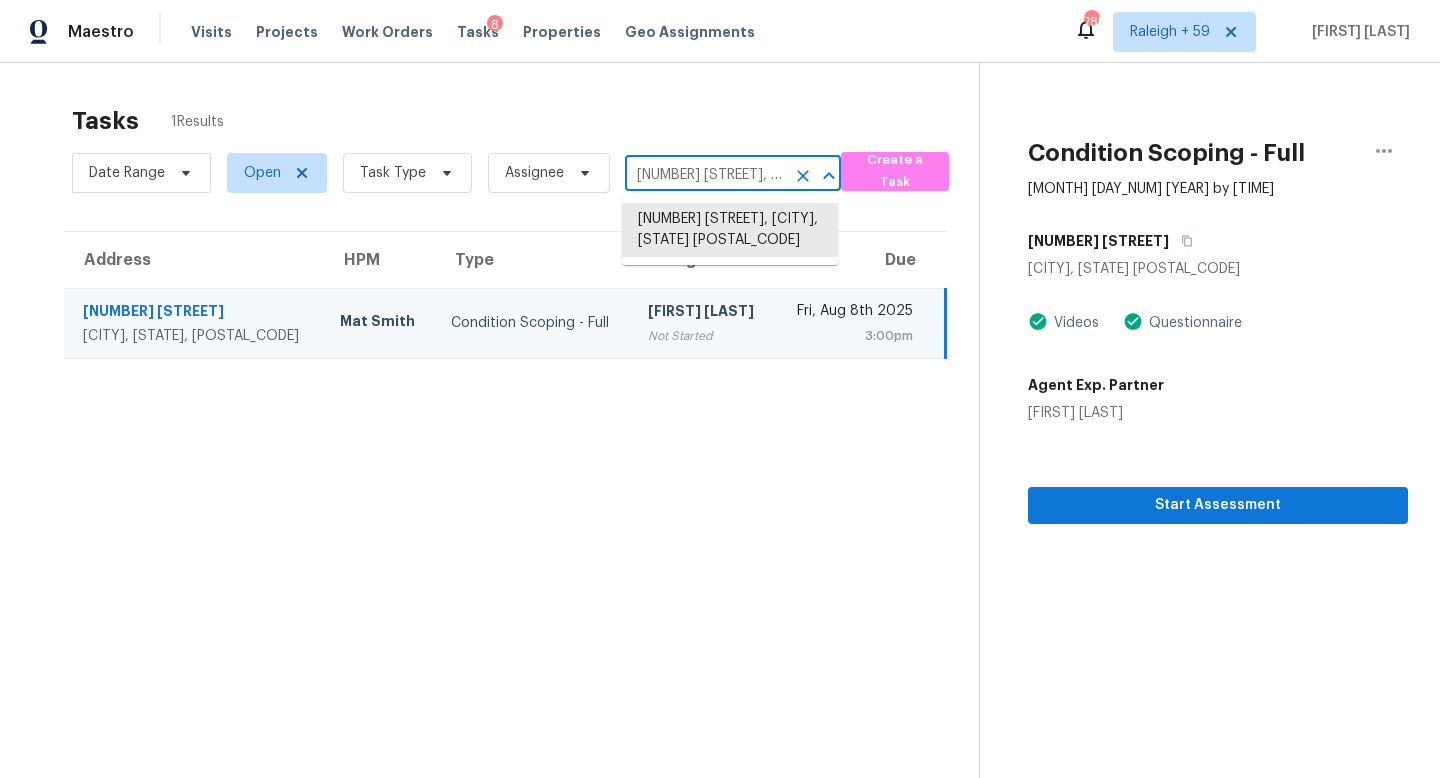 click on "[NUMBER] [STREET], [CITY], [STATE] [POSTAL_CODE]" at bounding box center [705, 175] 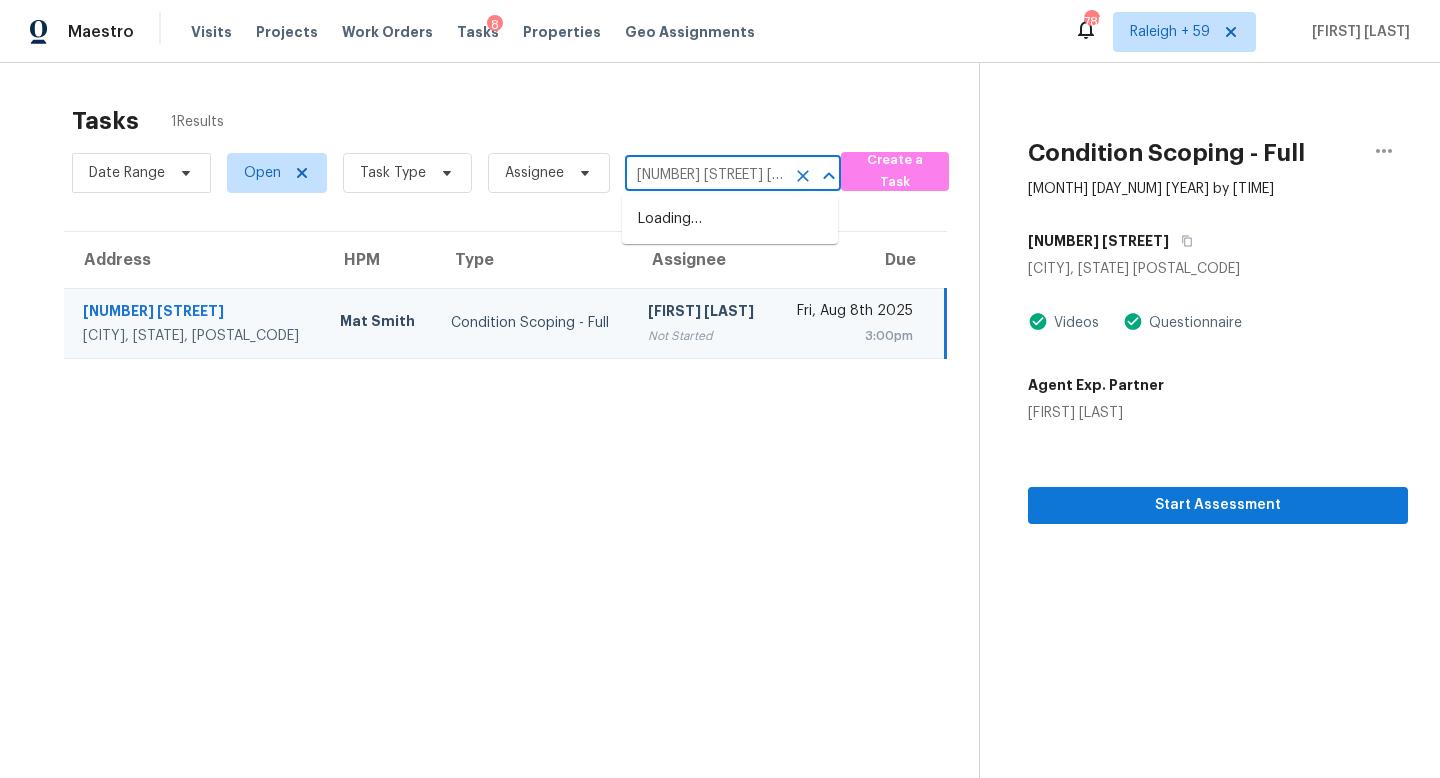 scroll, scrollTop: 0, scrollLeft: 100, axis: horizontal 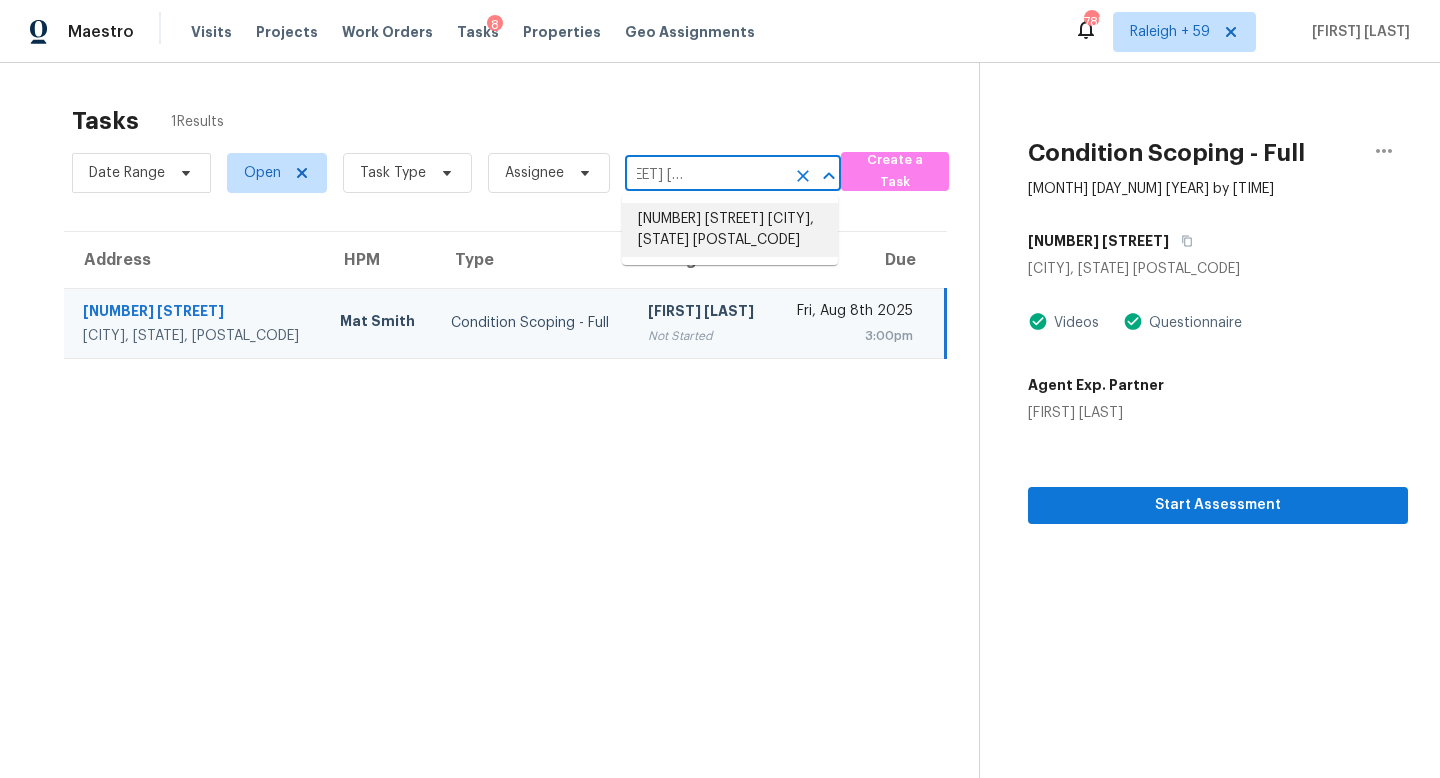 click on "[NUMBER] [STREET] [CITY], [STATE] [POSTAL_CODE]" at bounding box center (730, 230) 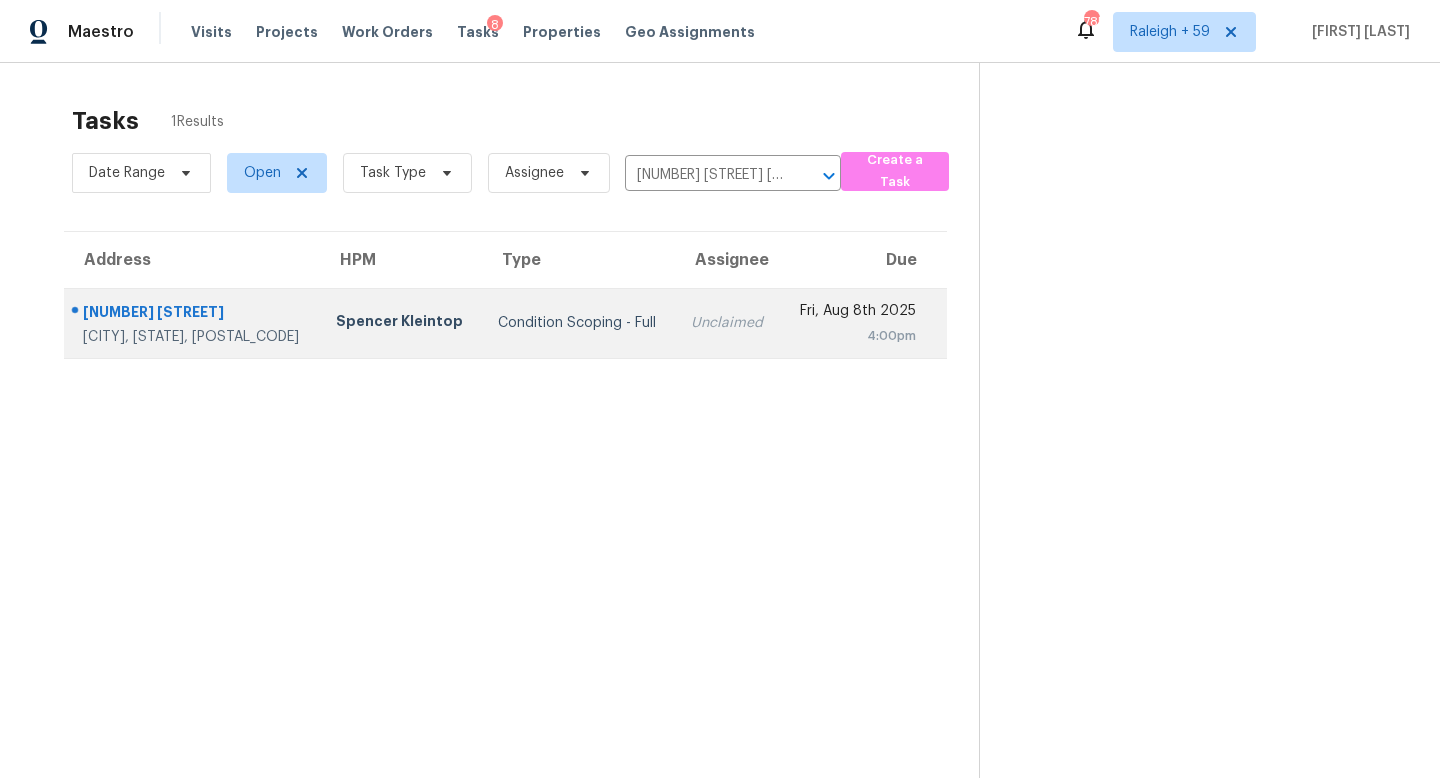 click on "Condition Scoping - Full" at bounding box center (579, 323) 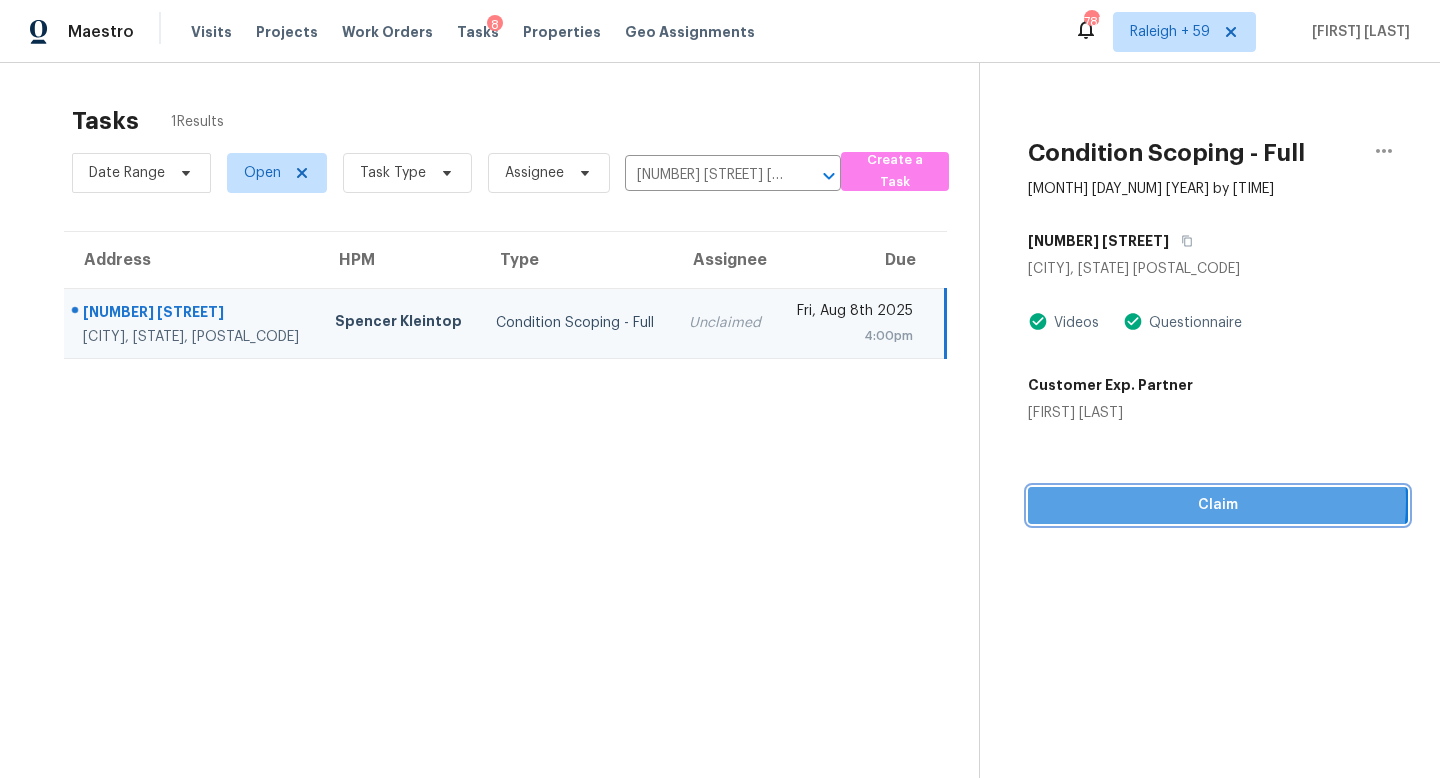 click on "Claim" at bounding box center (1218, 505) 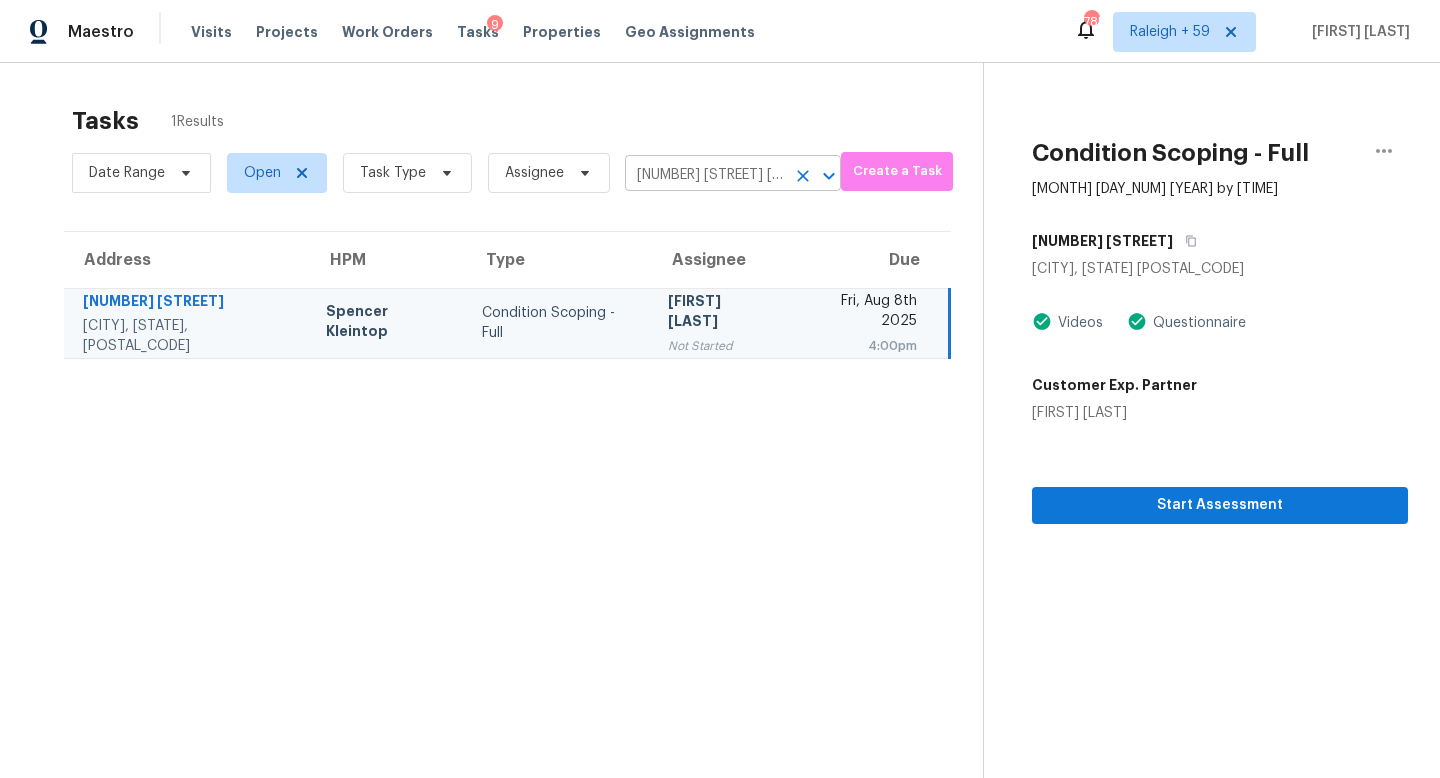 click on "[NUMBER] [STREET] [CITY], [STATE] [POSTAL_CODE]" at bounding box center (705, 175) 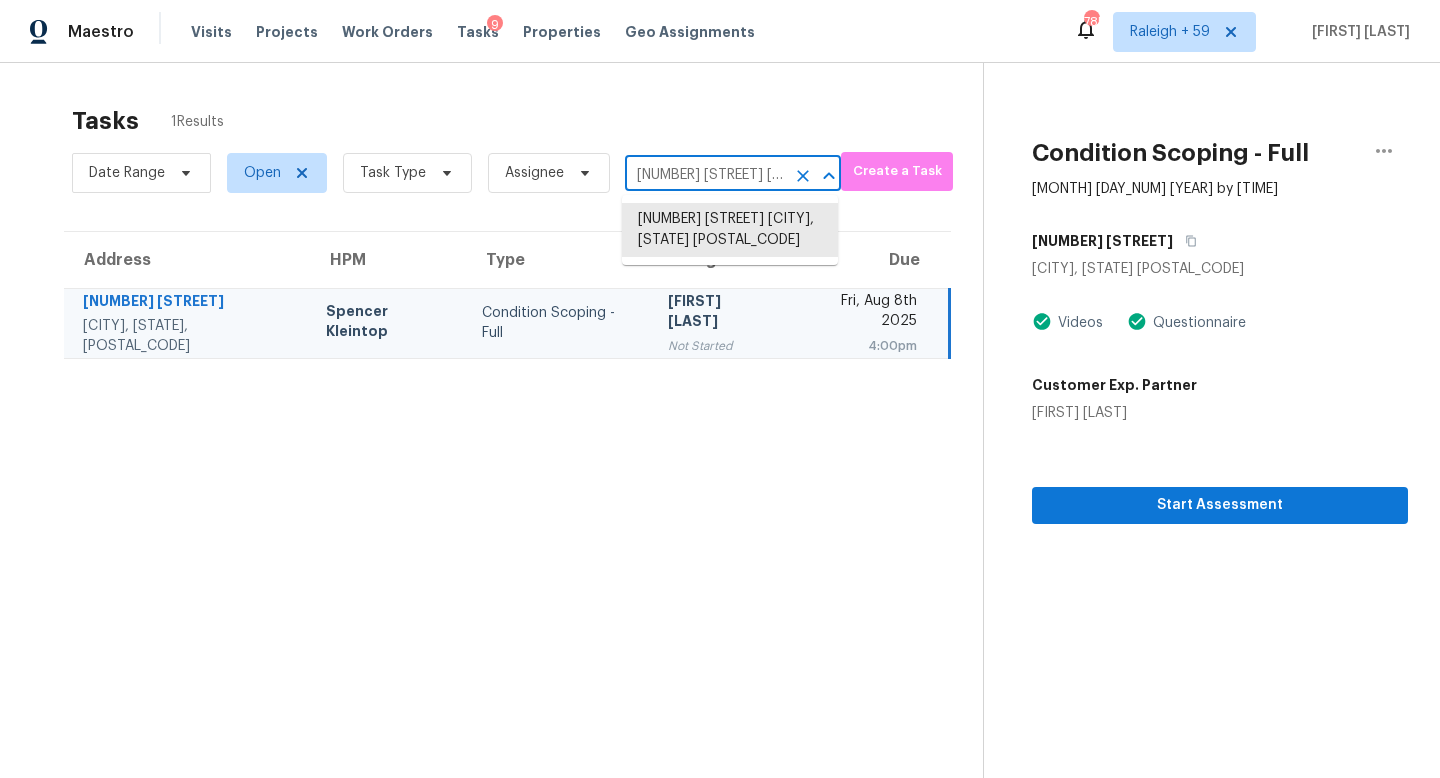 paste on "[NUMBER] [STREET] [CITY], [STATE], [POSTAL_CODE]" 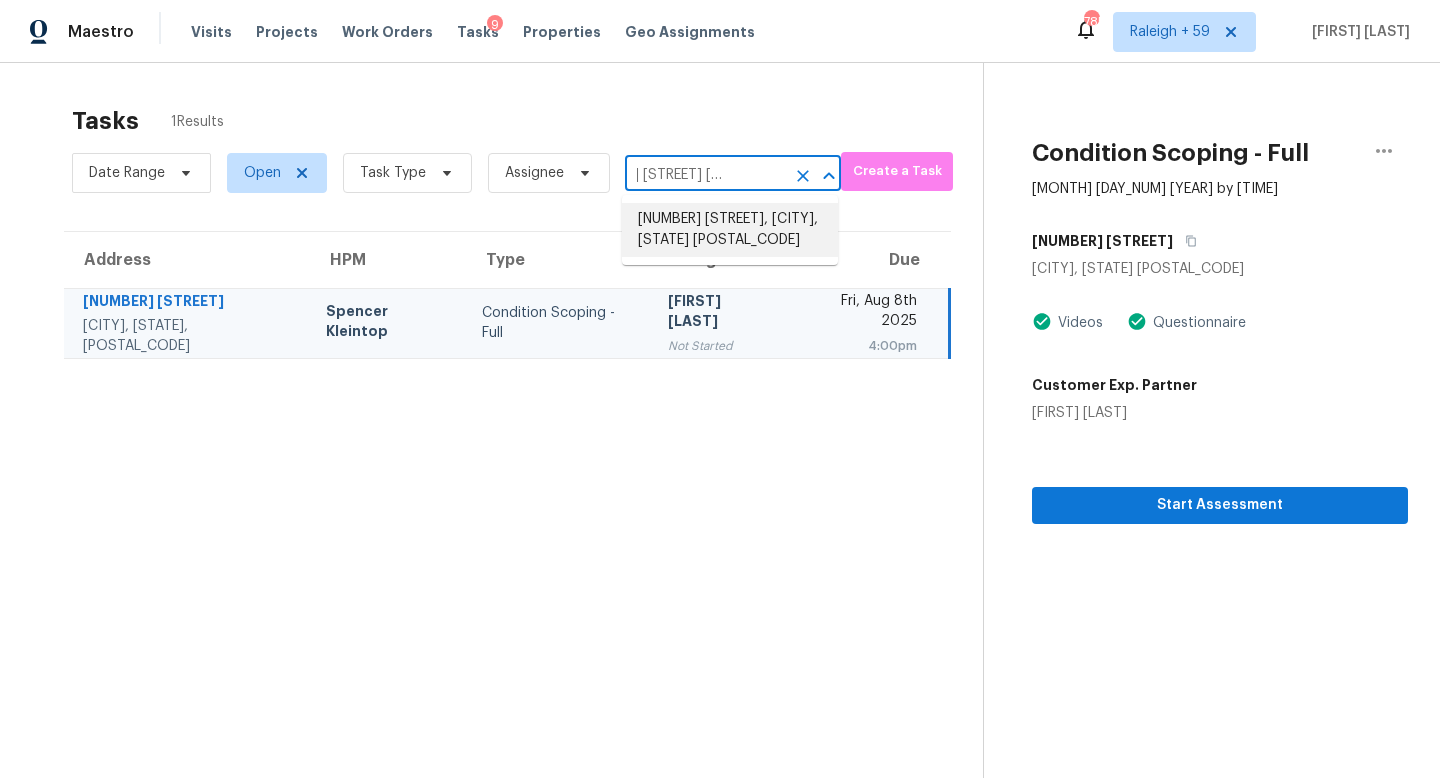drag, startPoint x: 702, startPoint y: 195, endPoint x: 702, endPoint y: 218, distance: 23 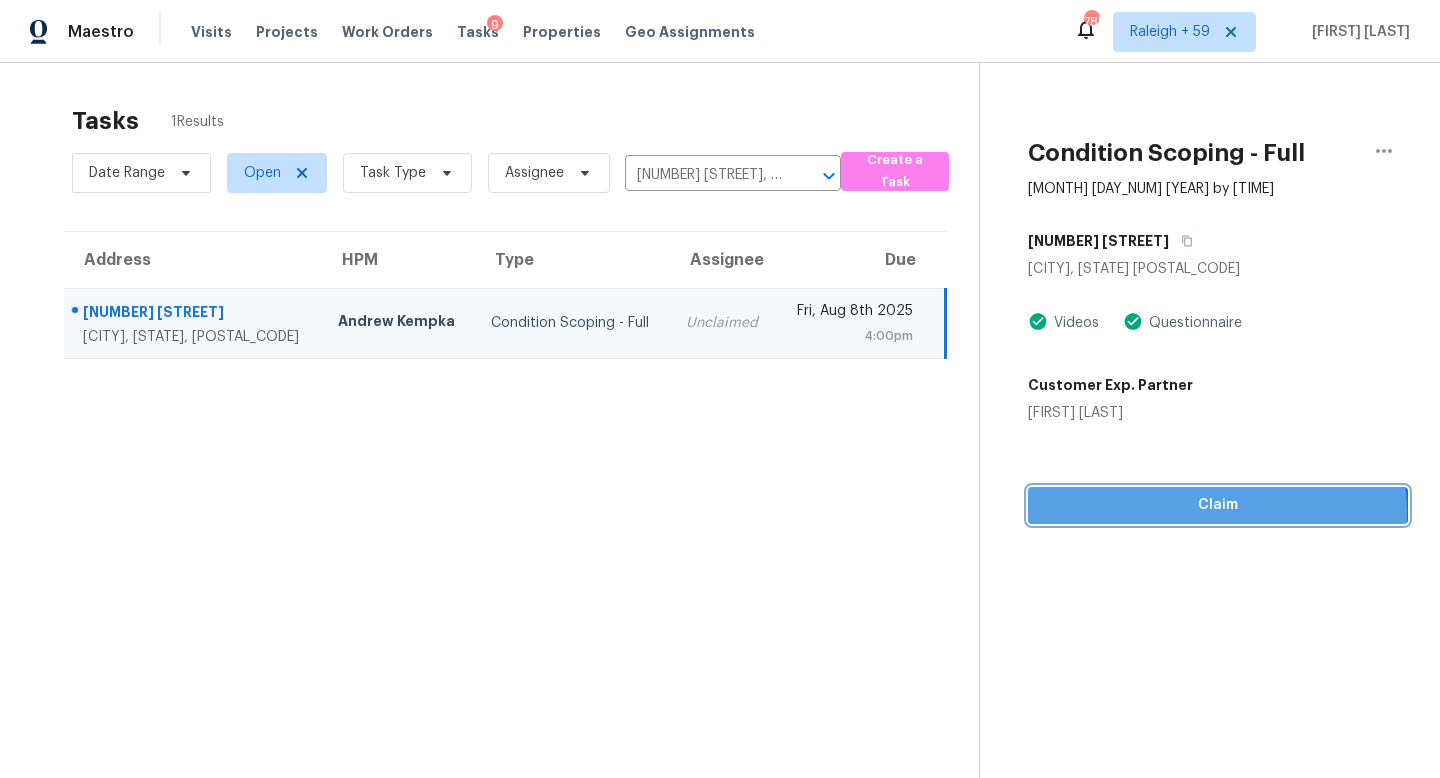 click on "Claim" at bounding box center (1218, 505) 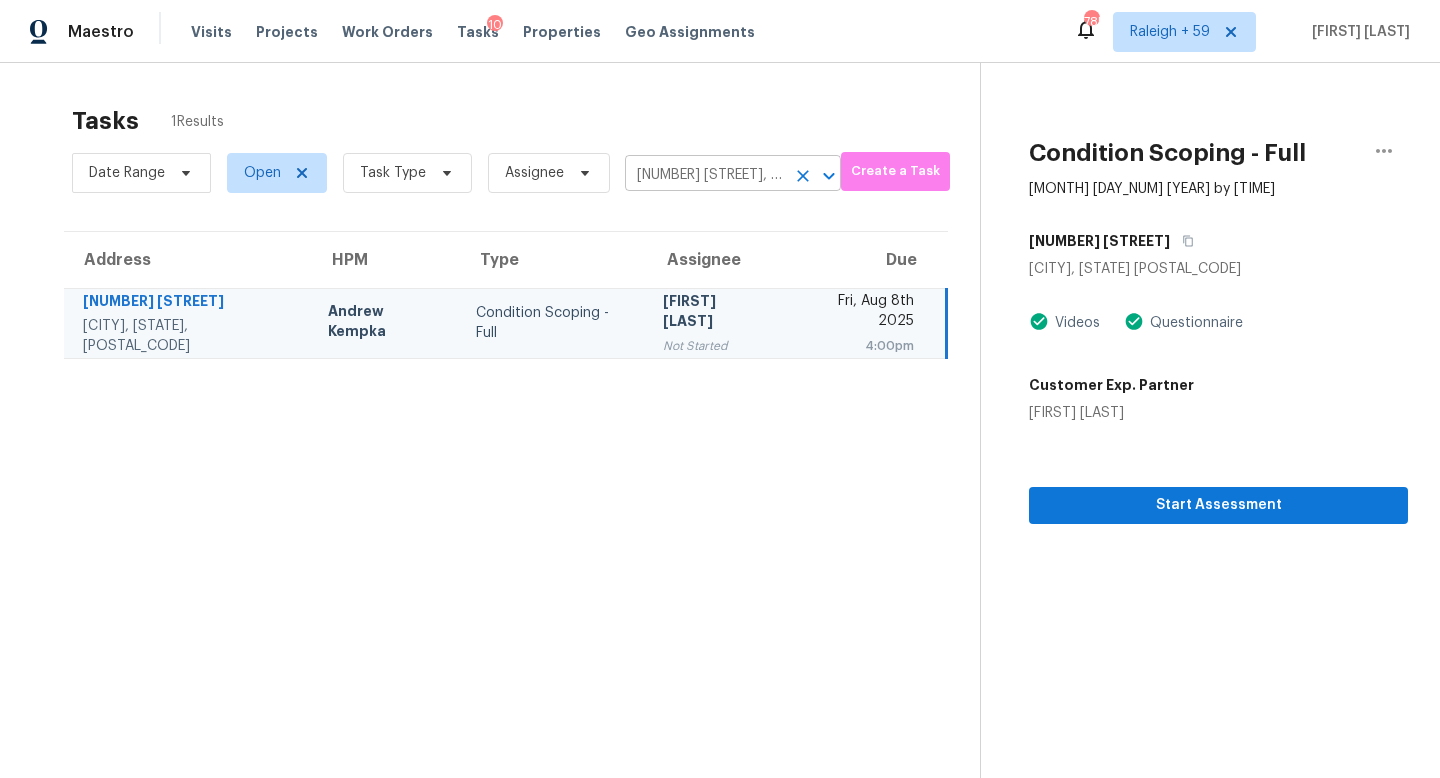 click on "[NUMBER] [STREET], [CITY], [STATE] [POSTAL_CODE]" at bounding box center [705, 175] 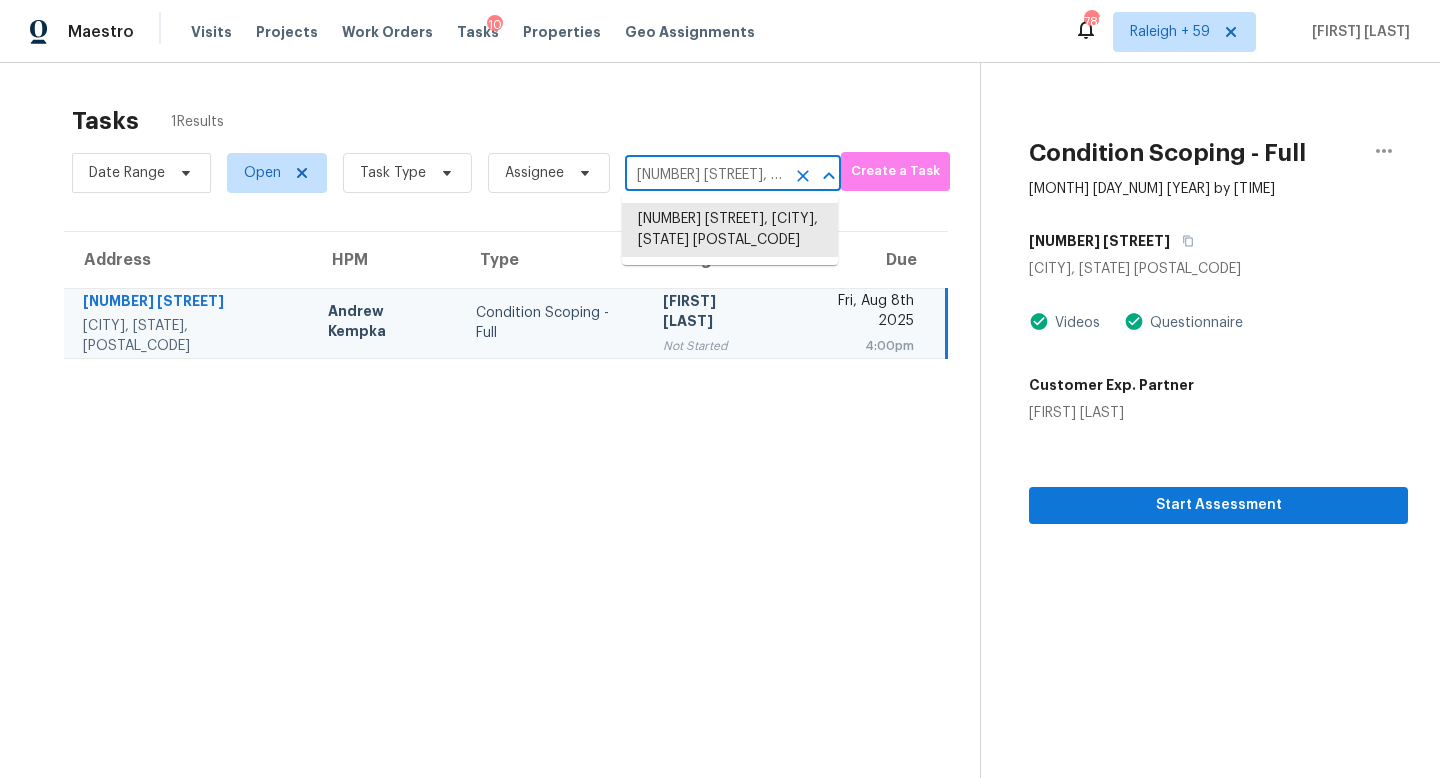 paste on "[NUMBER] [STREET] [CITY], [STATE], [POSTAL_CODE]" 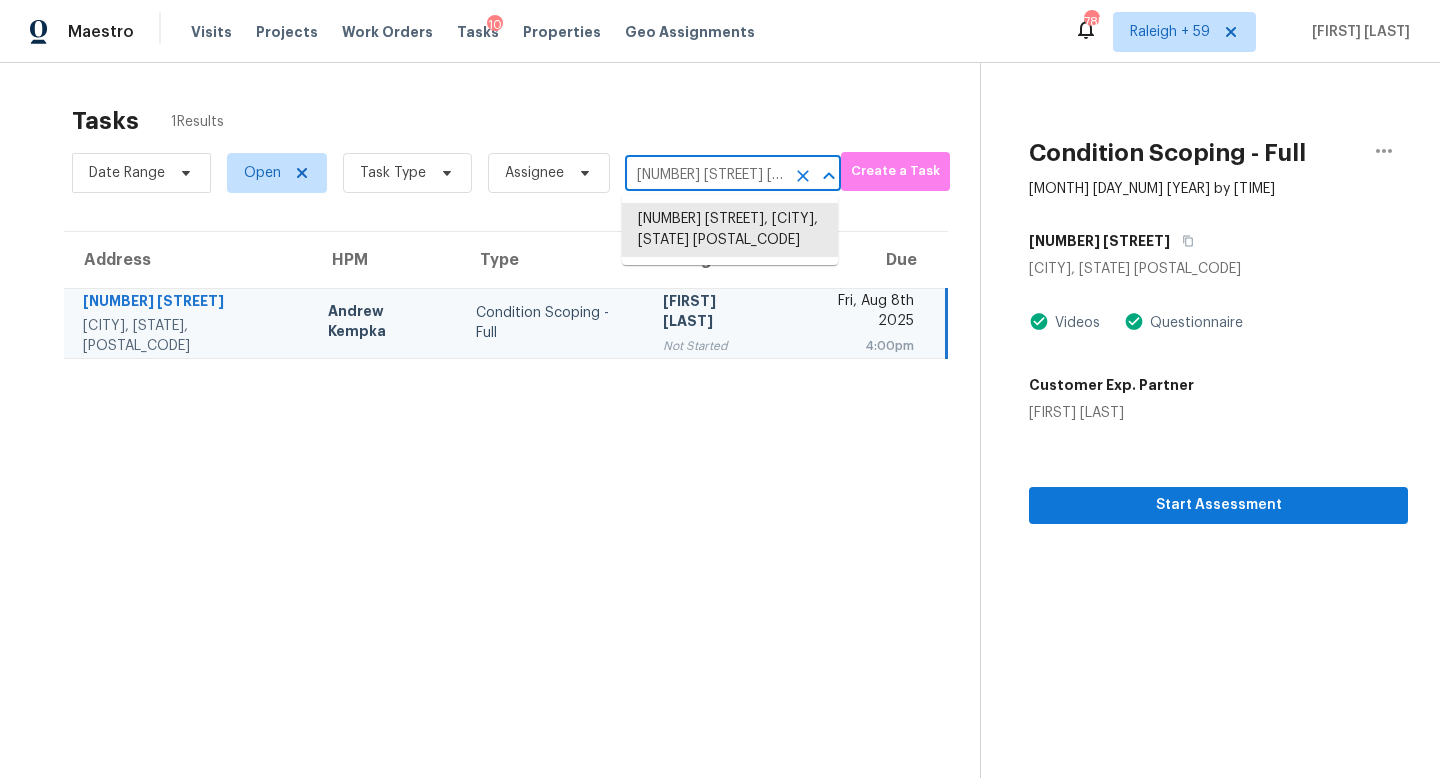 scroll, scrollTop: 0, scrollLeft: 148, axis: horizontal 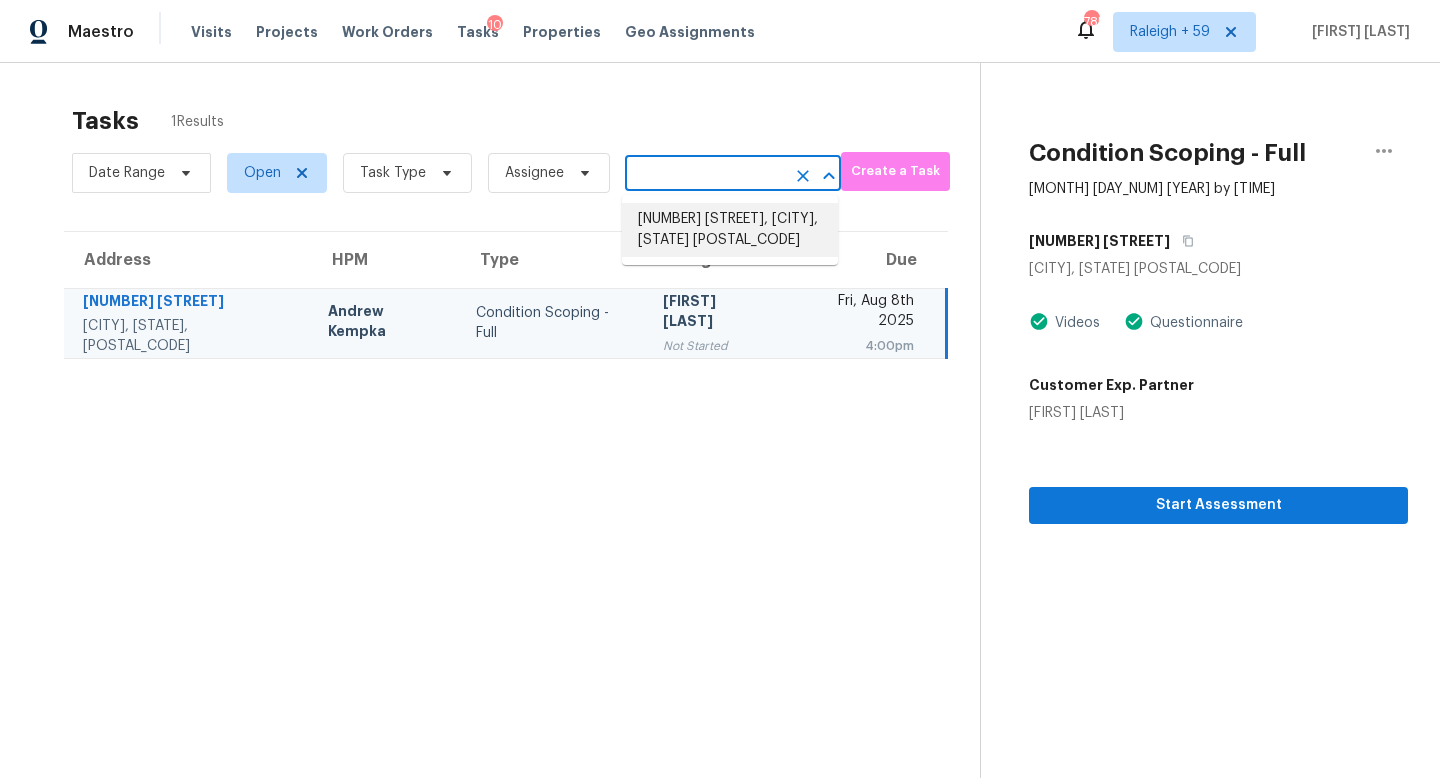 click on "[NUMBER] [STREET], [CITY], [STATE] [POSTAL_CODE]" at bounding box center [730, 230] 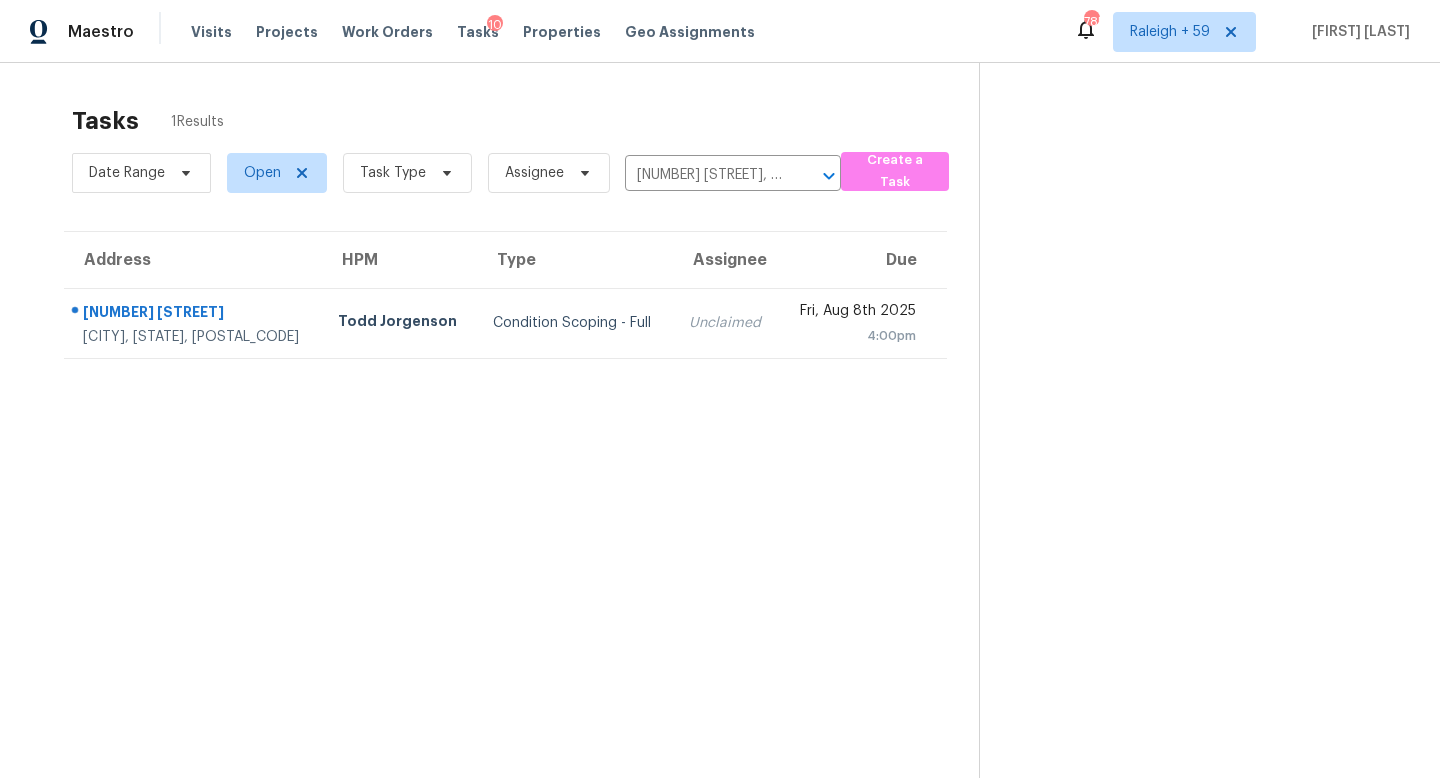 click on "Assignee" at bounding box center [726, 260] 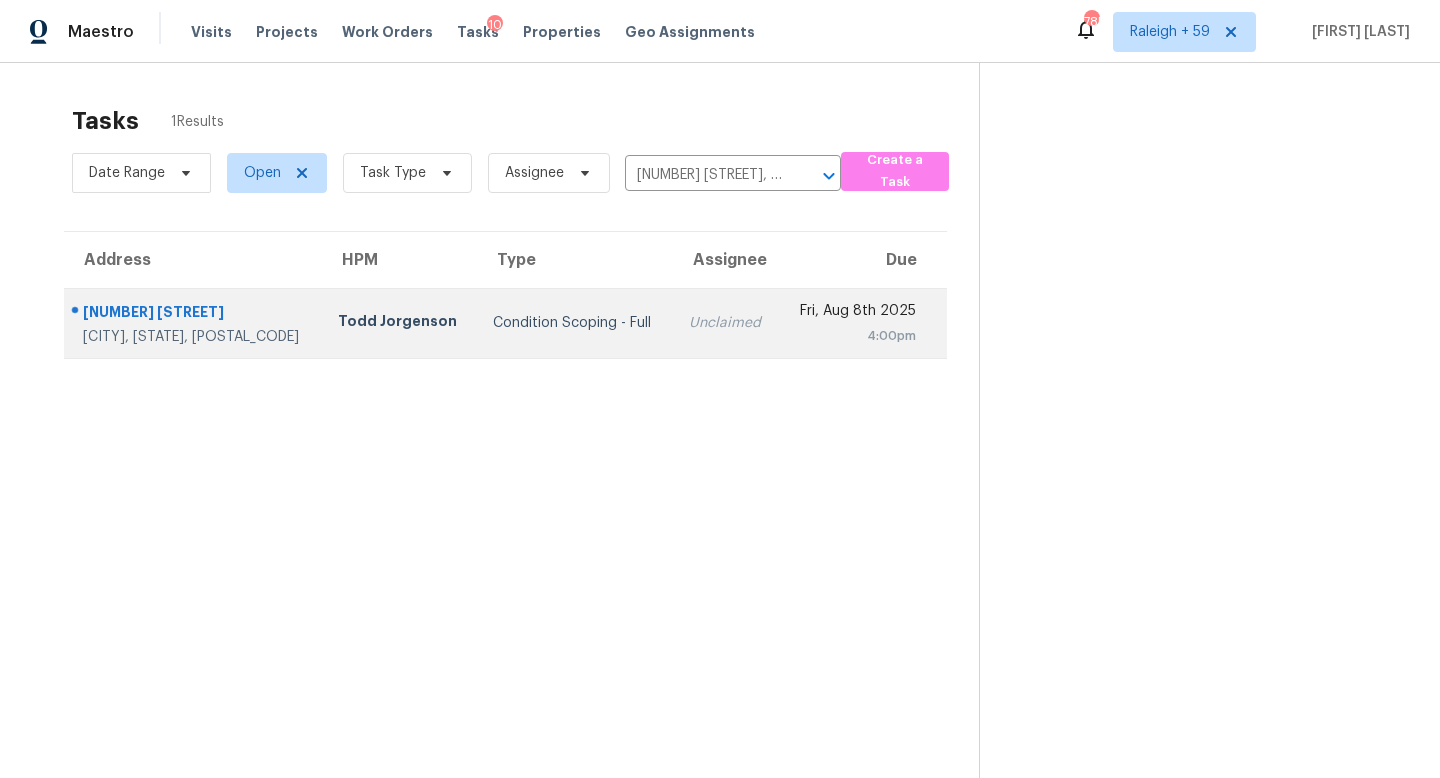 click on "Unclaimed" at bounding box center (726, 323) 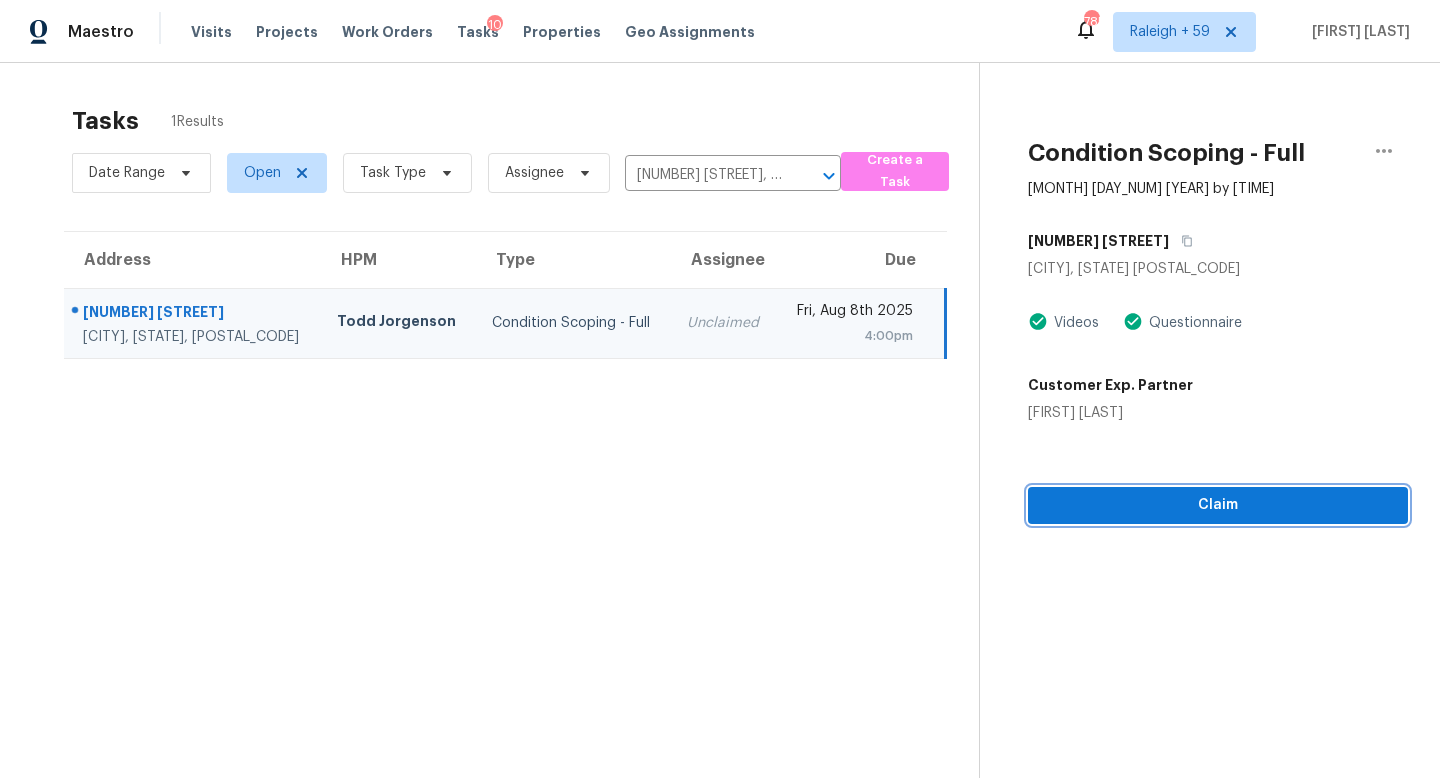 click on "Claim" at bounding box center (1218, 505) 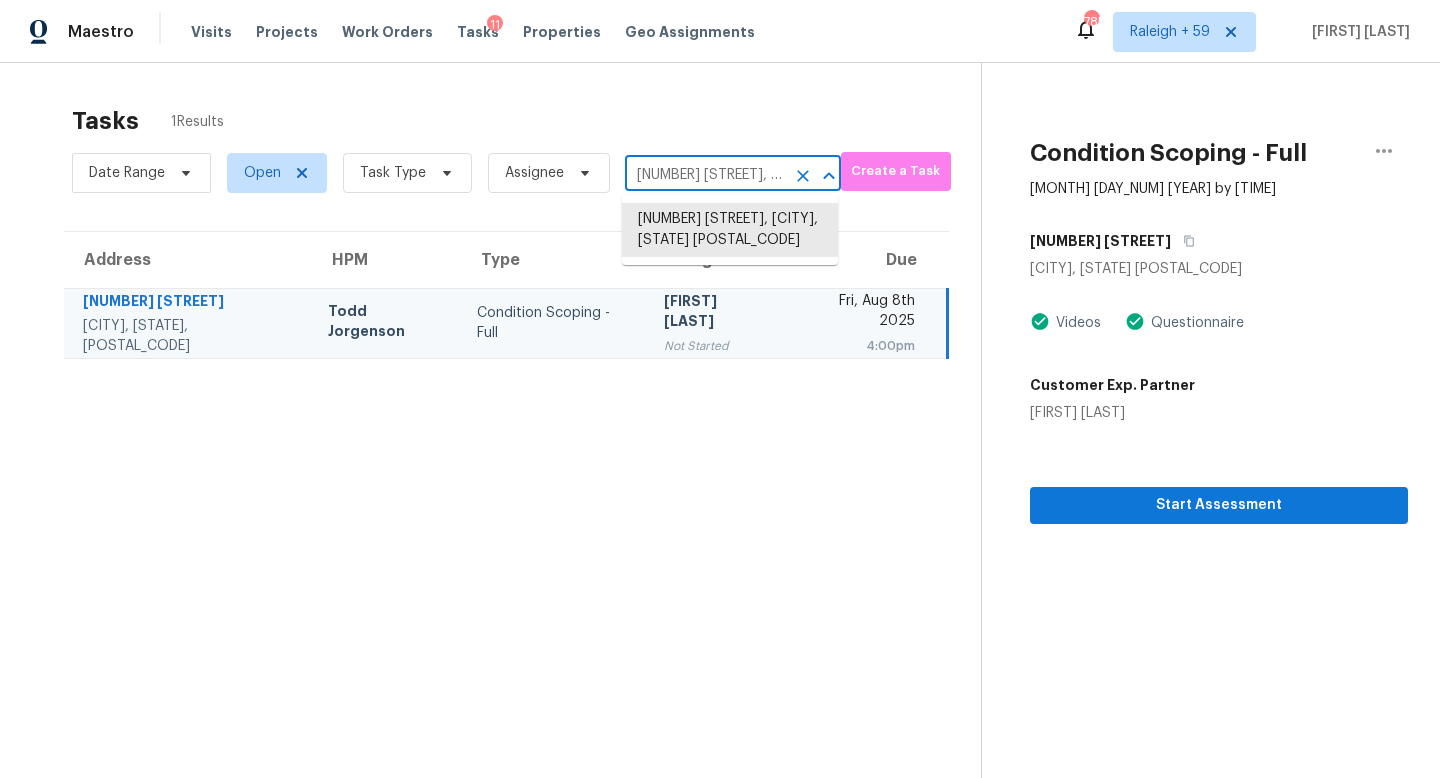 click on "[NUMBER] [STREET], [CITY], [STATE] [POSTAL_CODE]" at bounding box center (705, 175) 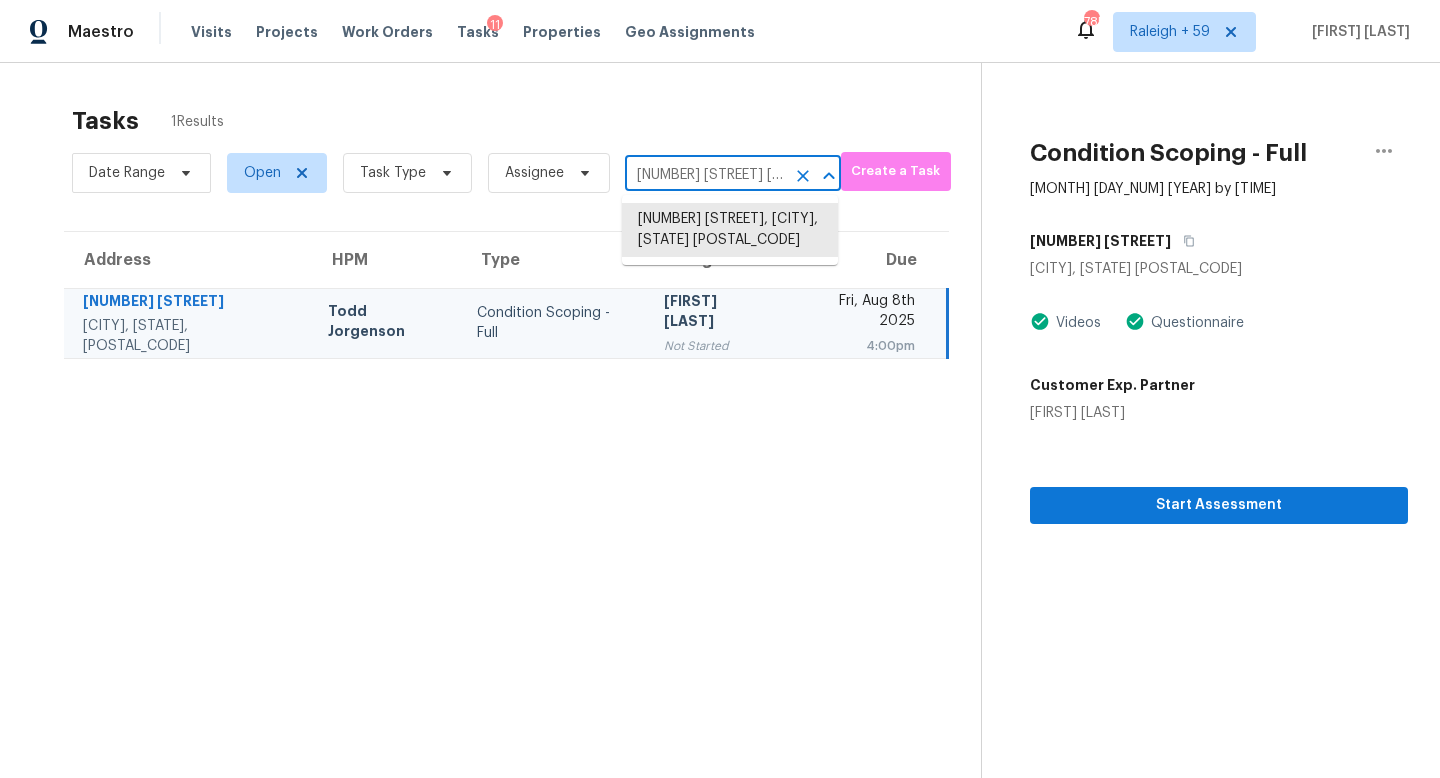 scroll, scrollTop: 0, scrollLeft: 98, axis: horizontal 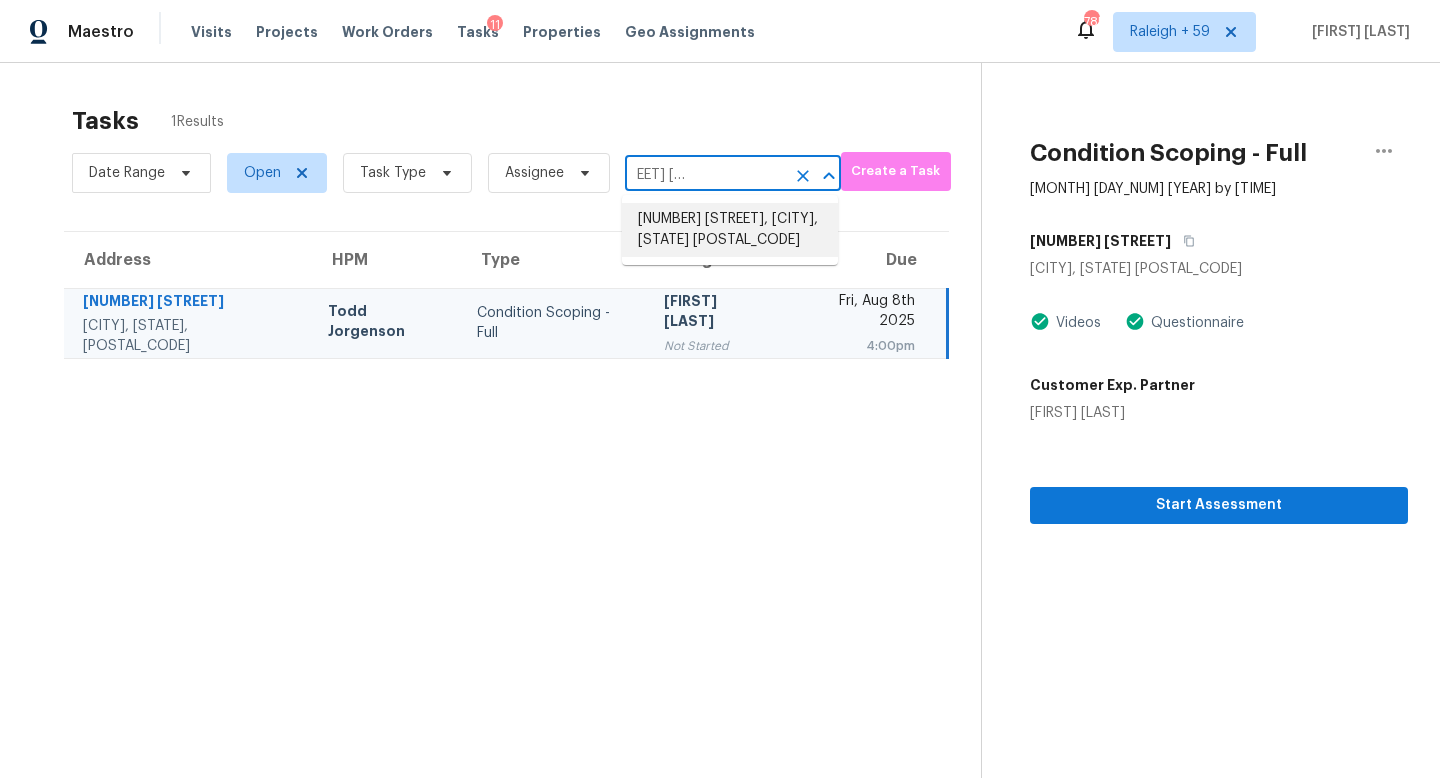 click on "[NUMBER] [STREET], [CITY], [STATE] [POSTAL_CODE]" at bounding box center [730, 230] 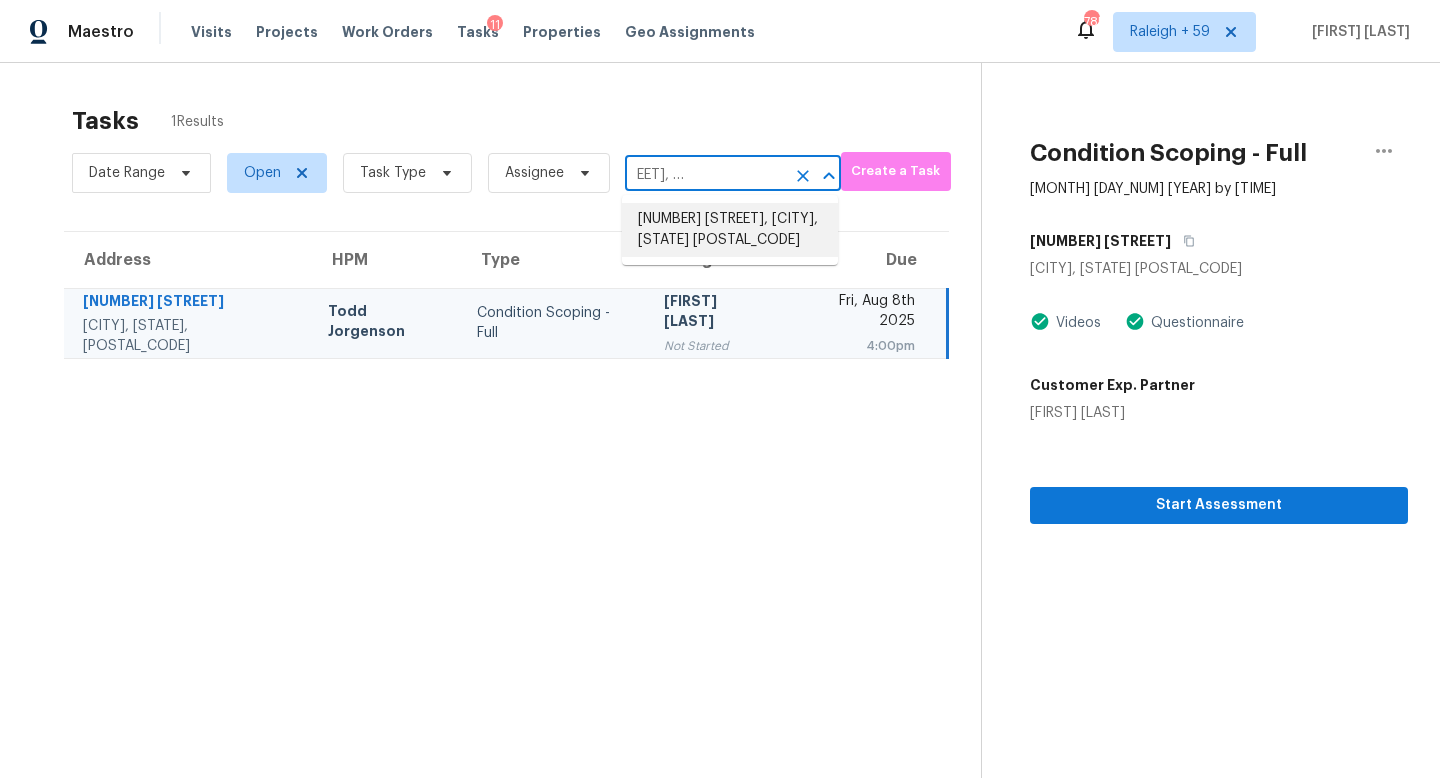 scroll, scrollTop: 0, scrollLeft: 0, axis: both 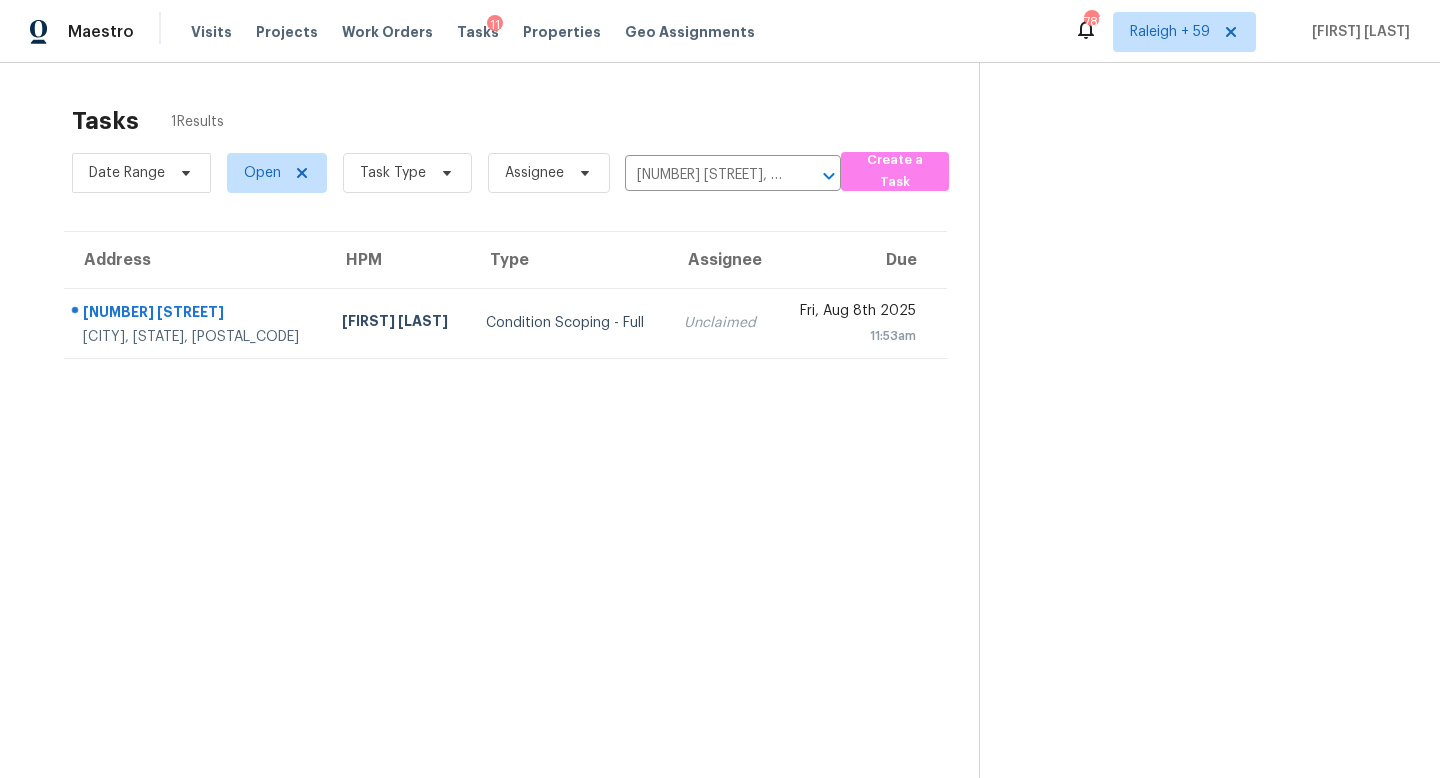 click on "Unclaimed" at bounding box center [722, 323] 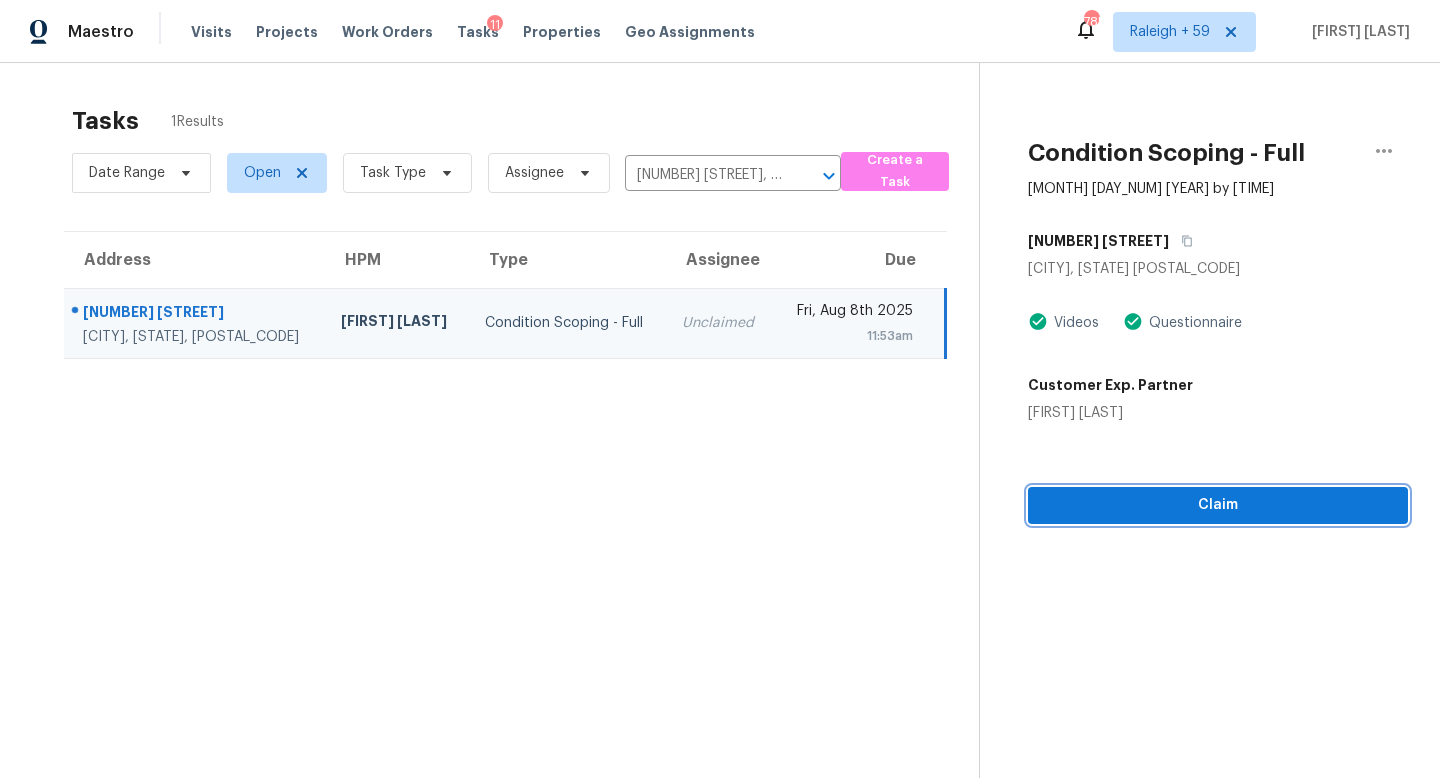 click on "Claim" at bounding box center (1218, 505) 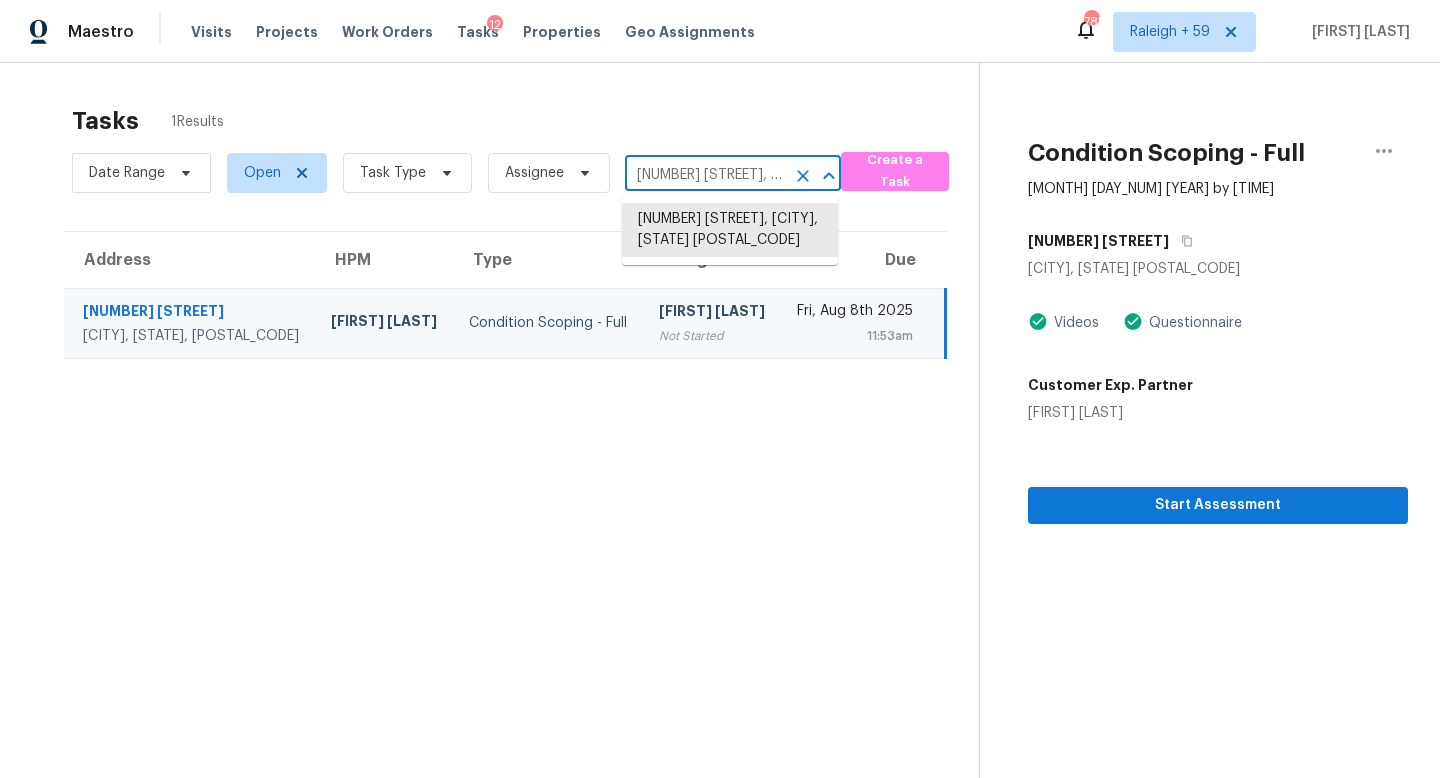 click on "[NUMBER] [STREET], [CITY], [STATE] [POSTAL_CODE]" at bounding box center (705, 175) 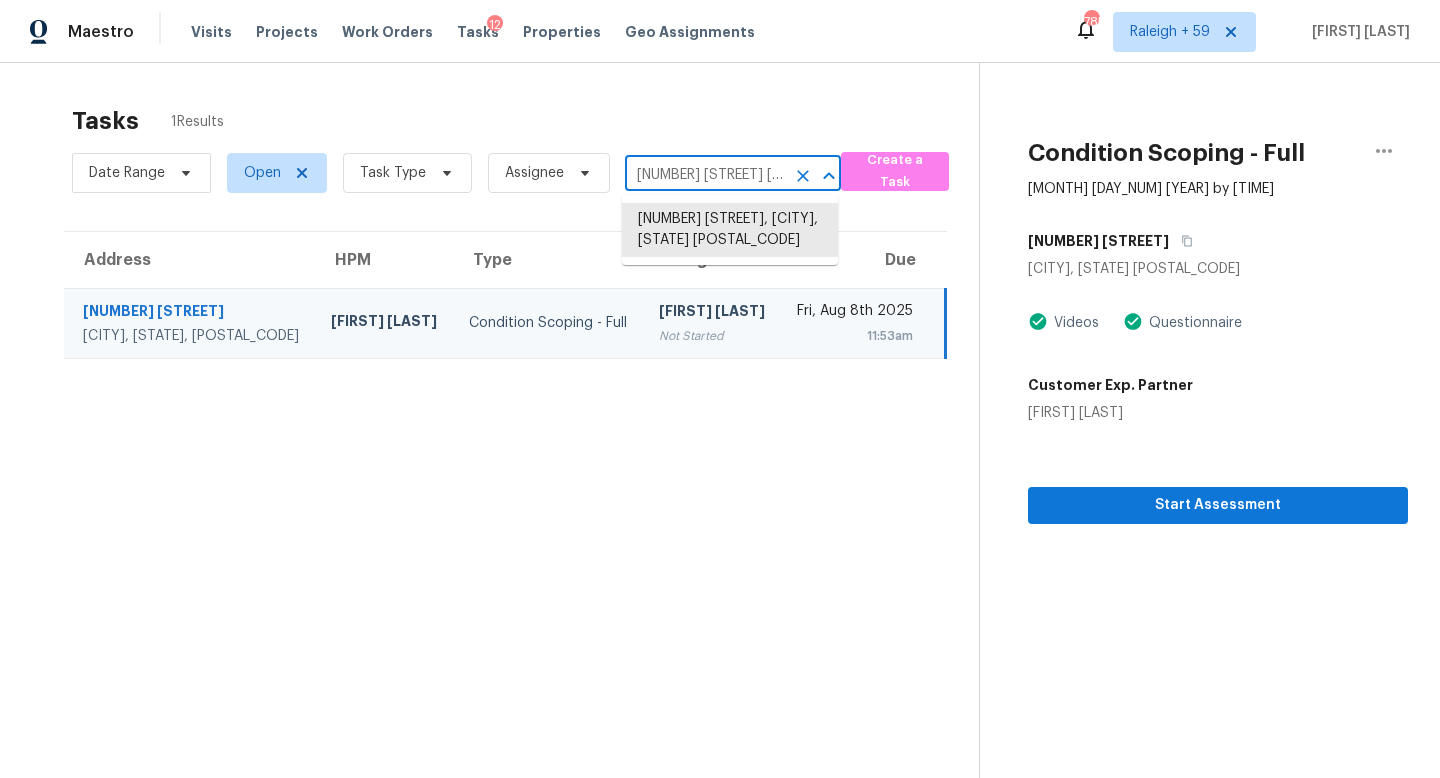 scroll, scrollTop: 0, scrollLeft: 98, axis: horizontal 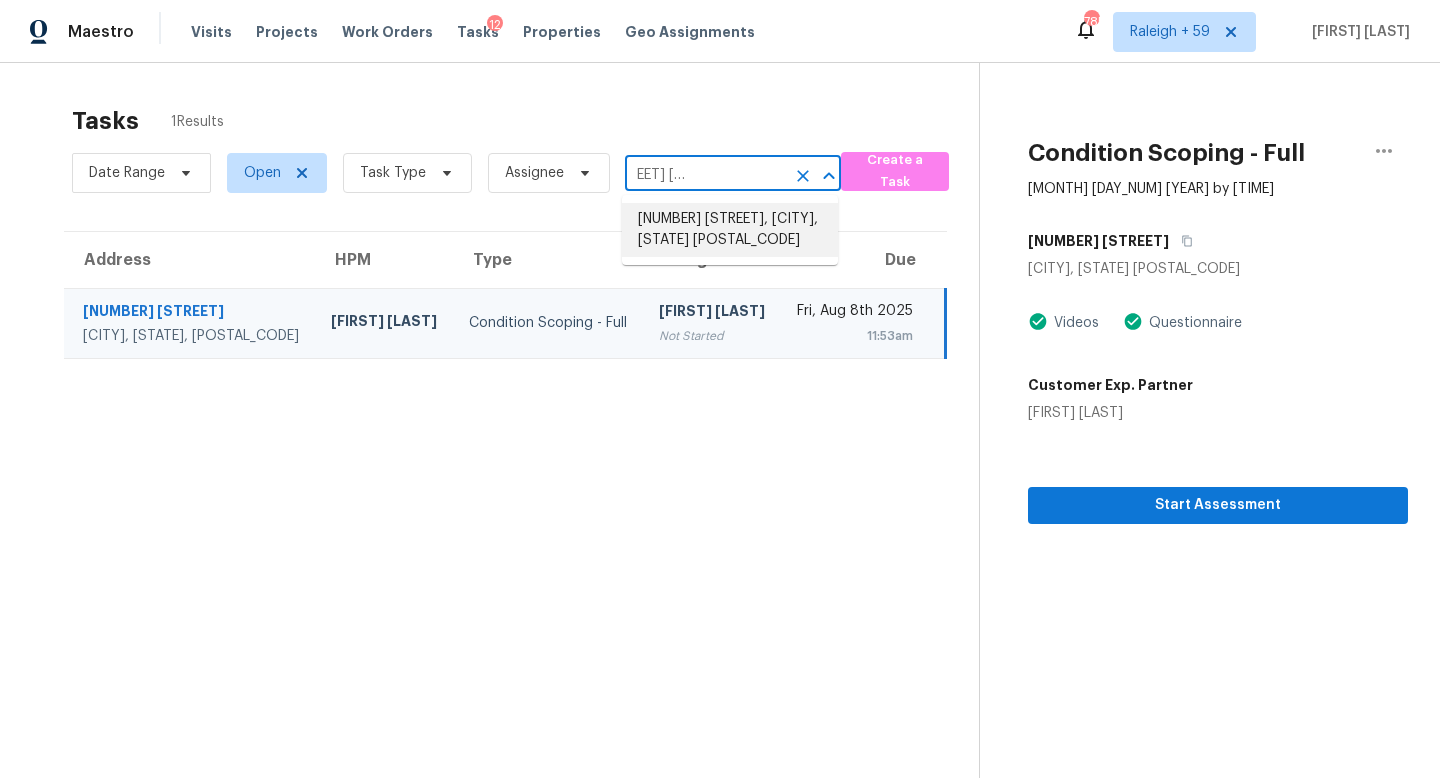 click on "[NUMBER] [STREET], [CITY], [STATE] [POSTAL_CODE]" at bounding box center [730, 230] 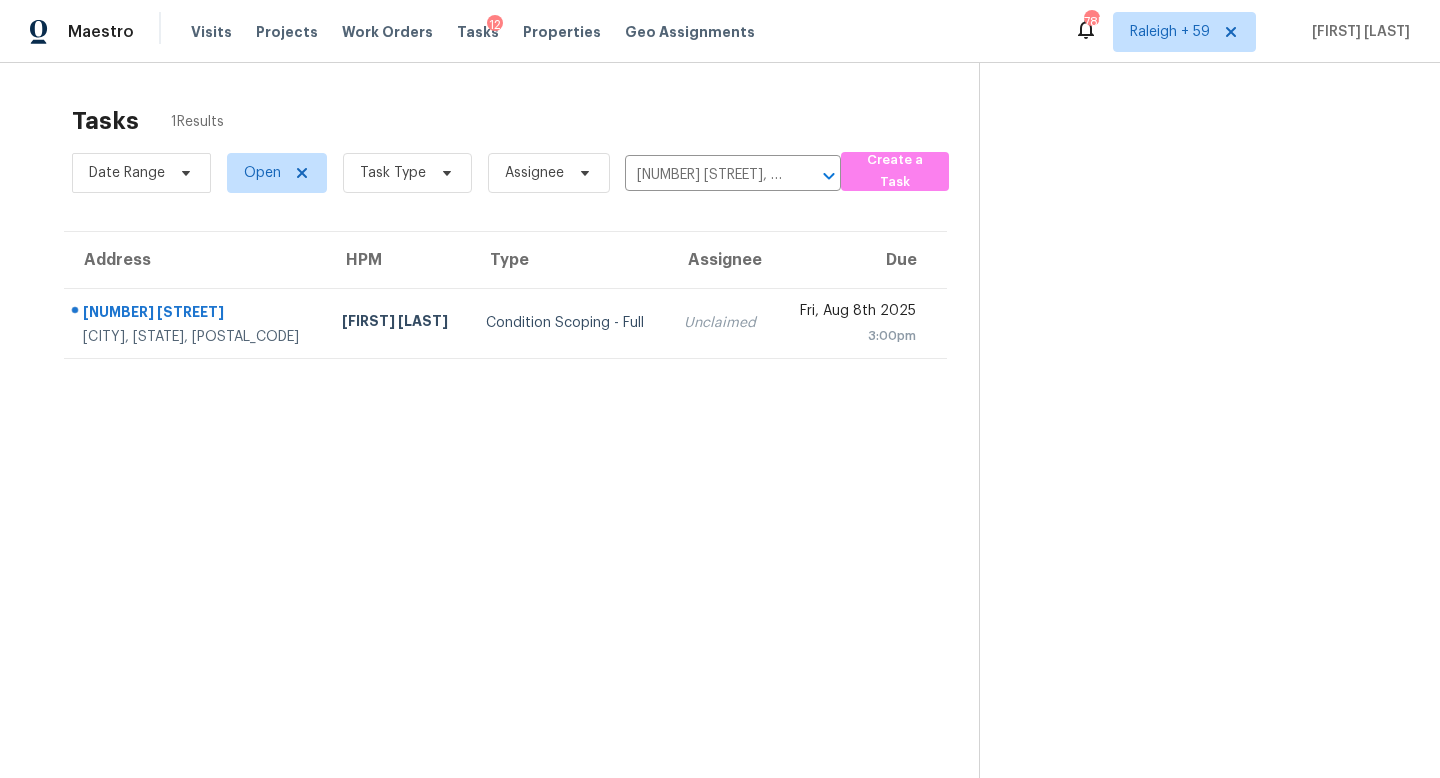 click on "Unclaimed" at bounding box center (722, 323) 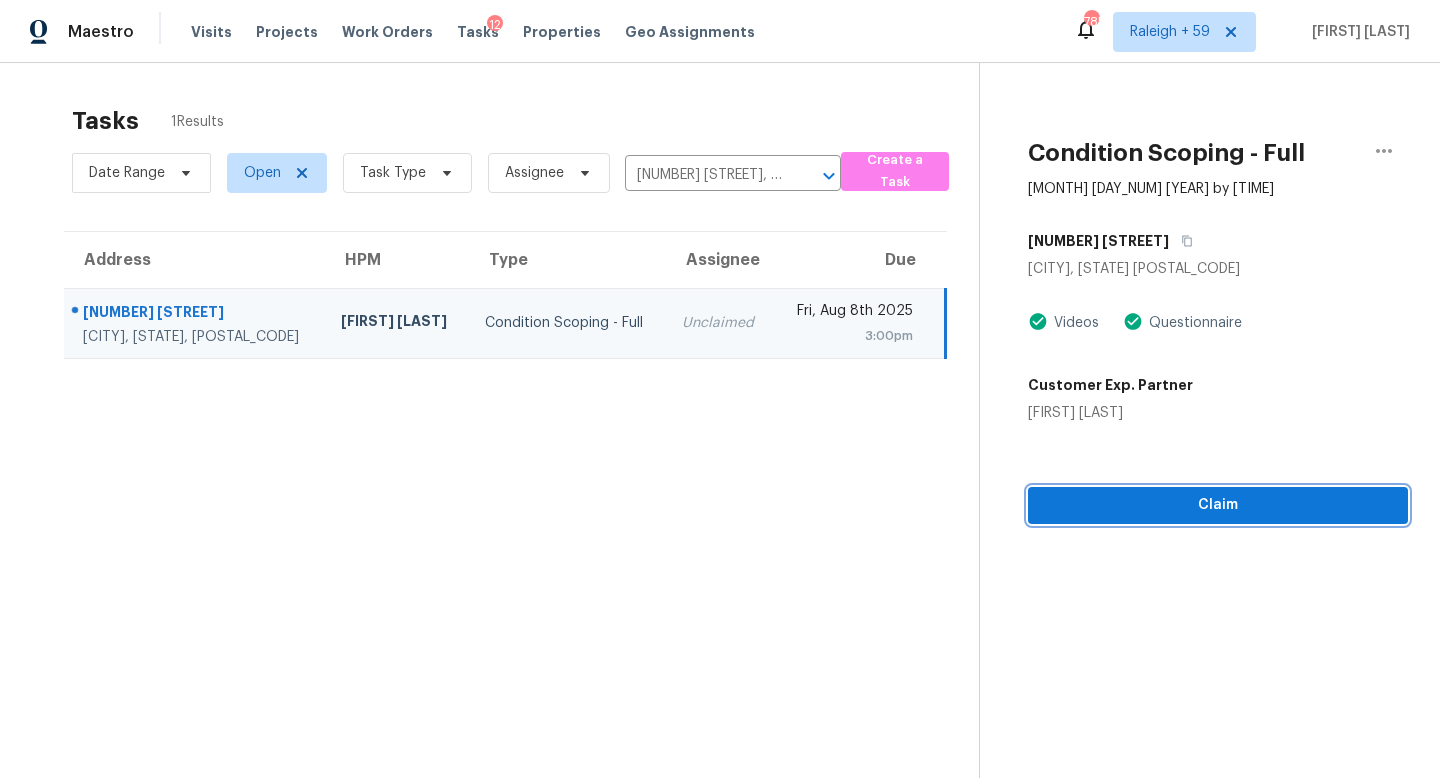 click on "Claim" at bounding box center [1218, 505] 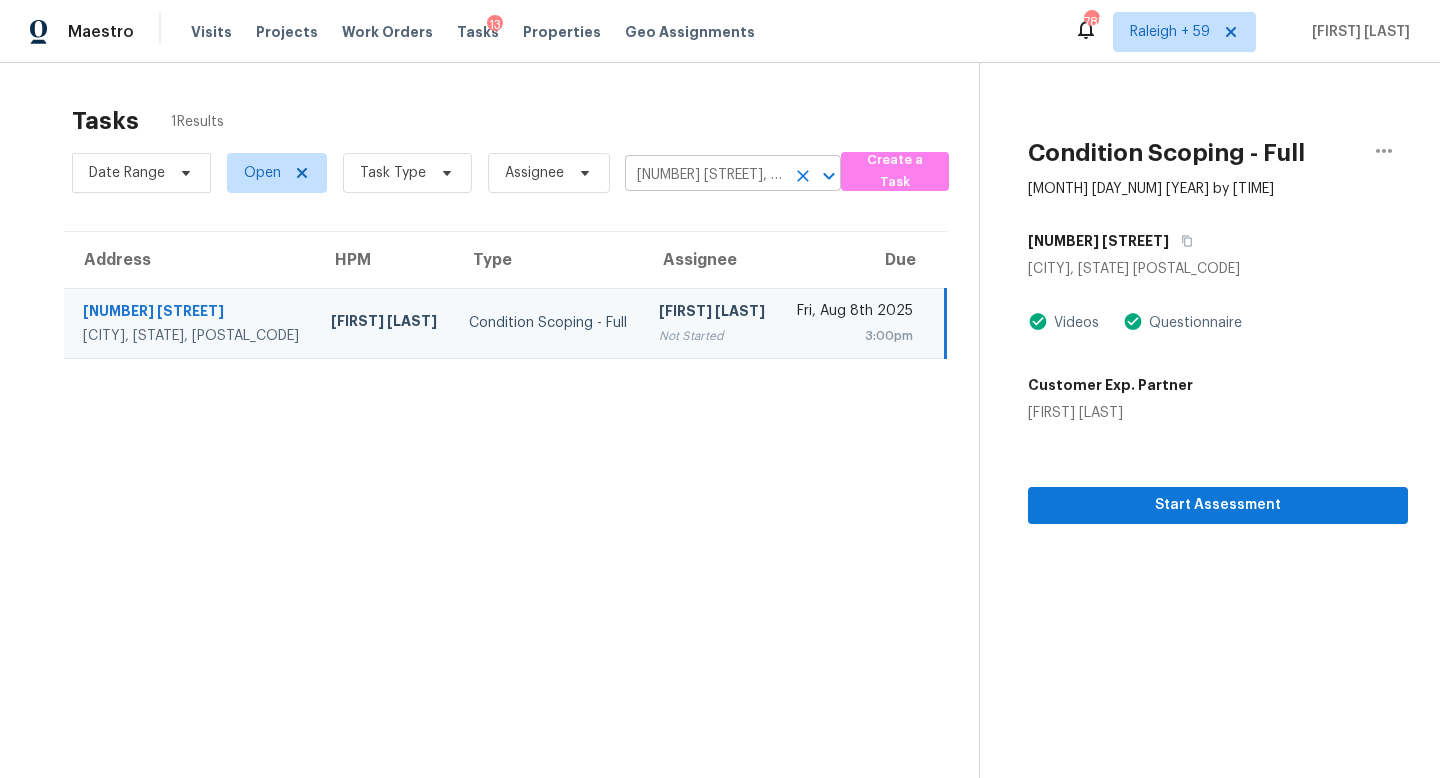 click on "[NUMBER] [STREET], [CITY], [STATE] [POSTAL_CODE]" at bounding box center (705, 175) 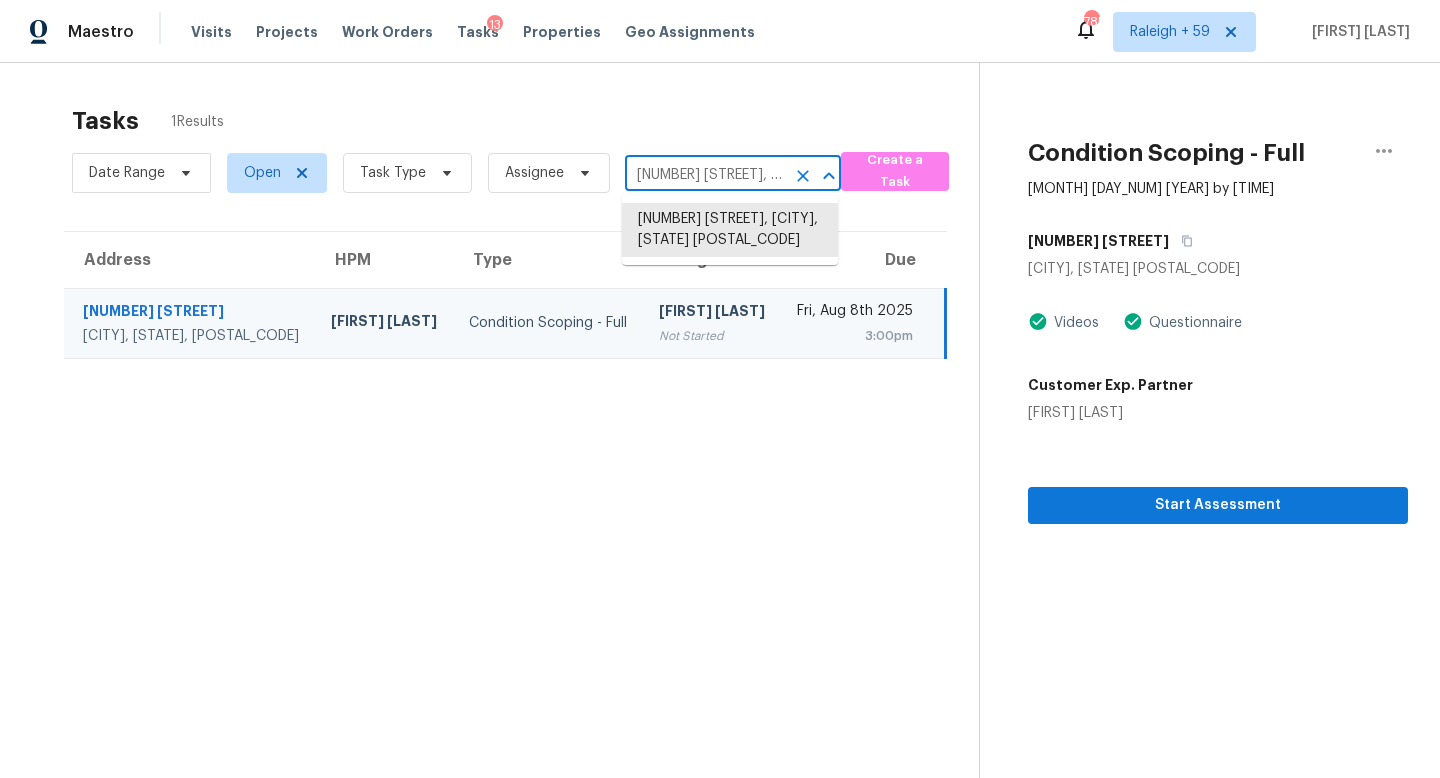 paste on "[NUMBER] [STREET] [CITY], [STATE], [POSTAL_CODE]" 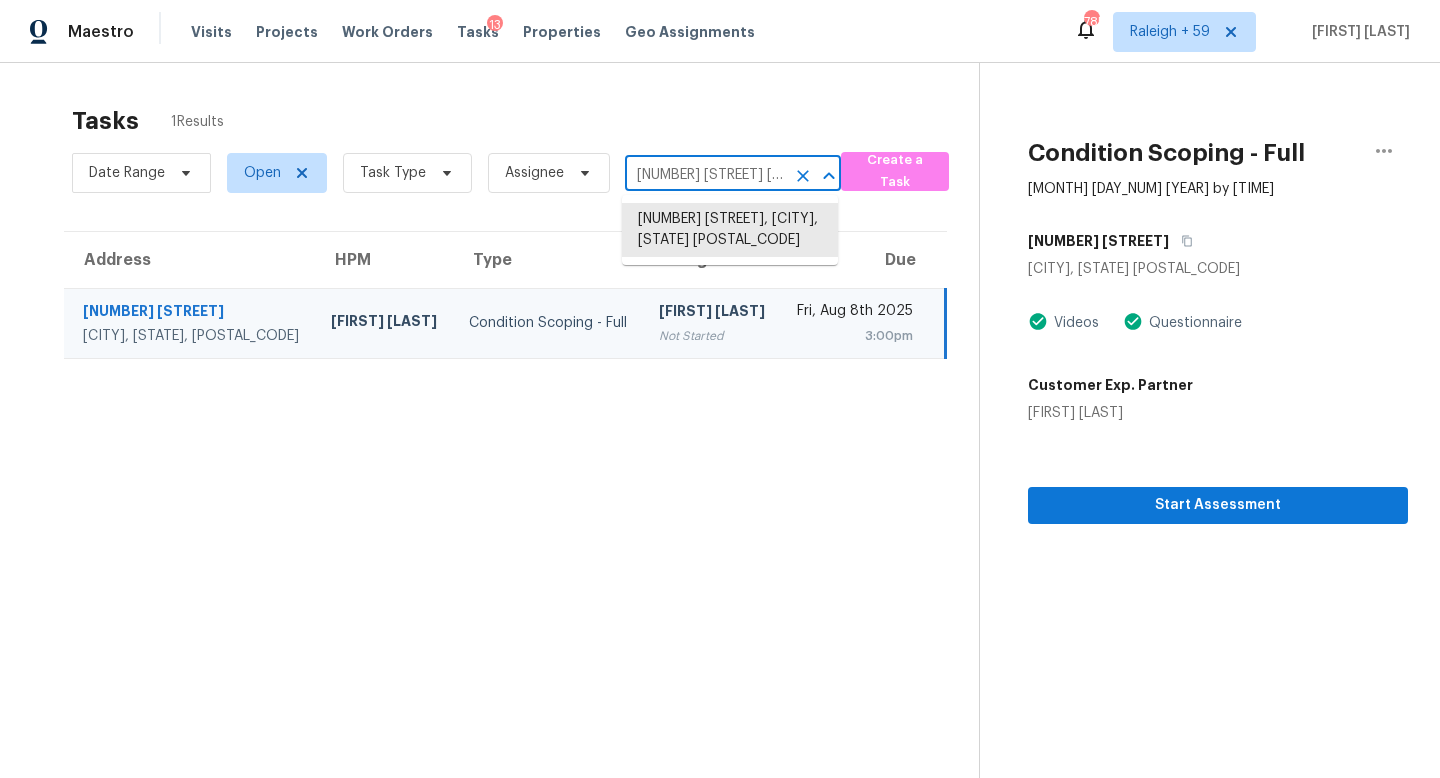 scroll, scrollTop: 0, scrollLeft: 101, axis: horizontal 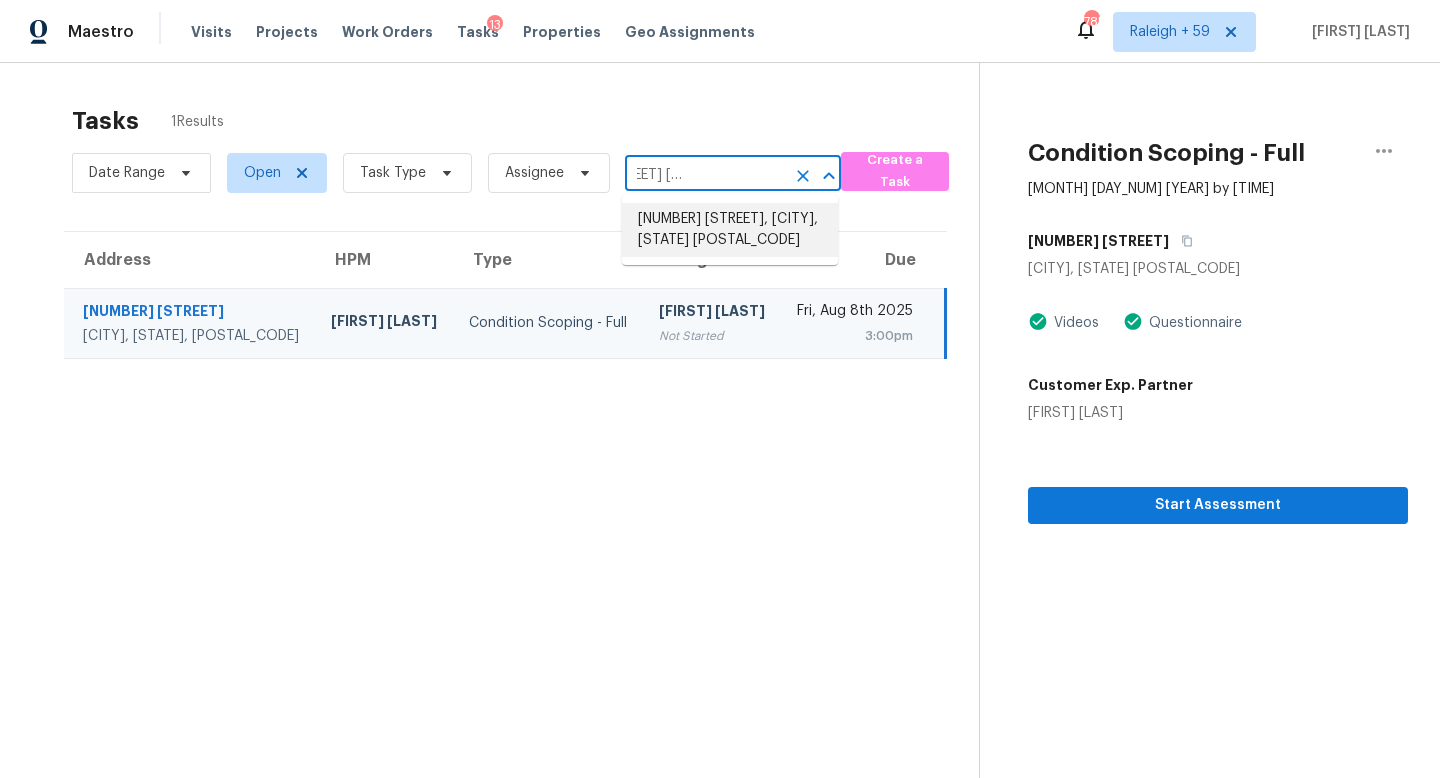 click on "[NUMBER] [STREET], [CITY], [STATE] [POSTAL_CODE]" at bounding box center [730, 230] 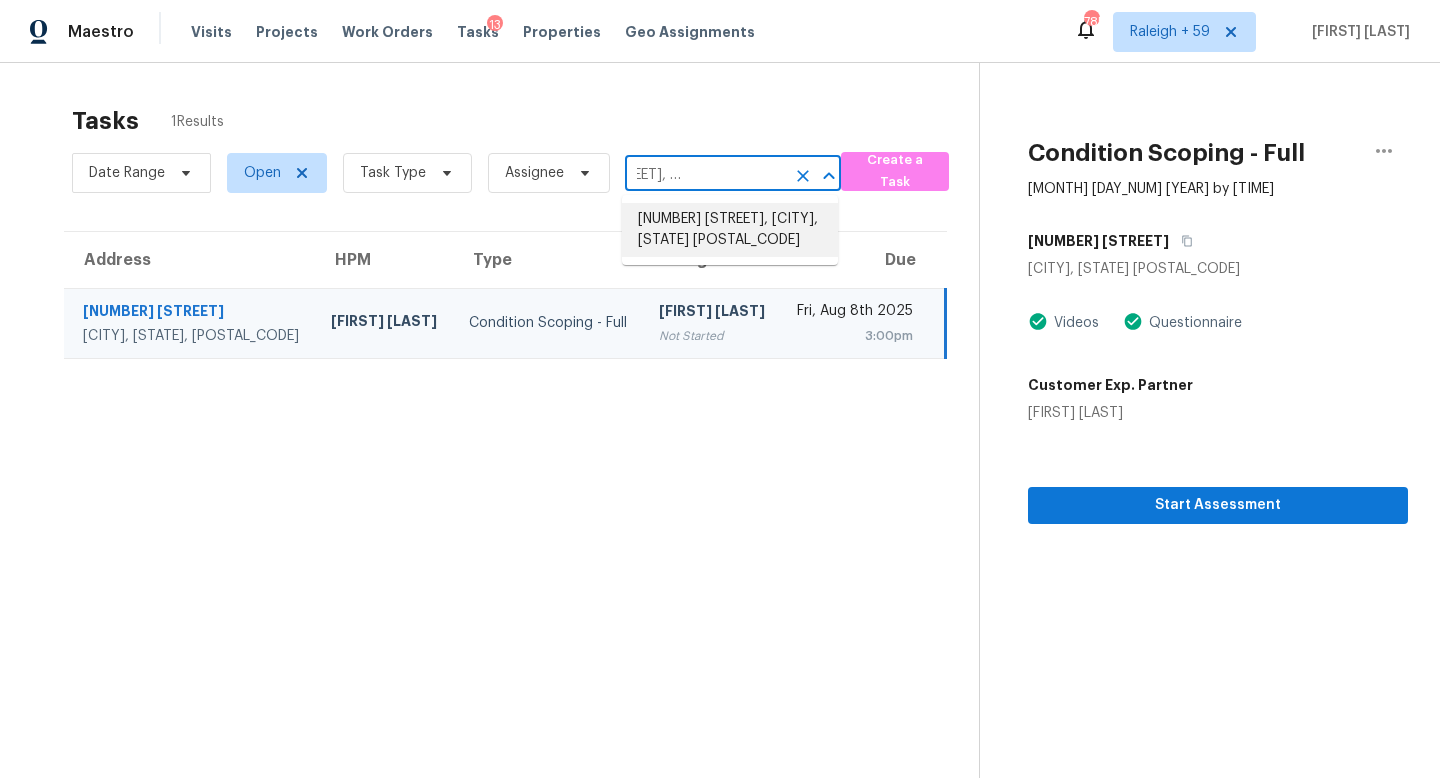 scroll, scrollTop: 0, scrollLeft: 0, axis: both 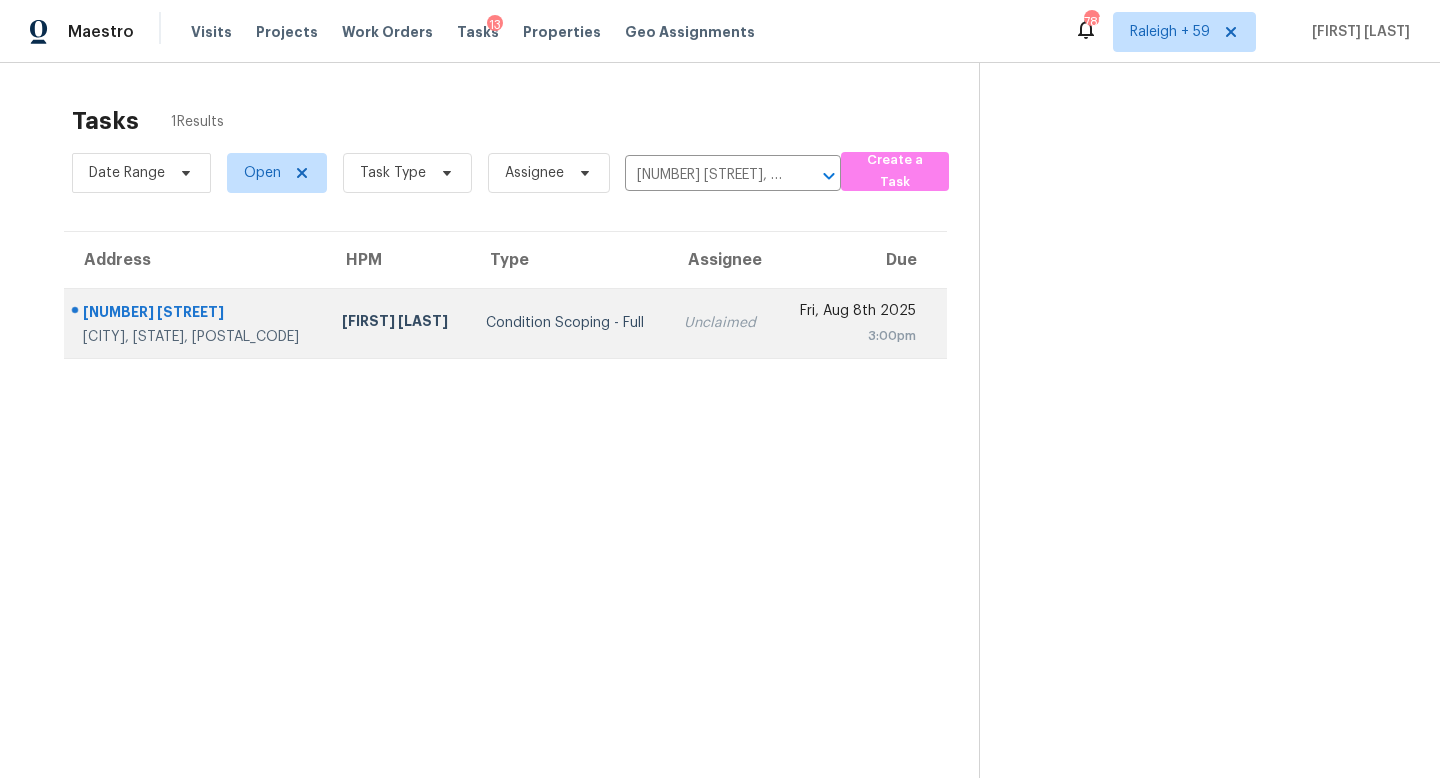 click on "Unclaimed" at bounding box center [722, 323] 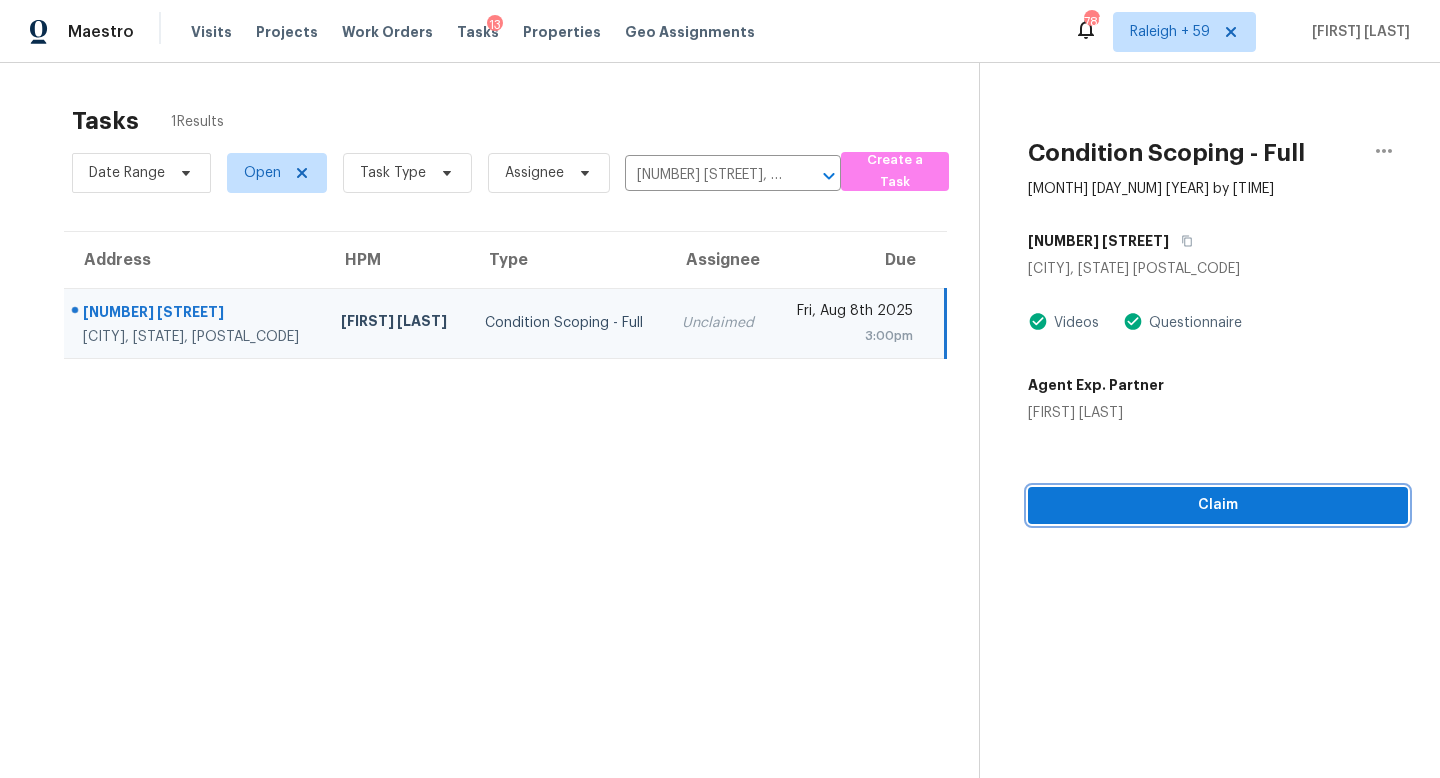 click on "Claim" at bounding box center [1218, 505] 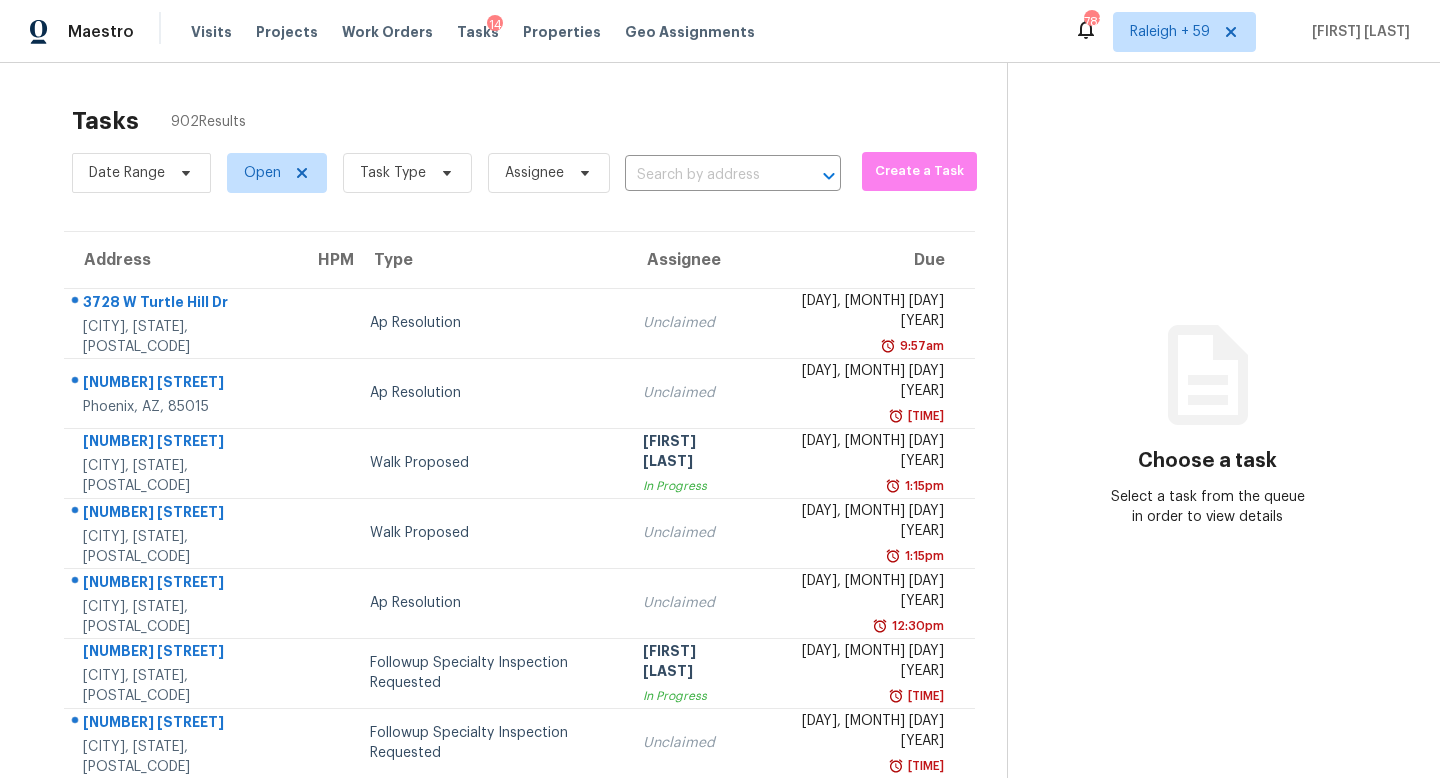 scroll, scrollTop: 0, scrollLeft: 0, axis: both 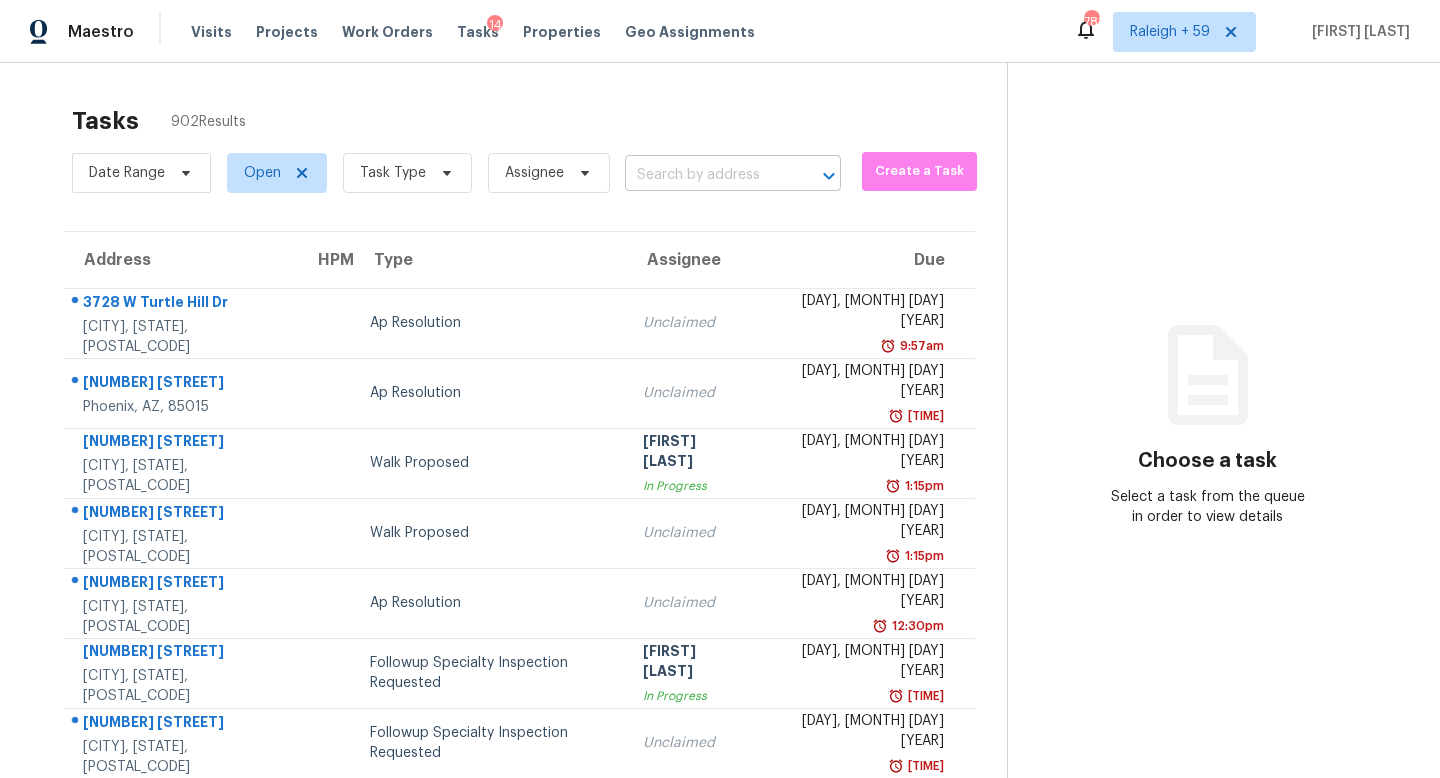 click at bounding box center [705, 175] 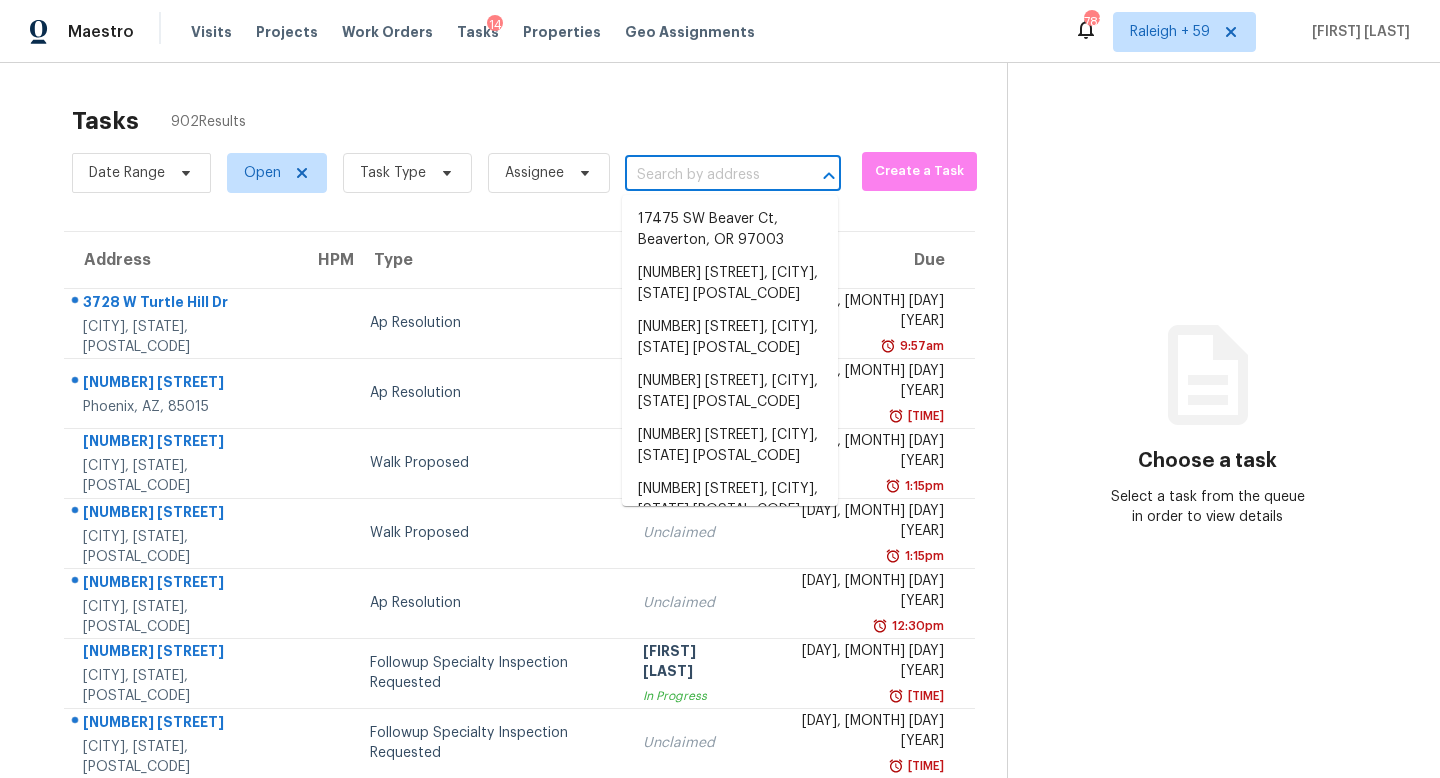paste on "[NUMBER] [STREET] [CITY], [STATE], [POSTAL_CODE]" 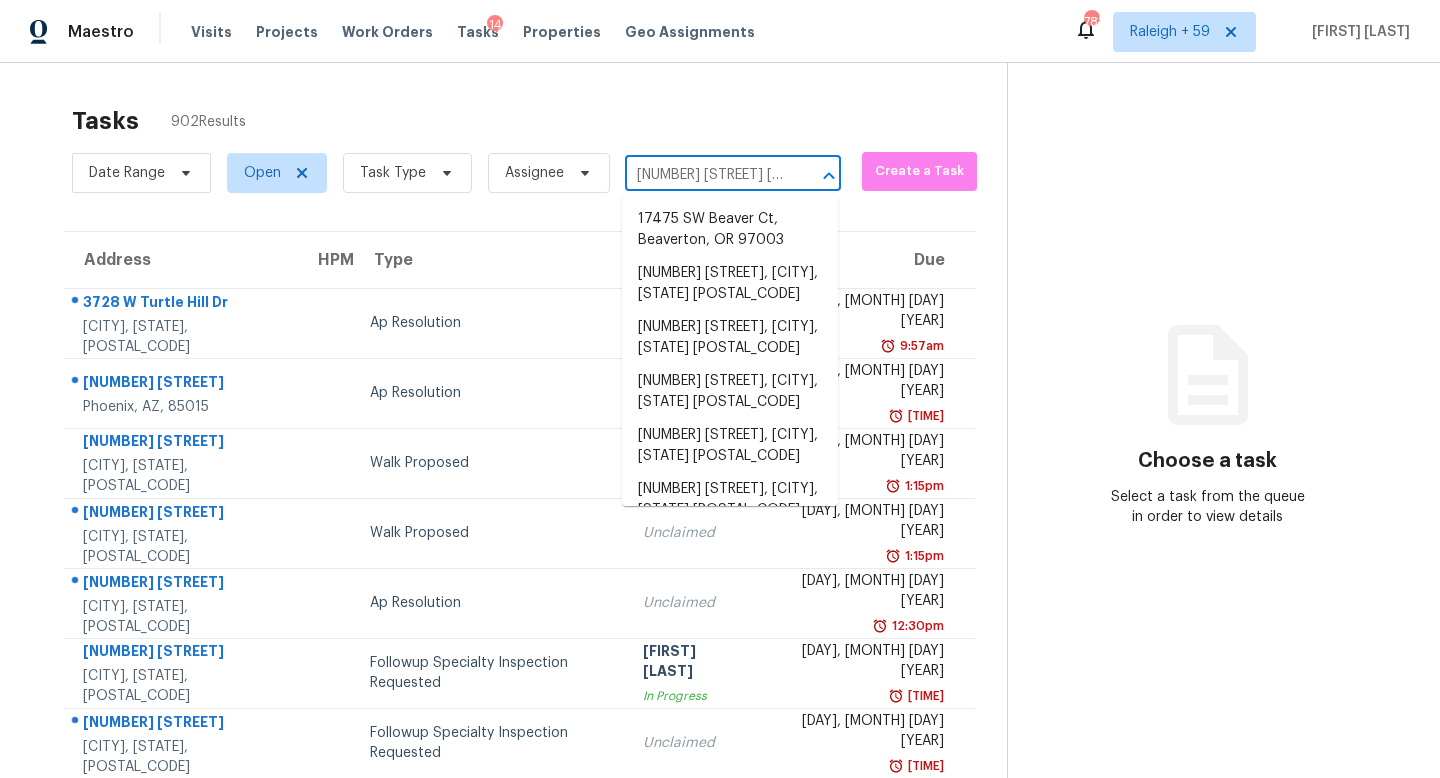 scroll, scrollTop: 0, scrollLeft: 110, axis: horizontal 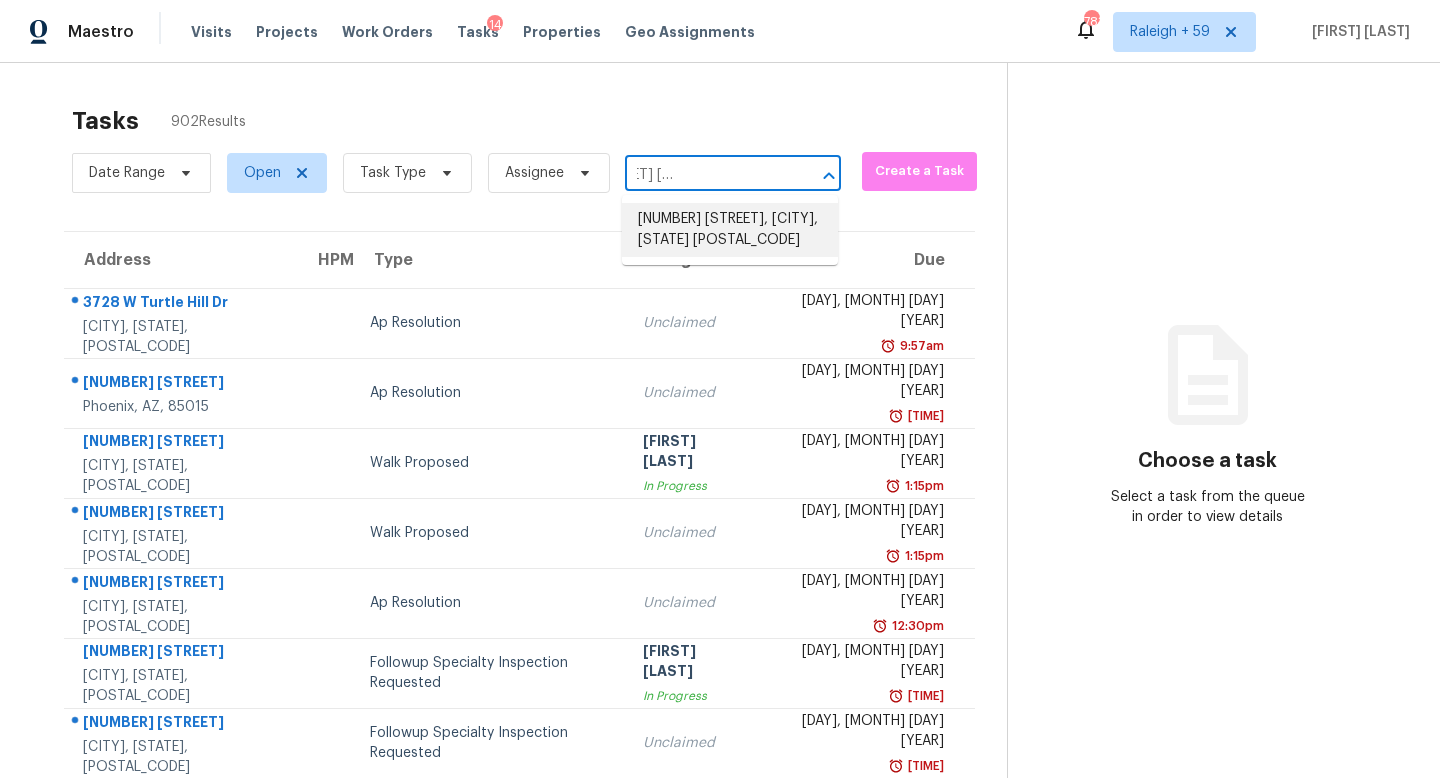 click on "[NUMBER] [STREET], [CITY], [STATE] [POSTAL_CODE]" at bounding box center (730, 230) 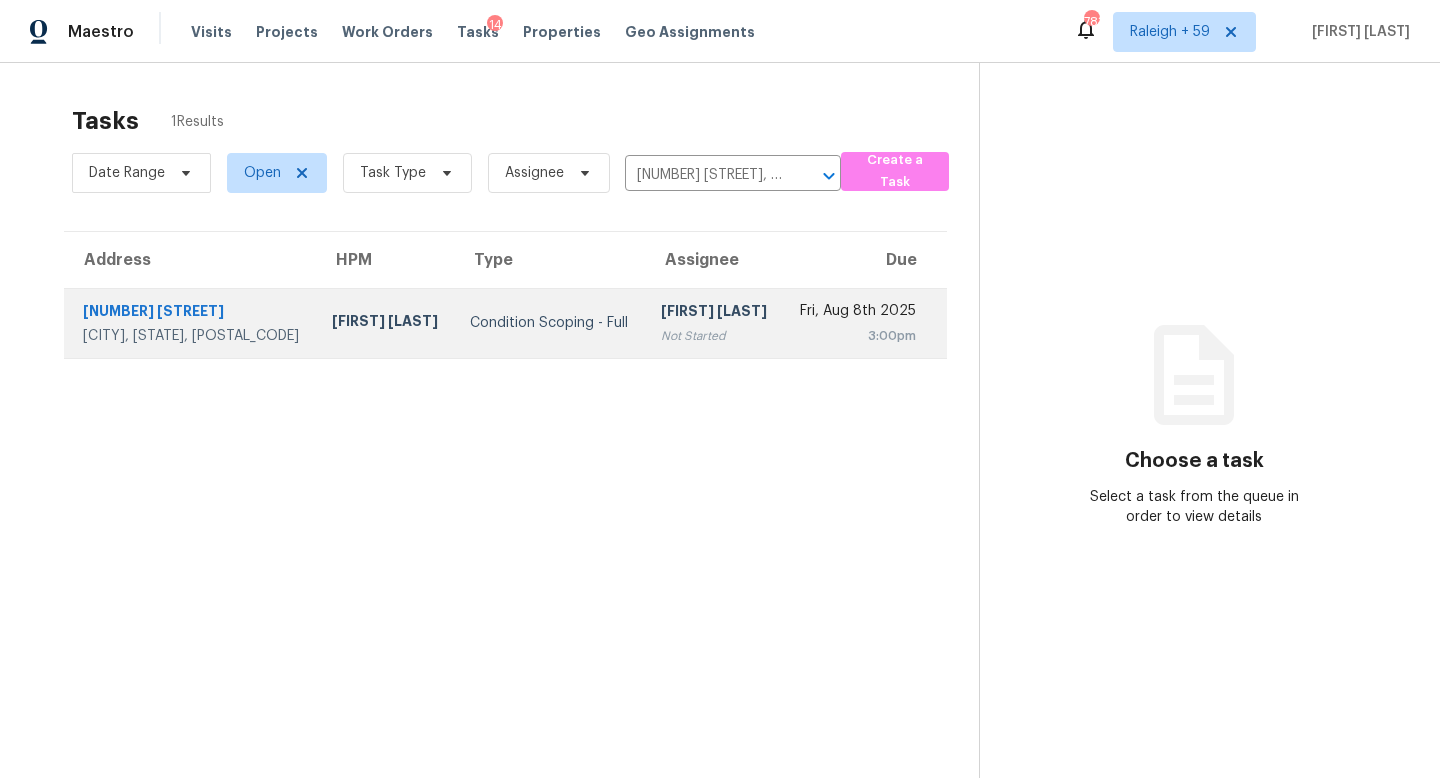 click on "[FIRST] [LAST]" at bounding box center [714, 313] 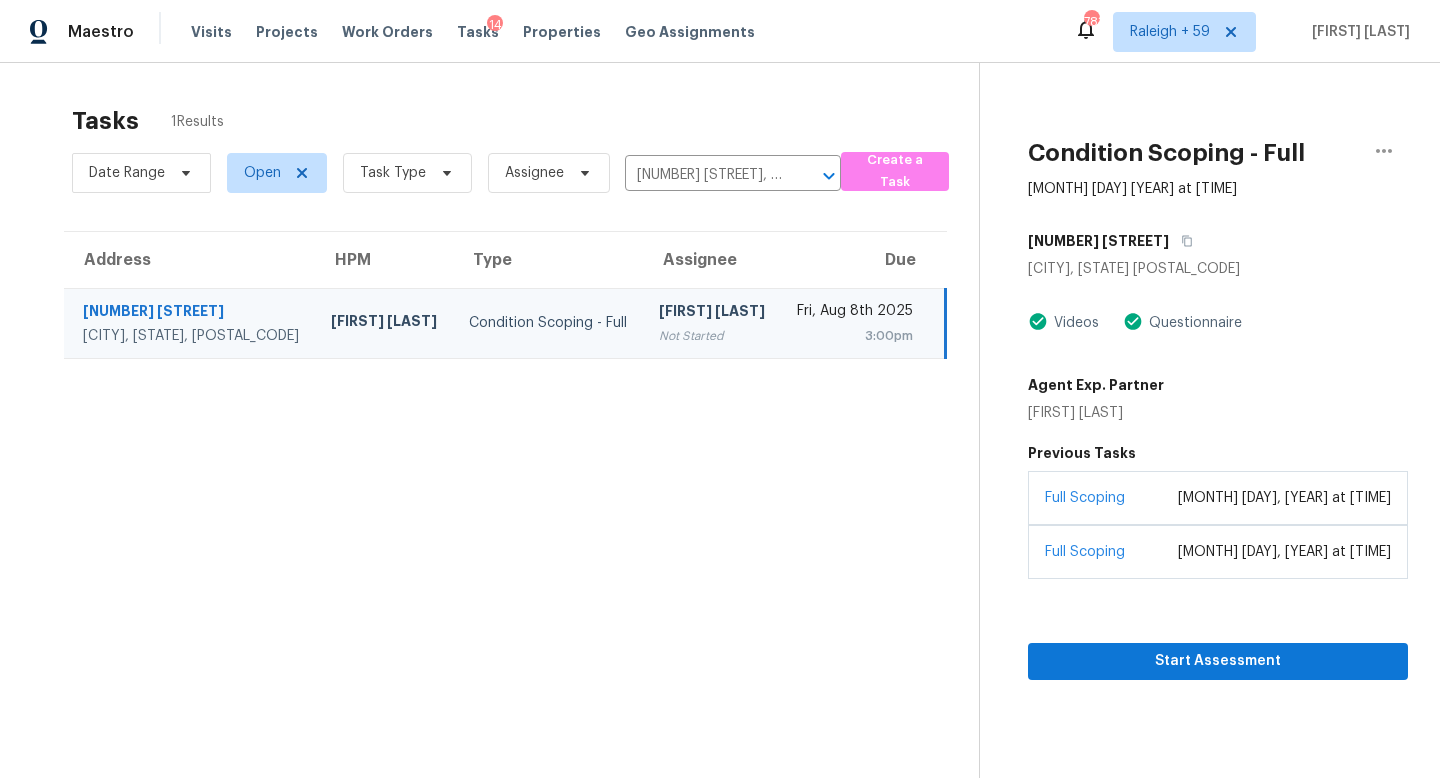 click on "[FULL_SCOPING] [MONTH] [DAY] [YEAR] at [TIME]" at bounding box center (1218, 498) 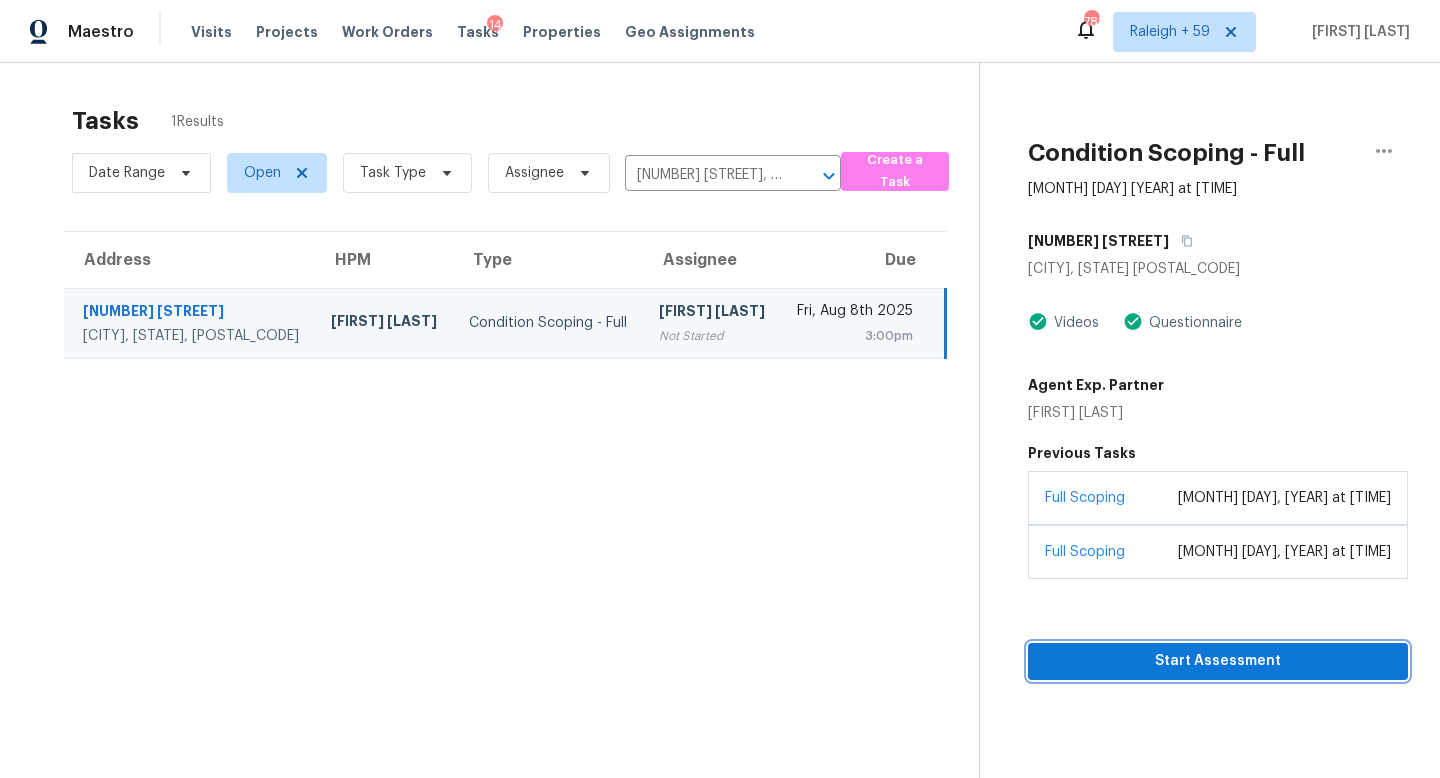 click on "Start Assessment" at bounding box center [1218, 661] 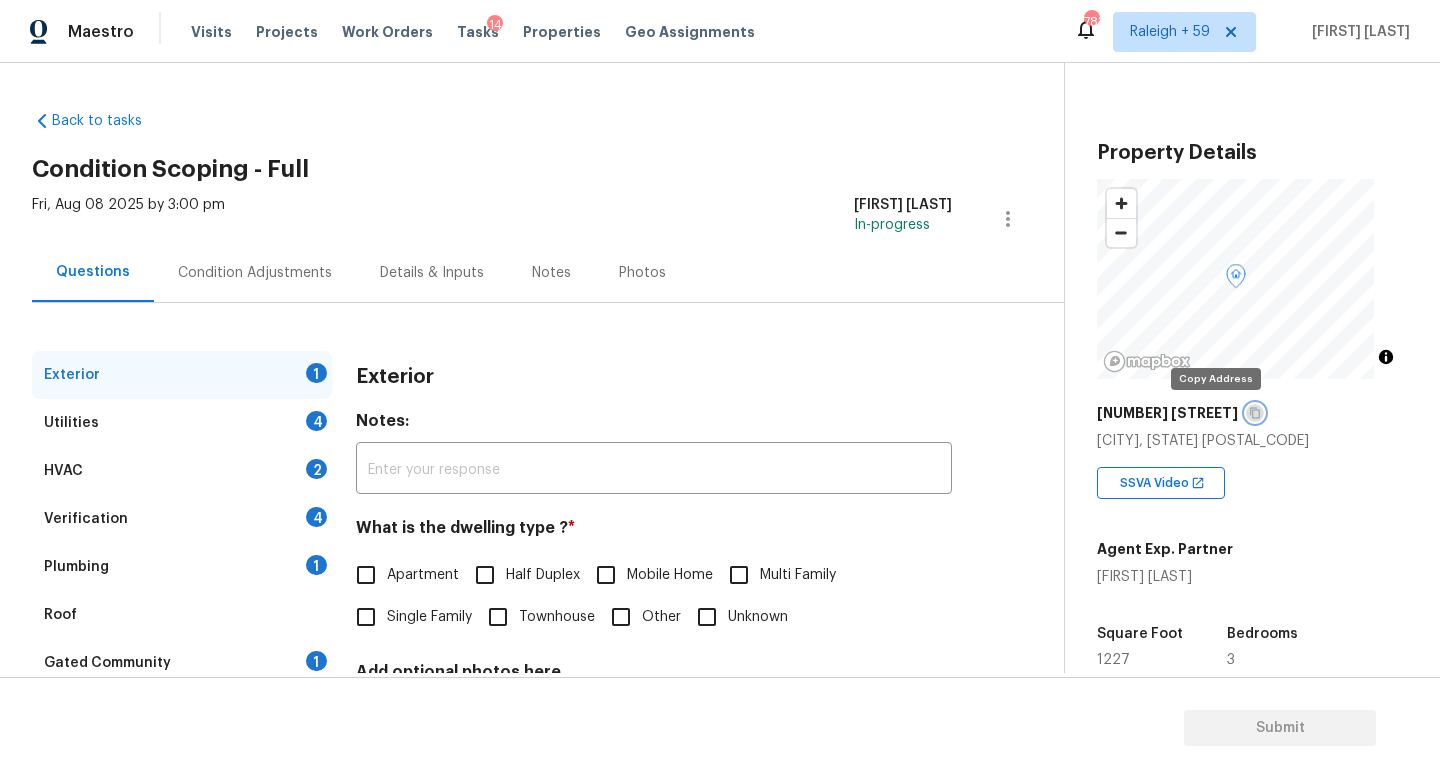 click 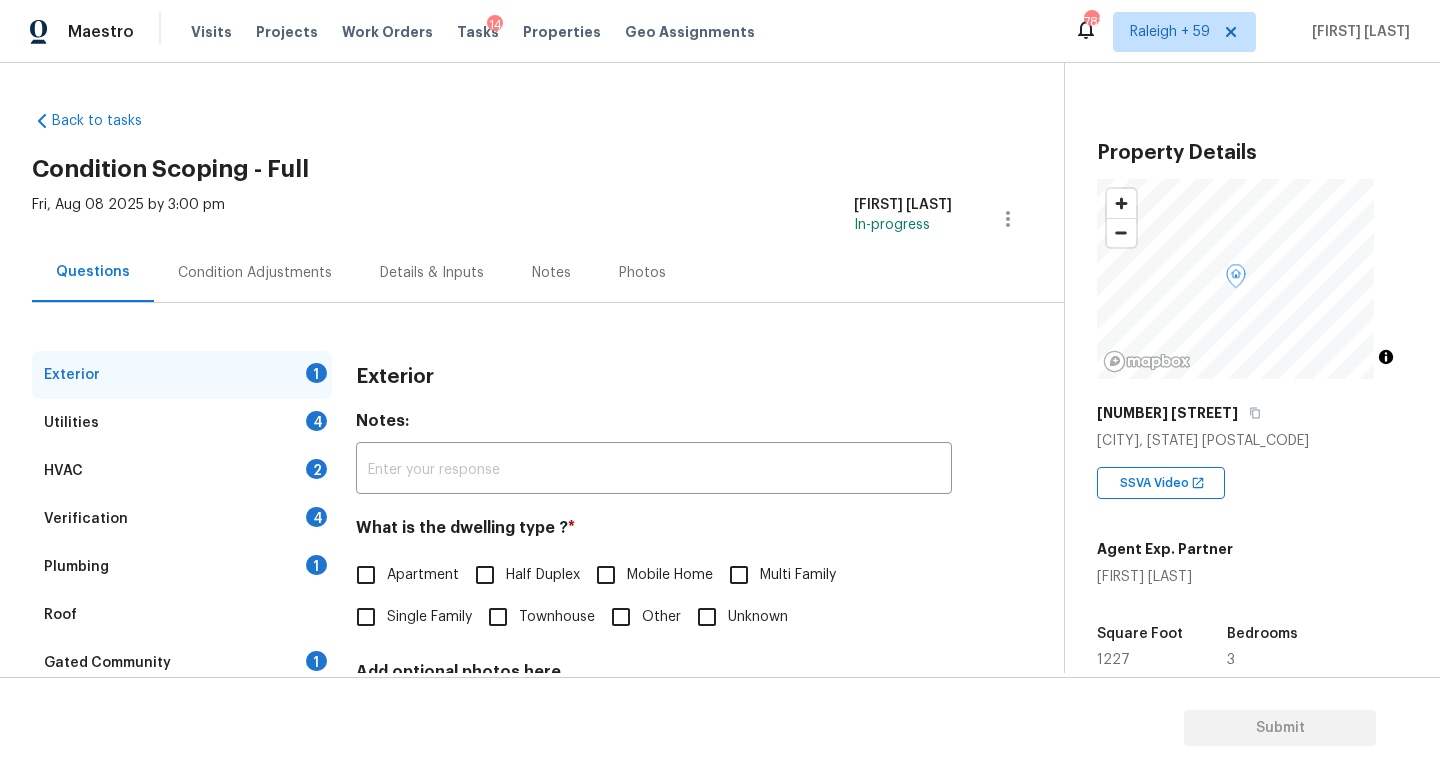 click on "Single Family" at bounding box center (429, 617) 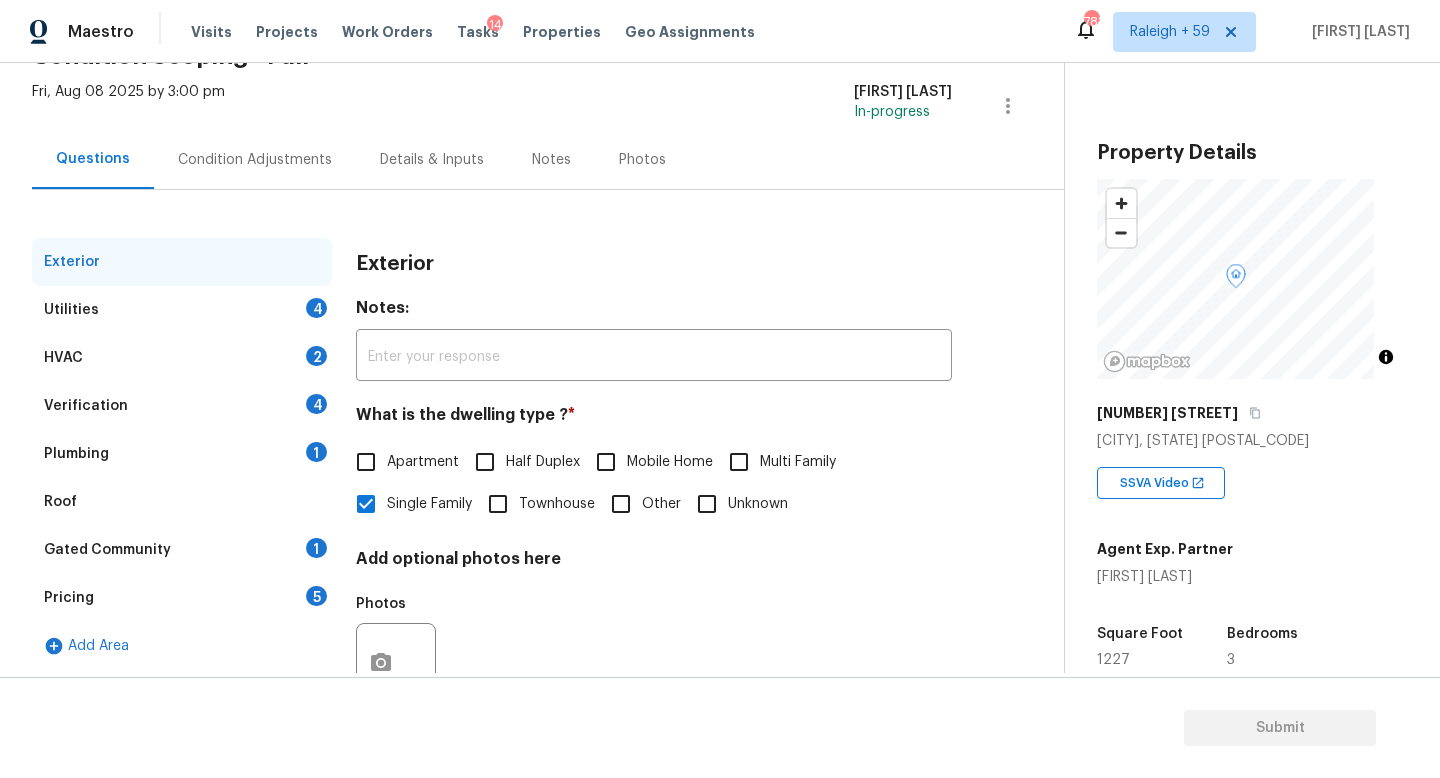scroll, scrollTop: 200, scrollLeft: 0, axis: vertical 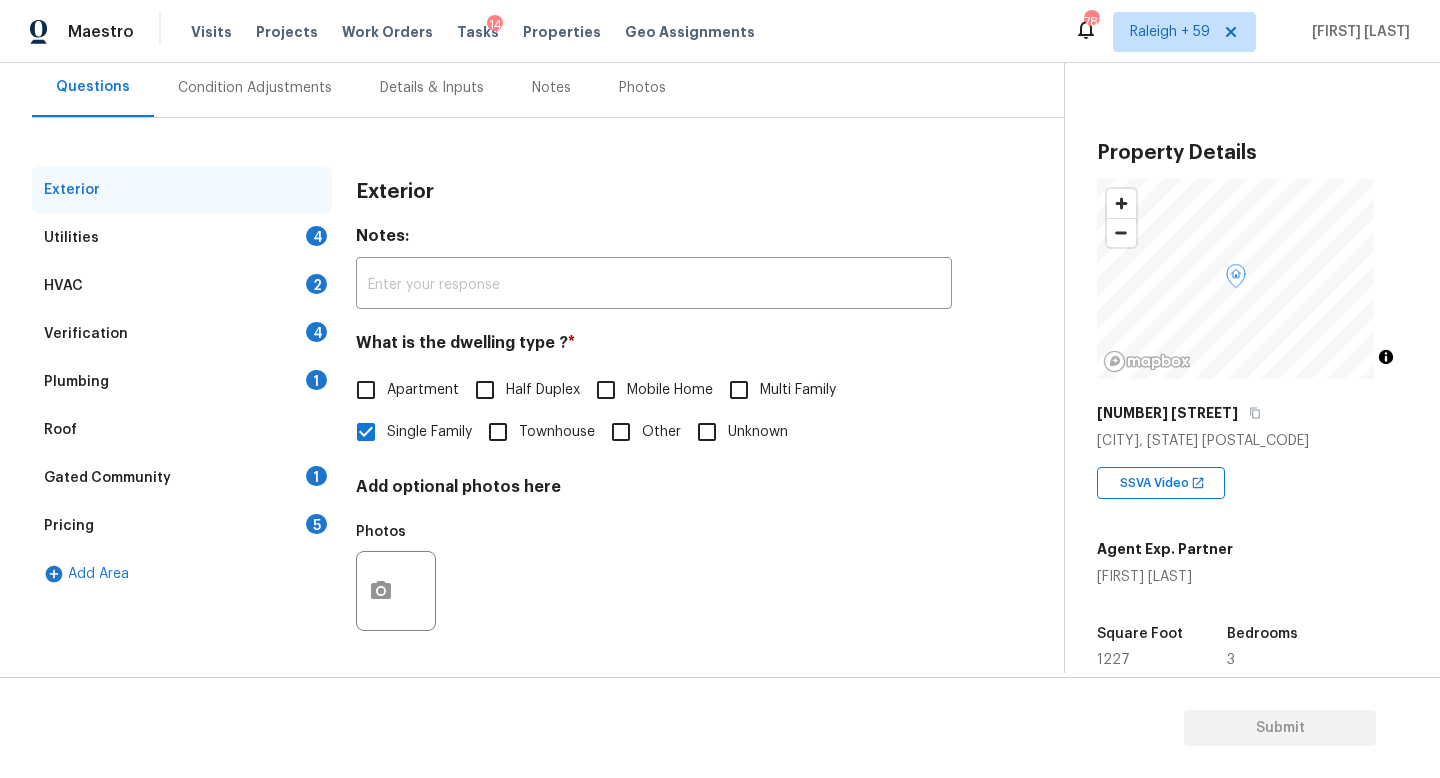 click on "Verification 4" at bounding box center [182, 334] 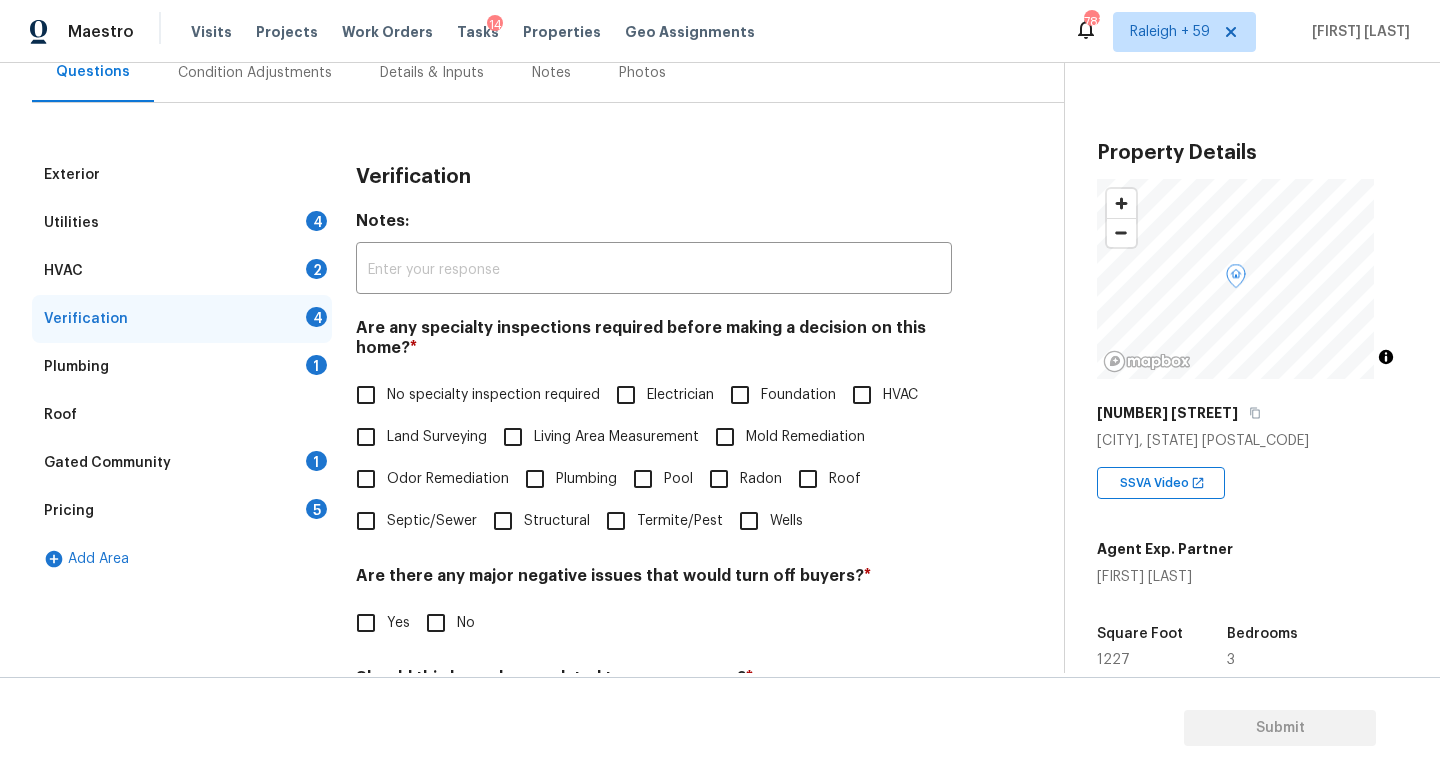 click on "No specialty inspection required" at bounding box center (493, 395) 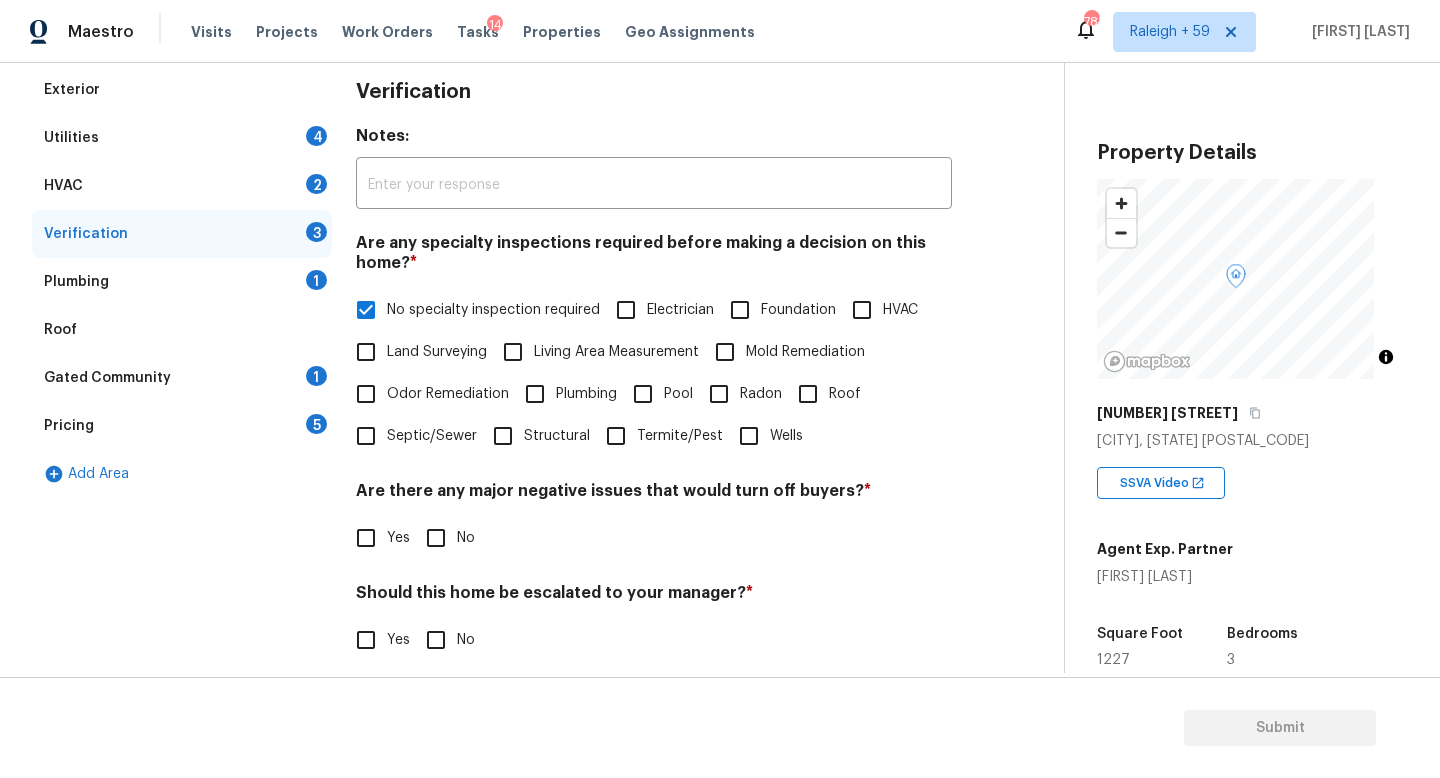 scroll, scrollTop: 372, scrollLeft: 0, axis: vertical 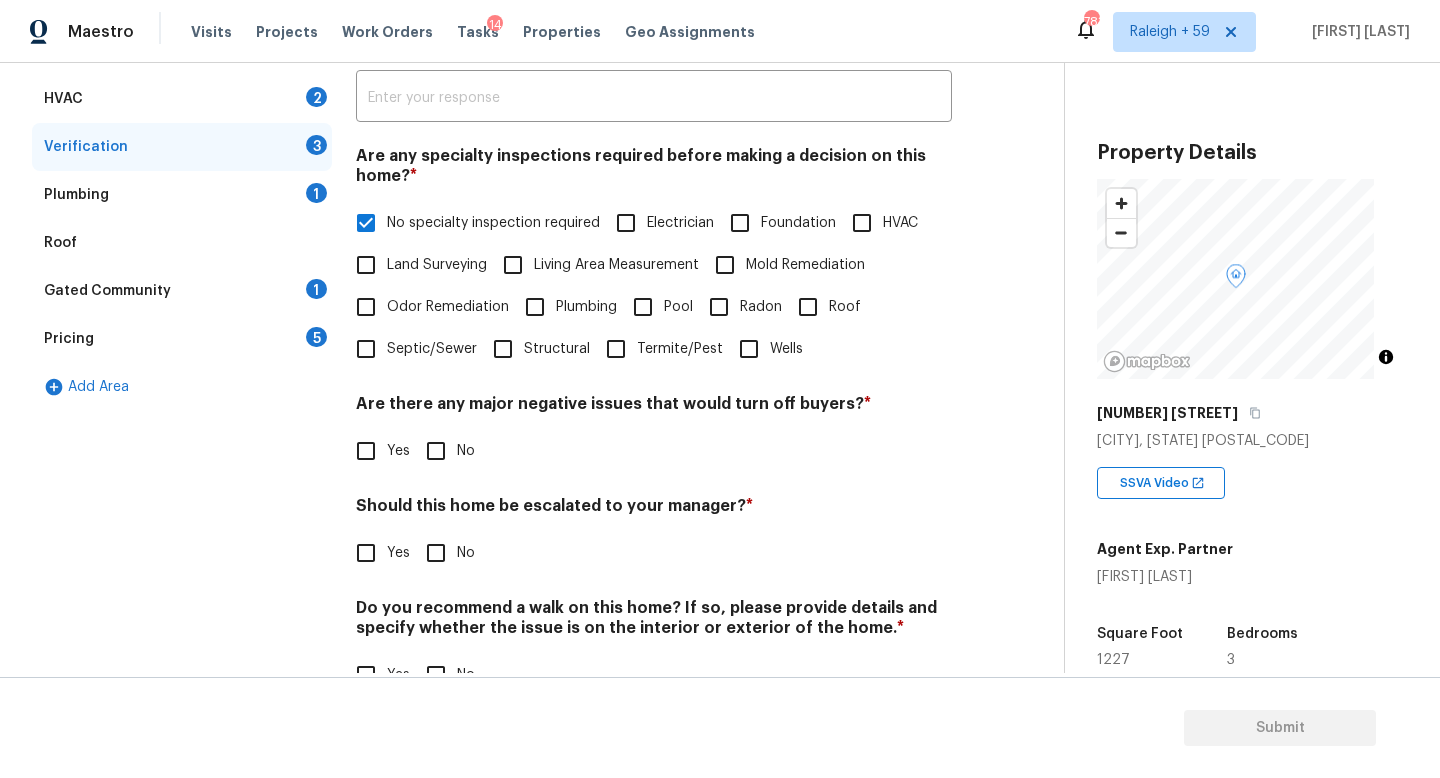 click on "No" at bounding box center (436, 451) 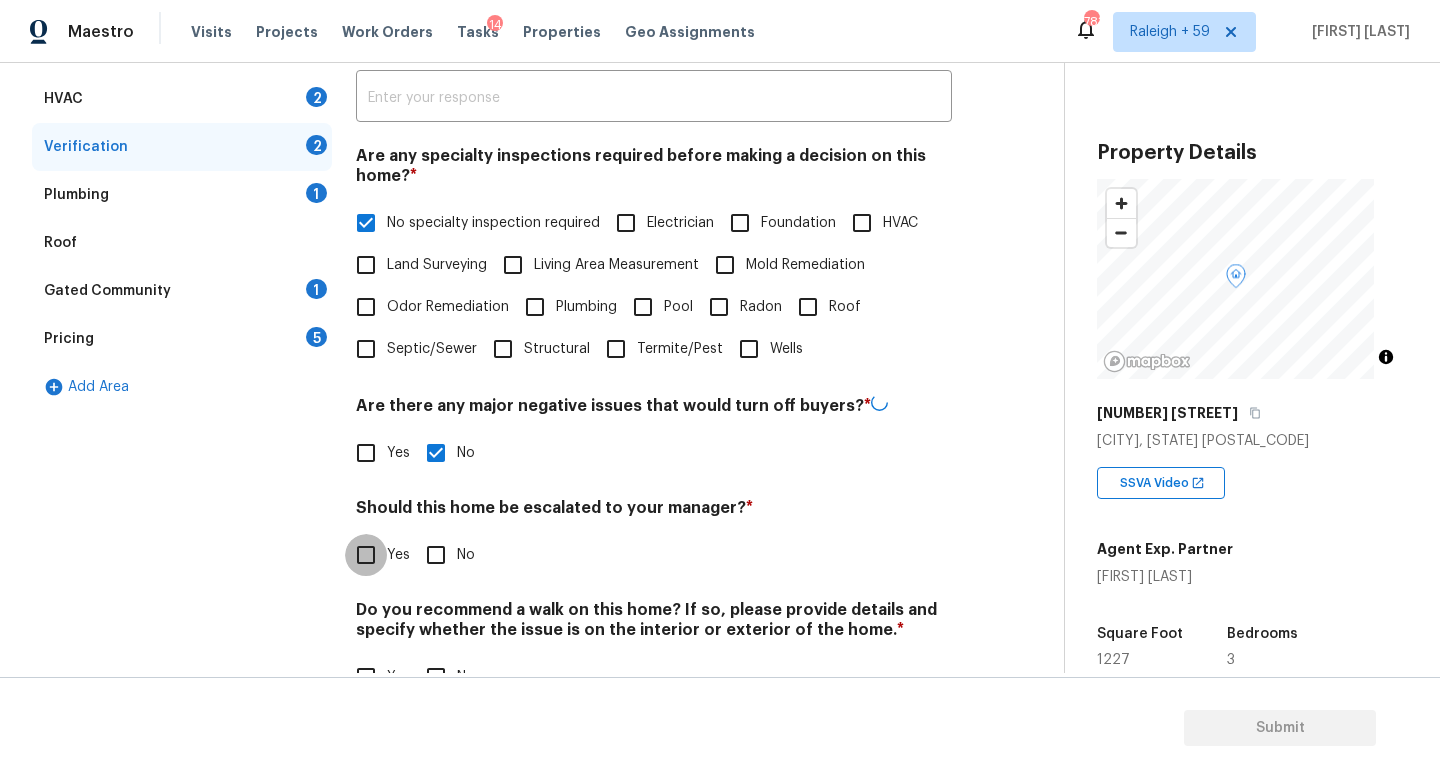 click on "Yes" at bounding box center (366, 555) 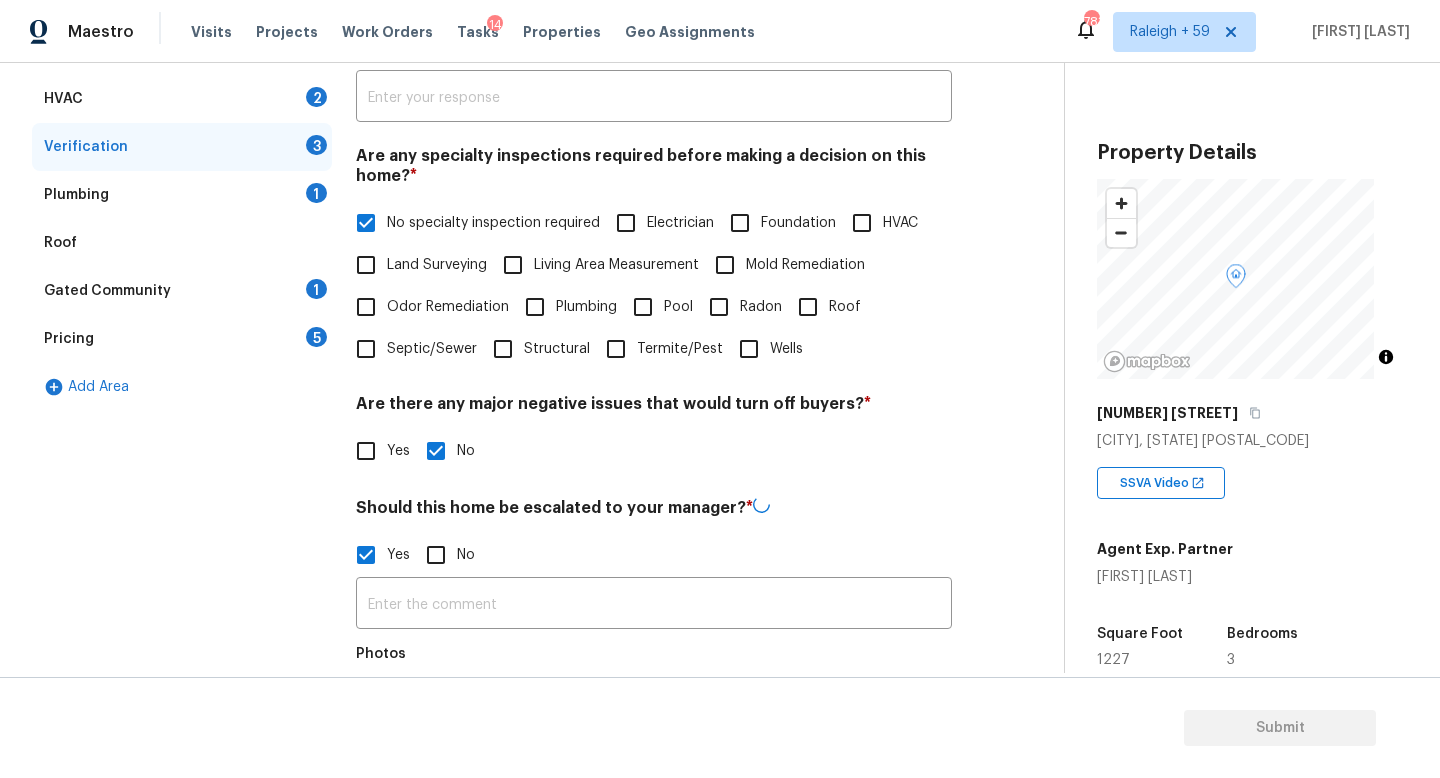 scroll, scrollTop: 576, scrollLeft: 0, axis: vertical 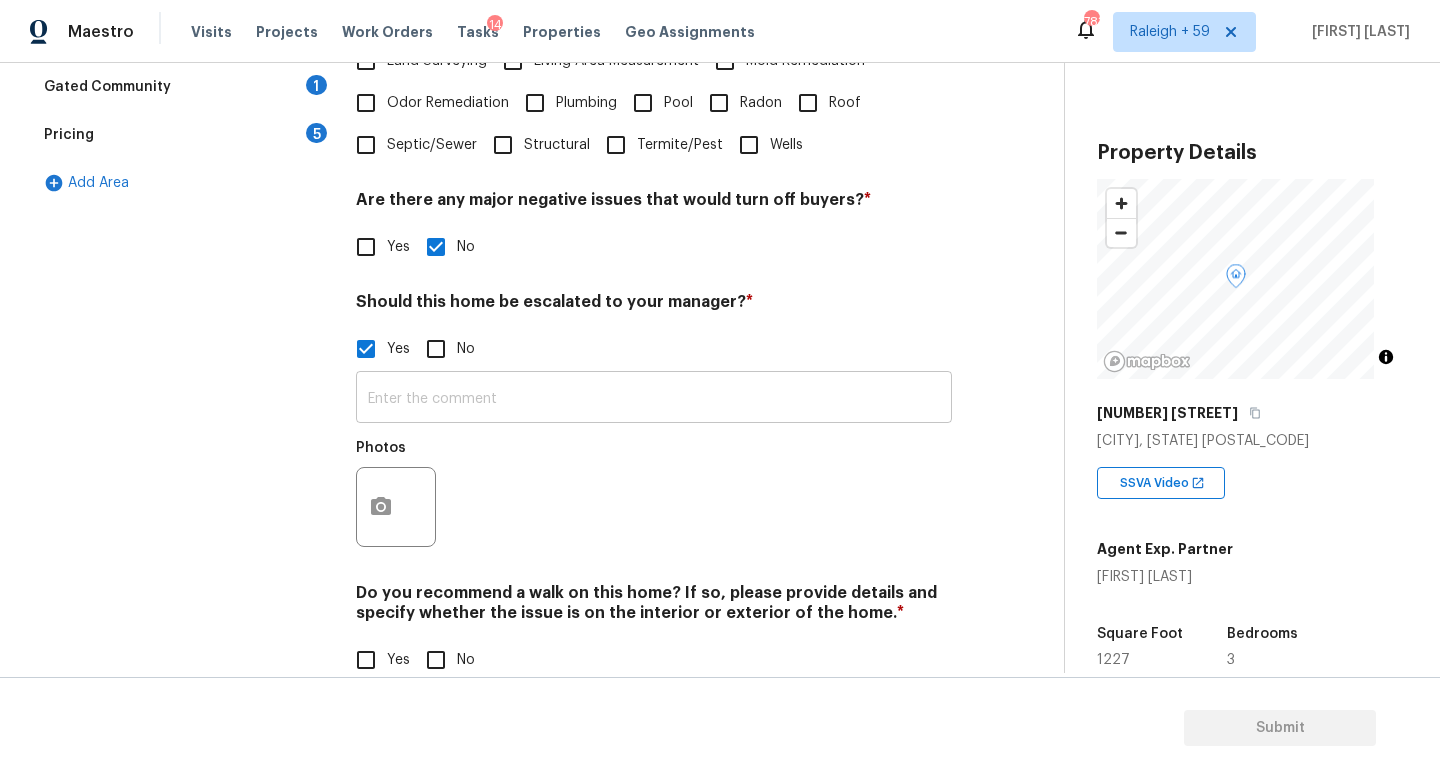 click at bounding box center (654, 399) 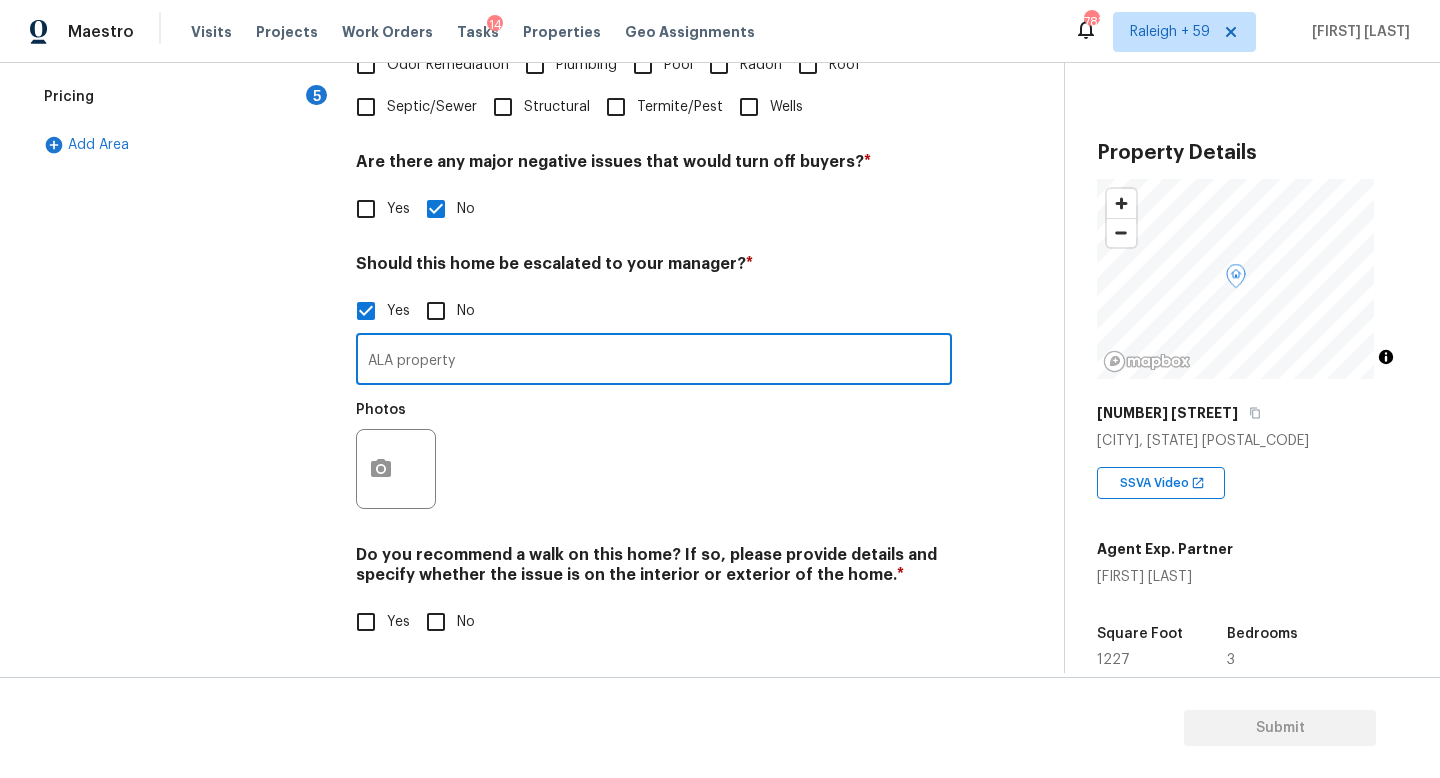 scroll, scrollTop: 672, scrollLeft: 0, axis: vertical 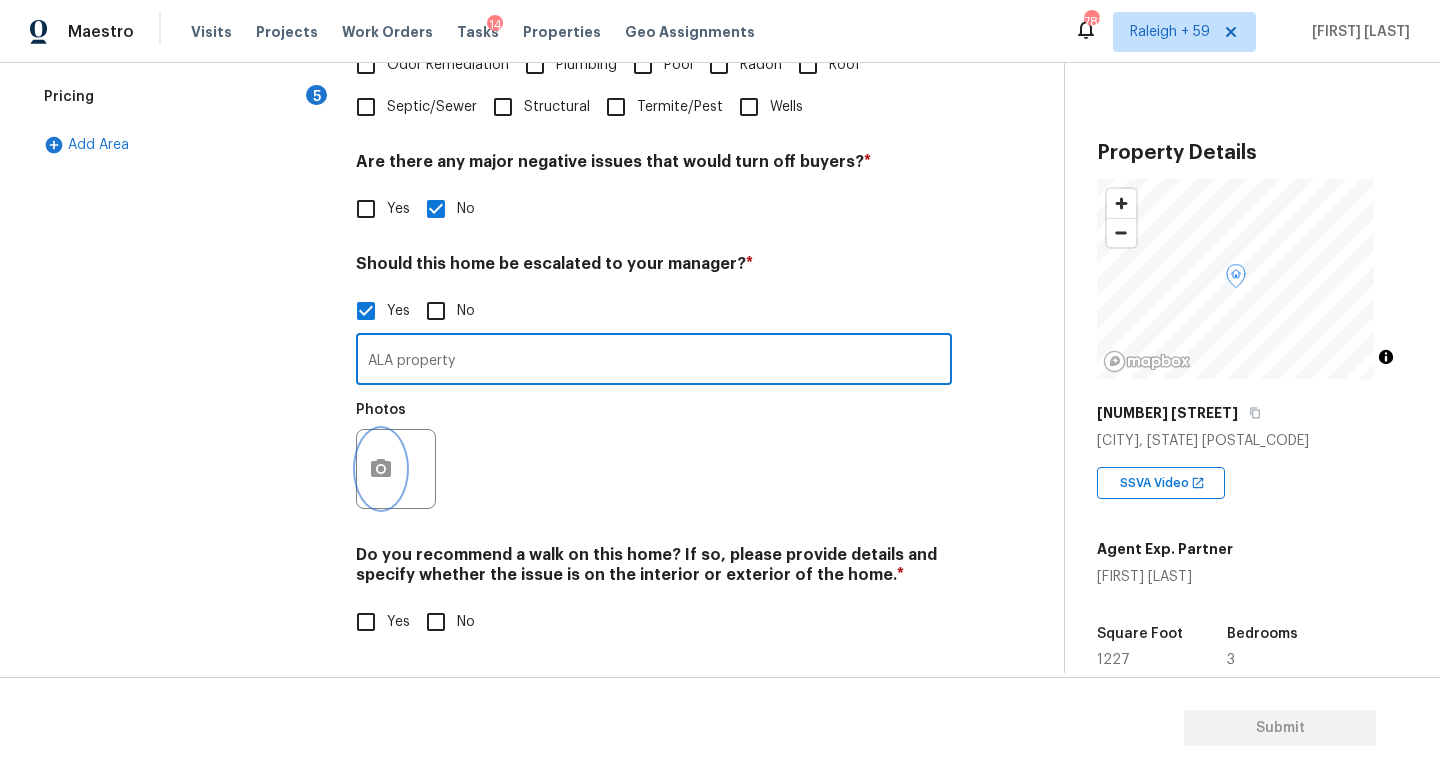 click at bounding box center [381, 469] 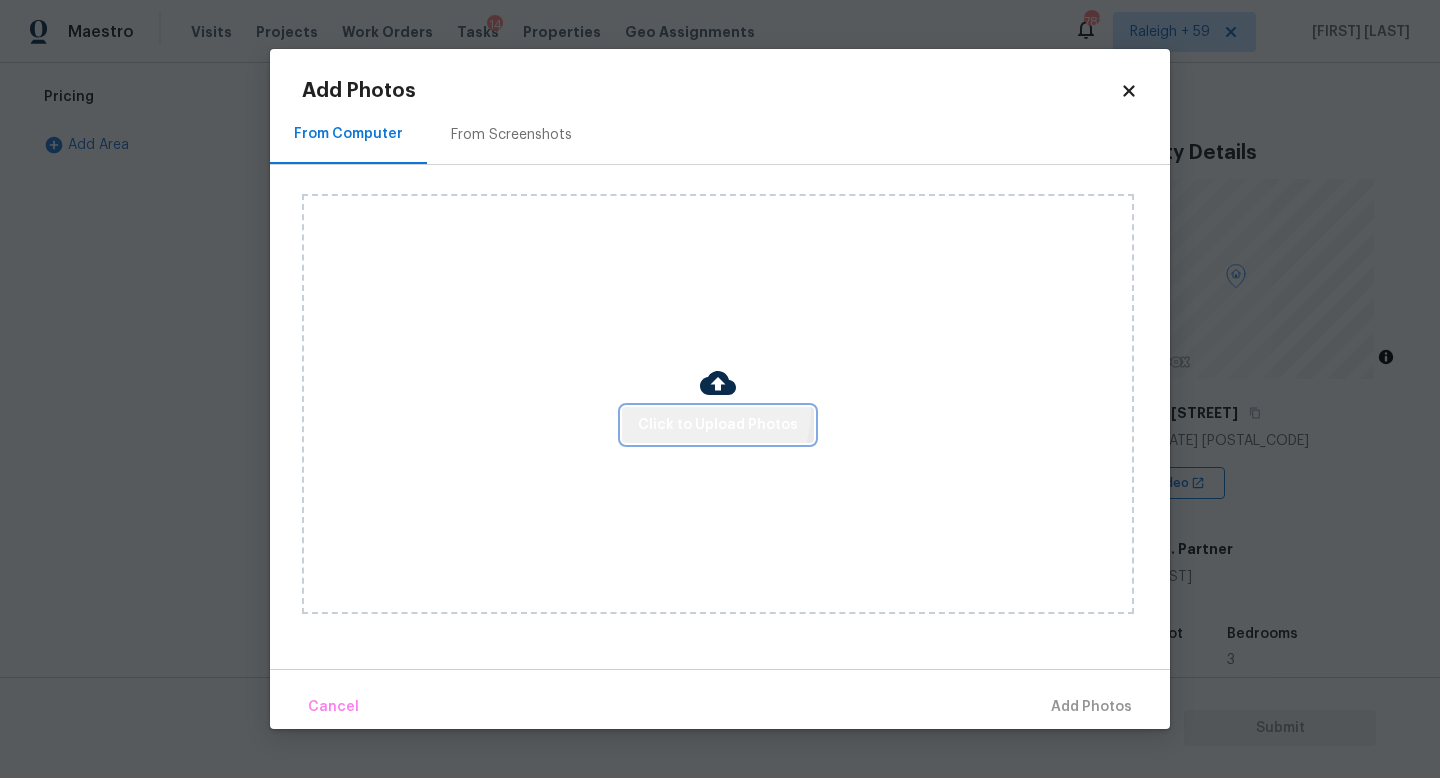 click on "Click to Upload Photos" at bounding box center (718, 425) 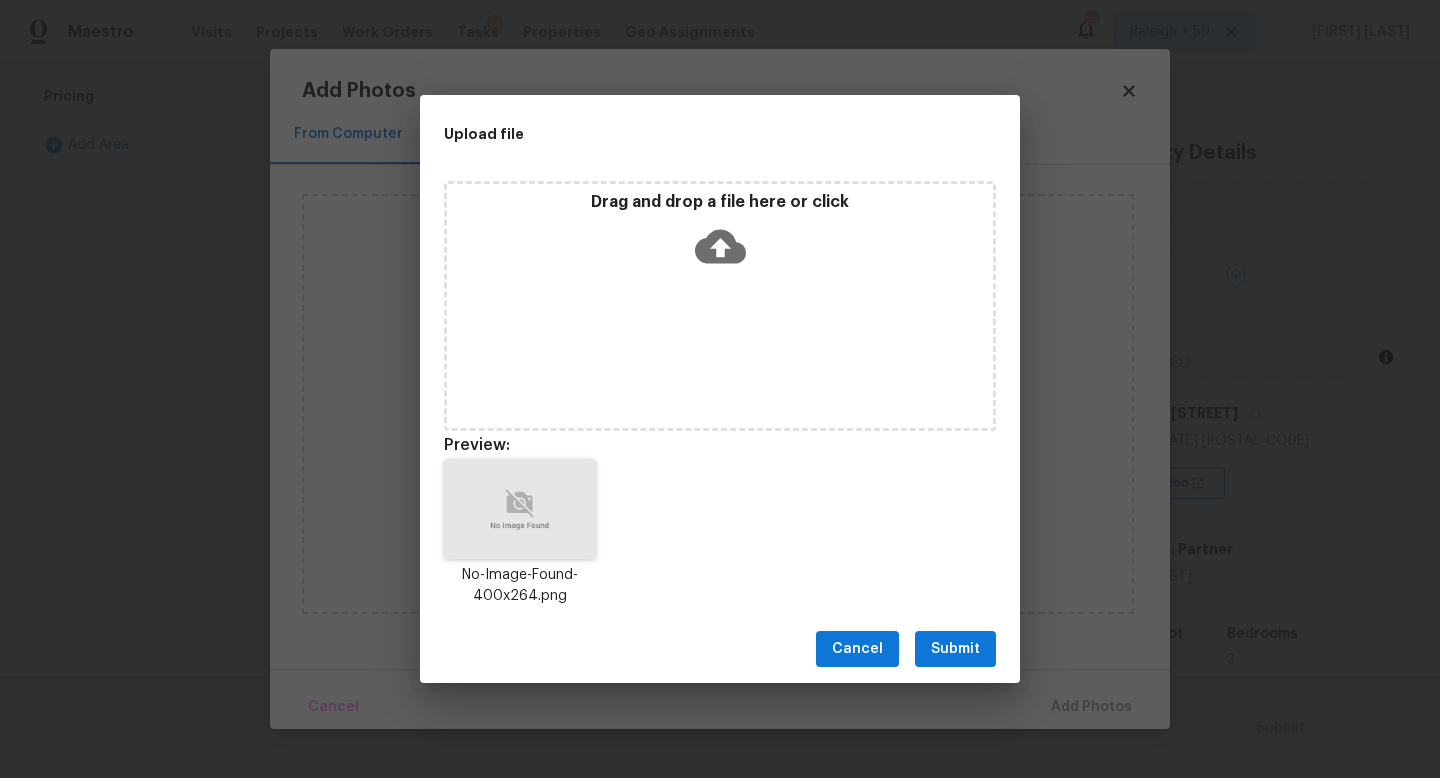 click on "Submit" at bounding box center (955, 649) 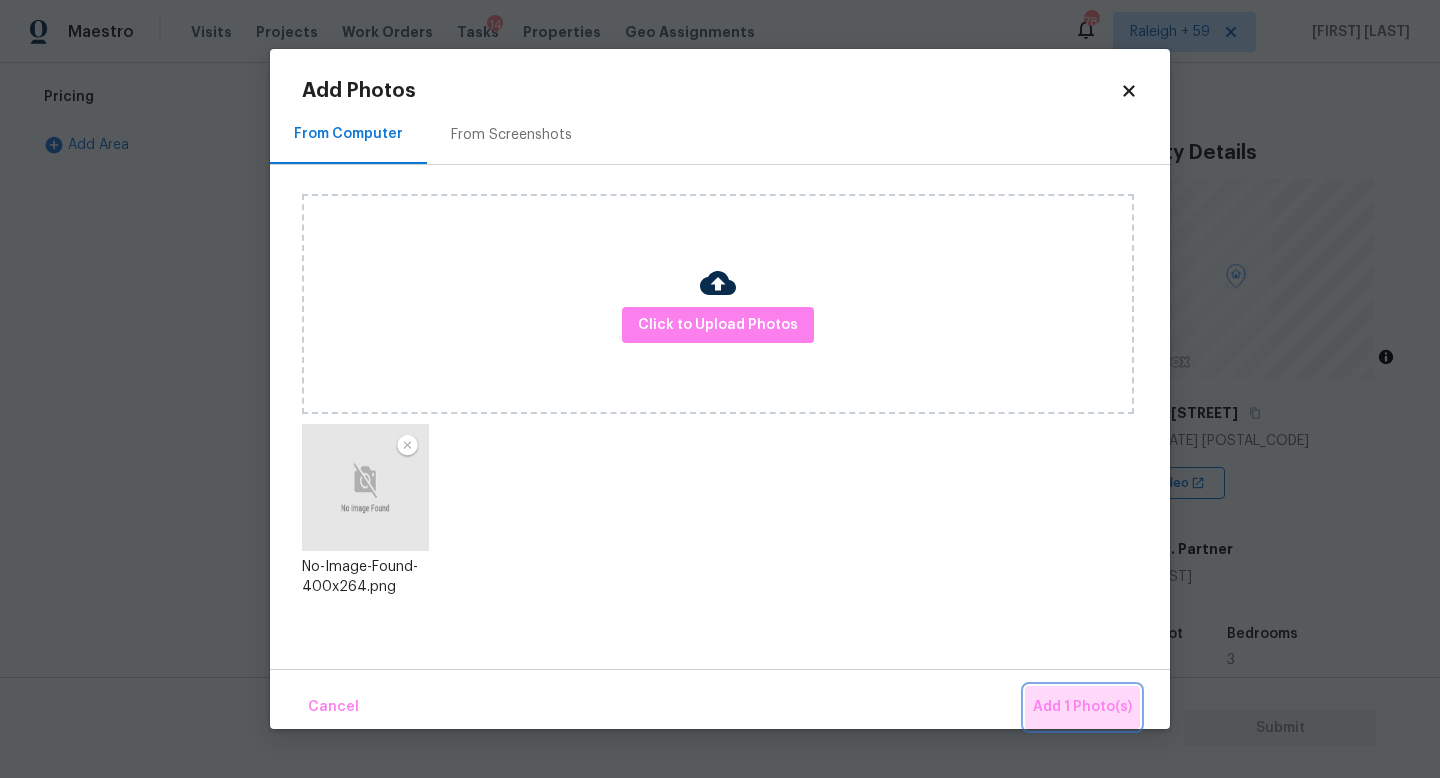 drag, startPoint x: 1089, startPoint y: 700, endPoint x: 1042, endPoint y: 706, distance: 47.38143 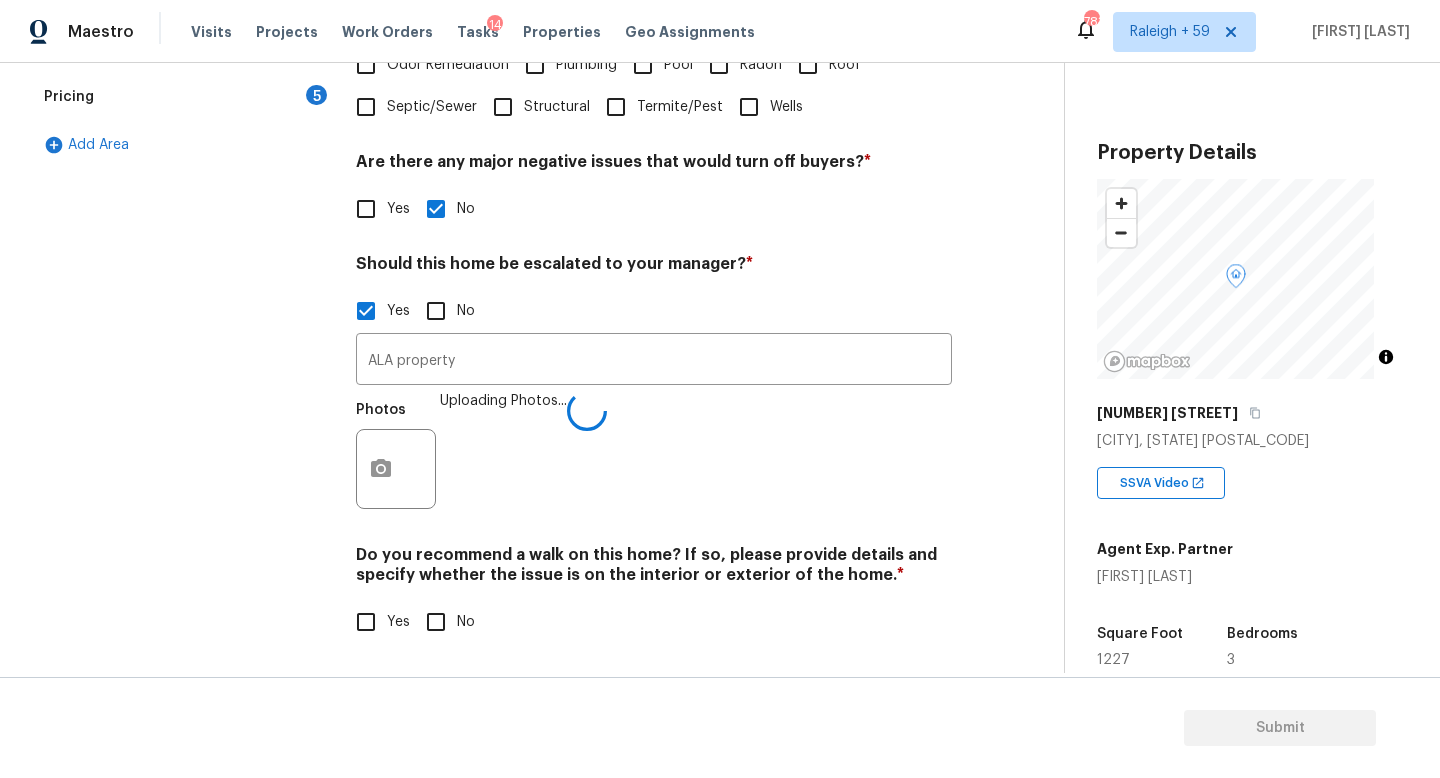 click on "No" at bounding box center [436, 622] 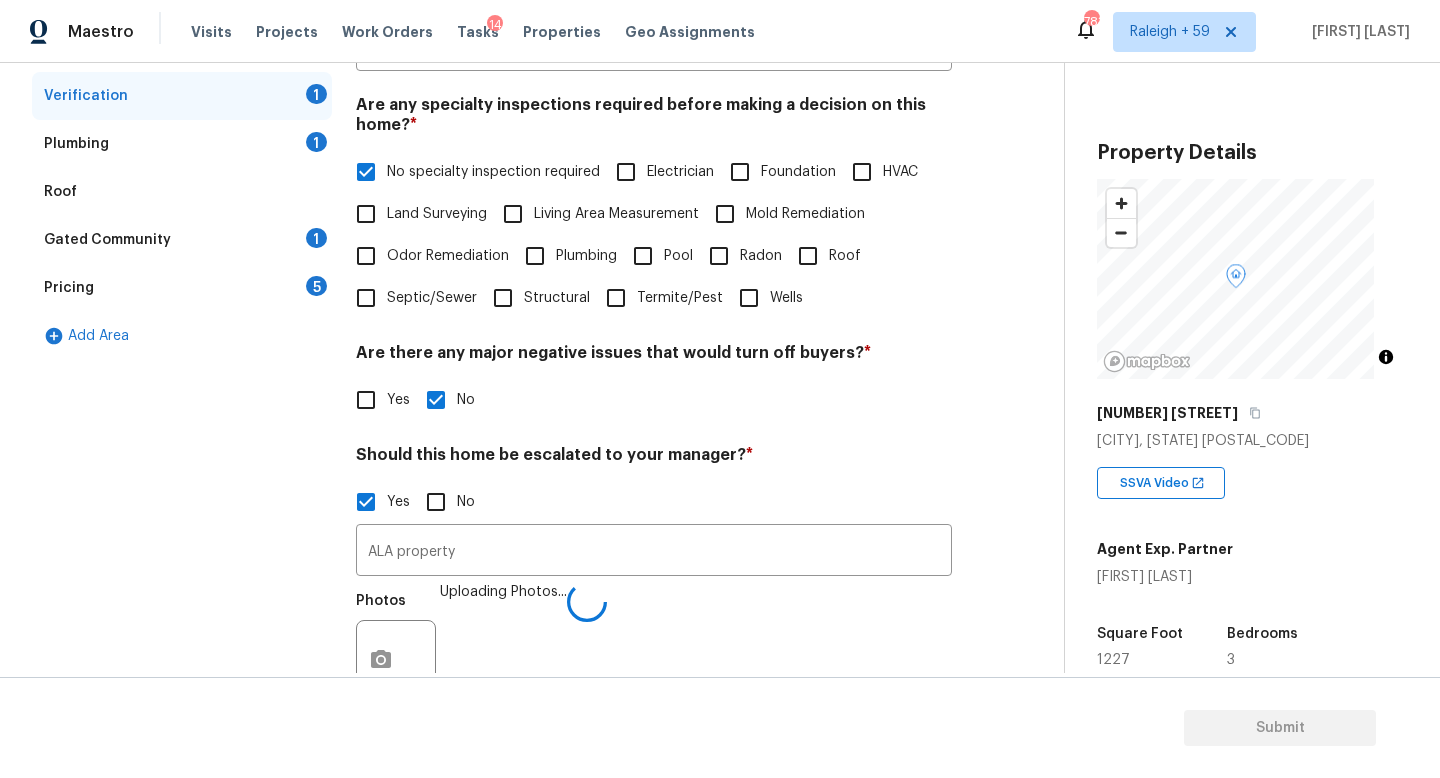 scroll, scrollTop: 257, scrollLeft: 0, axis: vertical 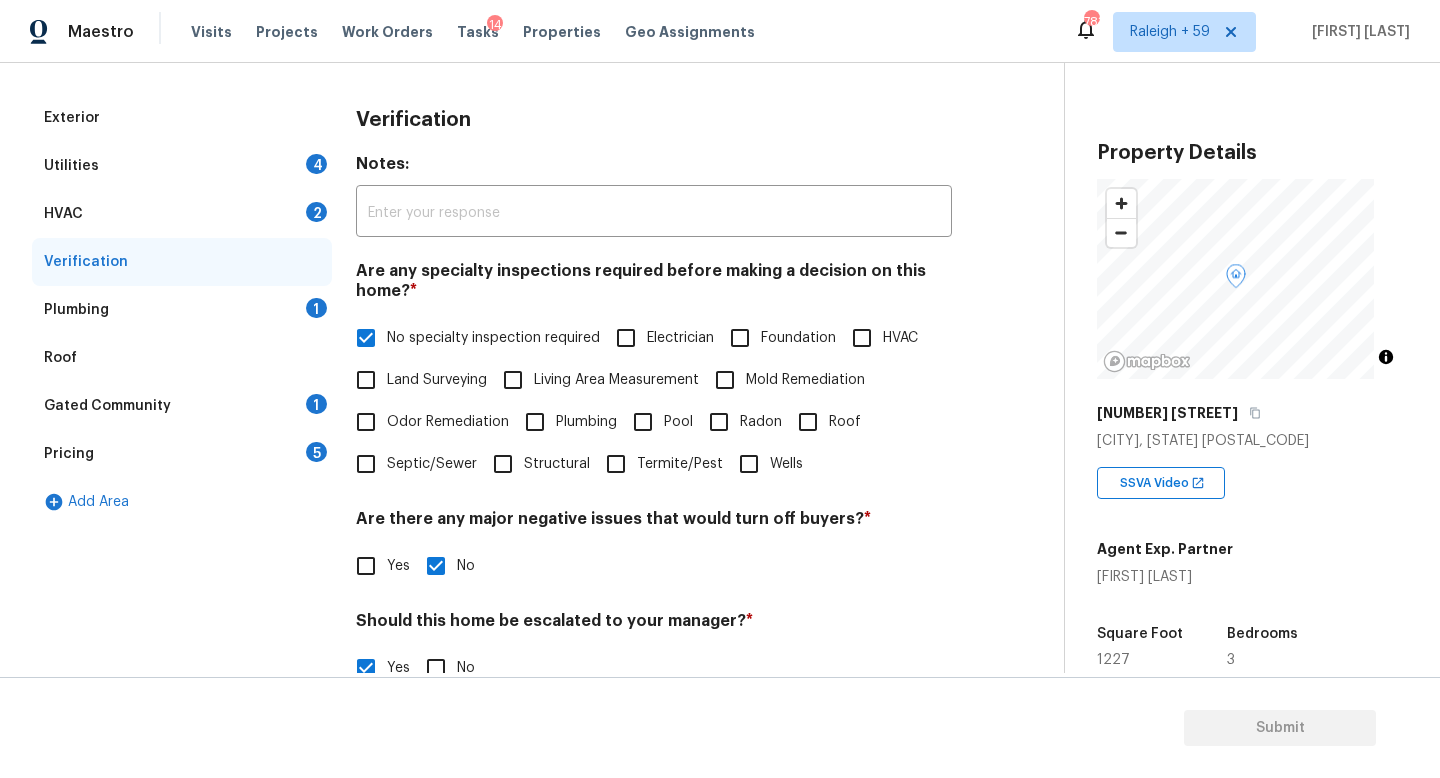 click on "Plumbing 1" at bounding box center (182, 310) 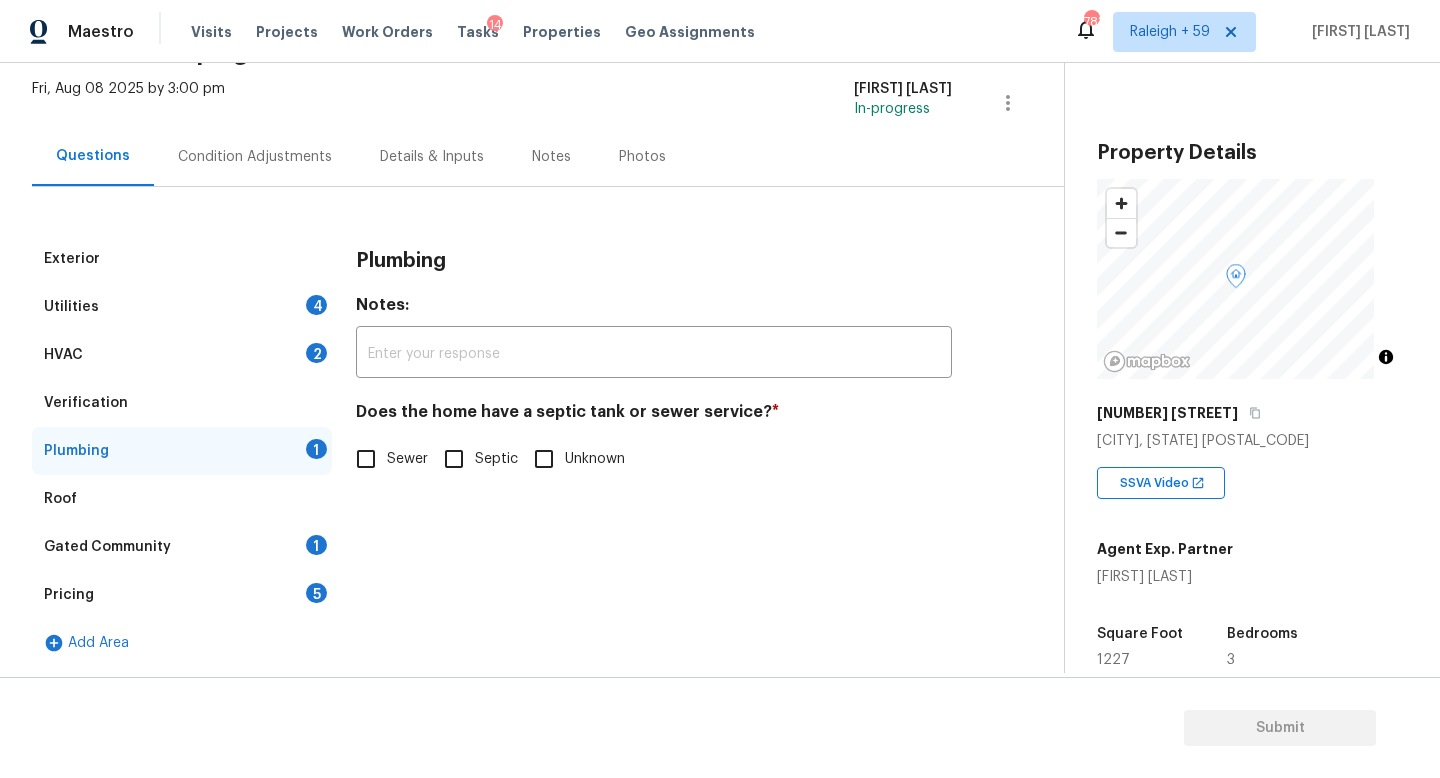 scroll, scrollTop: 131, scrollLeft: 0, axis: vertical 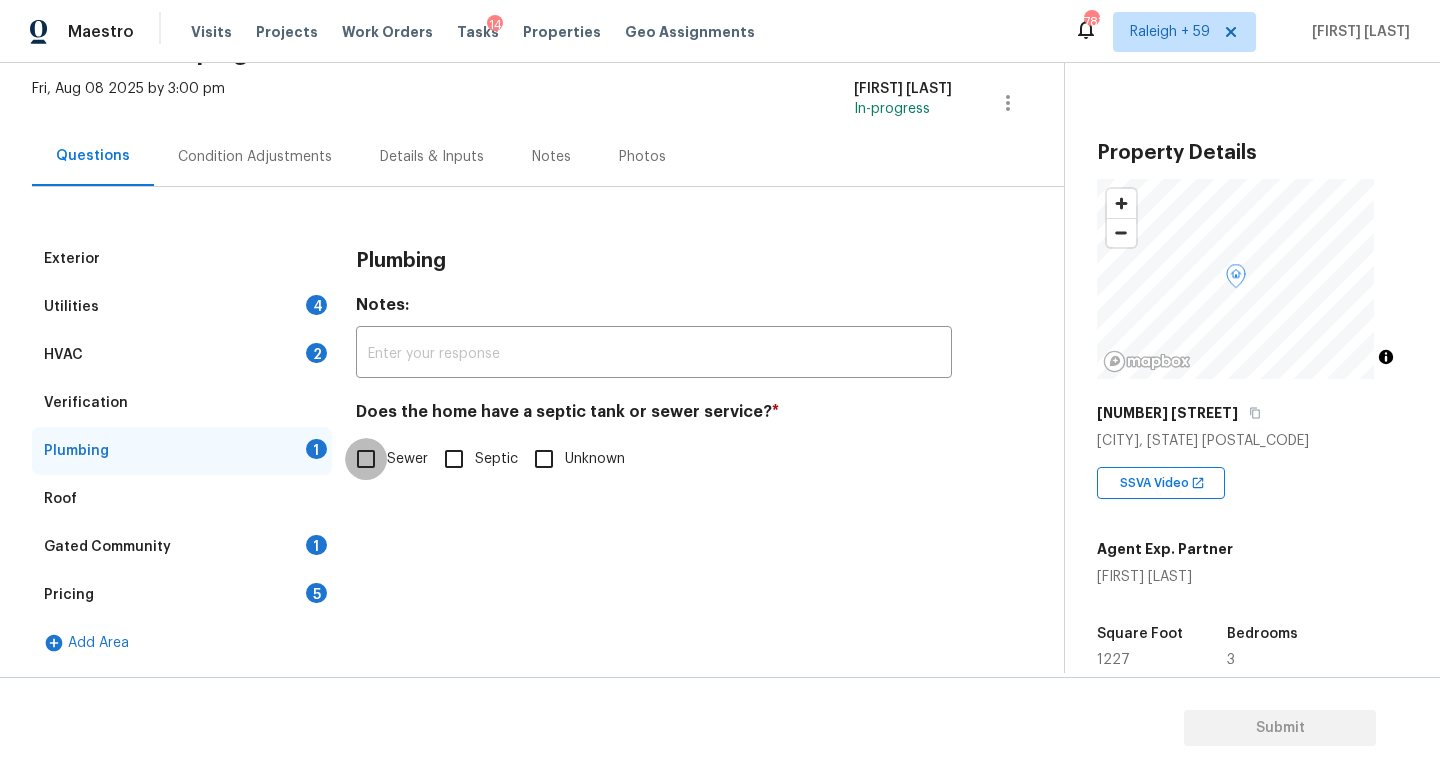 click on "Sewer" at bounding box center [366, 459] 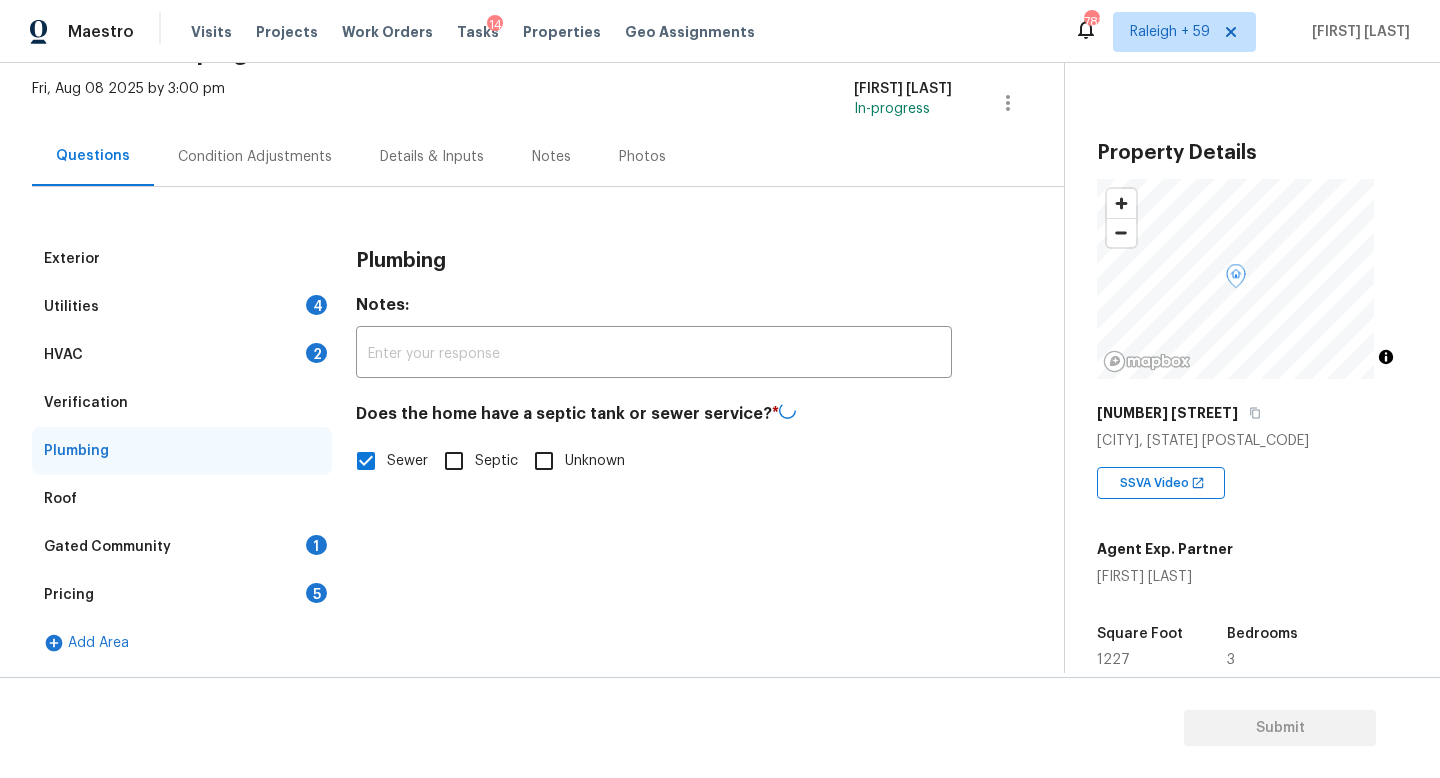 click on "Gated Community 1" at bounding box center [182, 547] 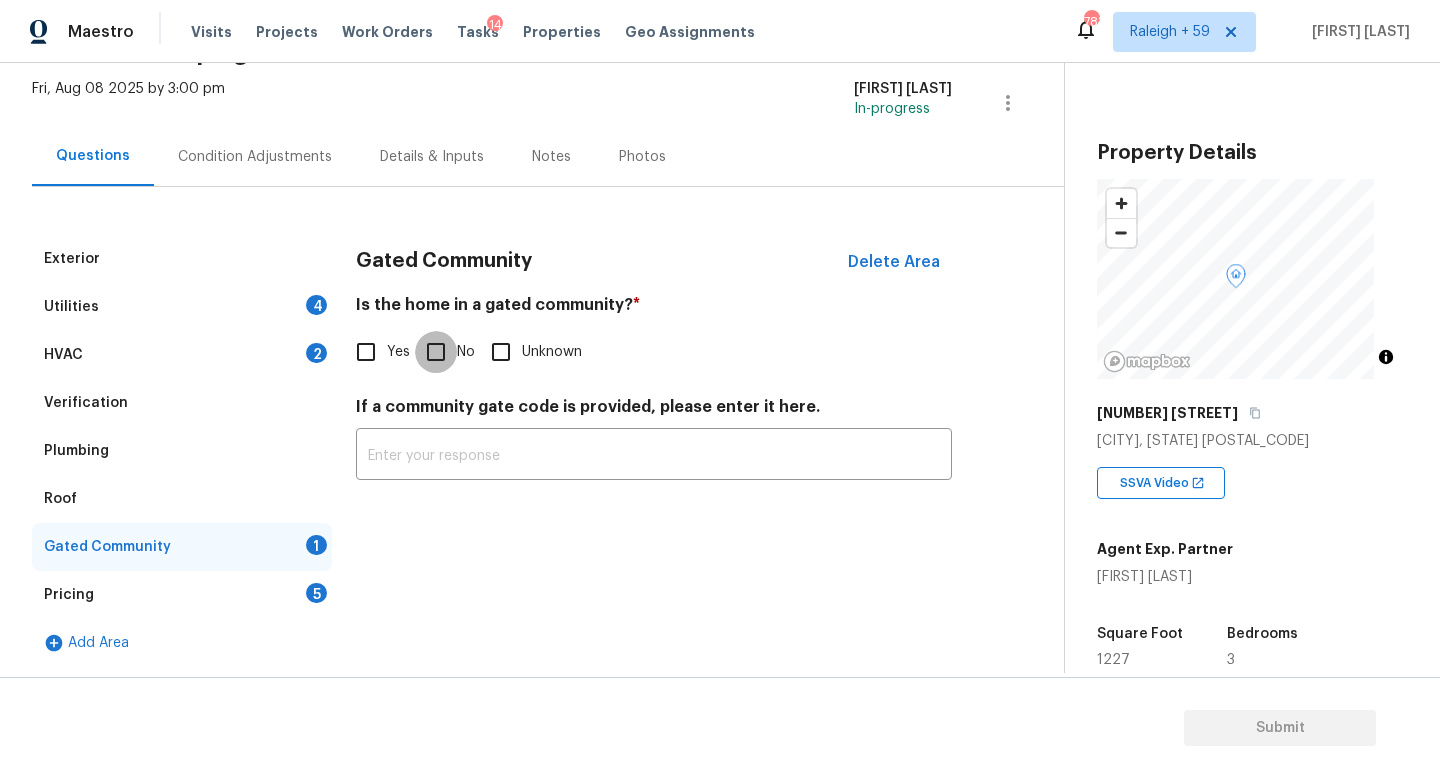 click on "No" at bounding box center (436, 352) 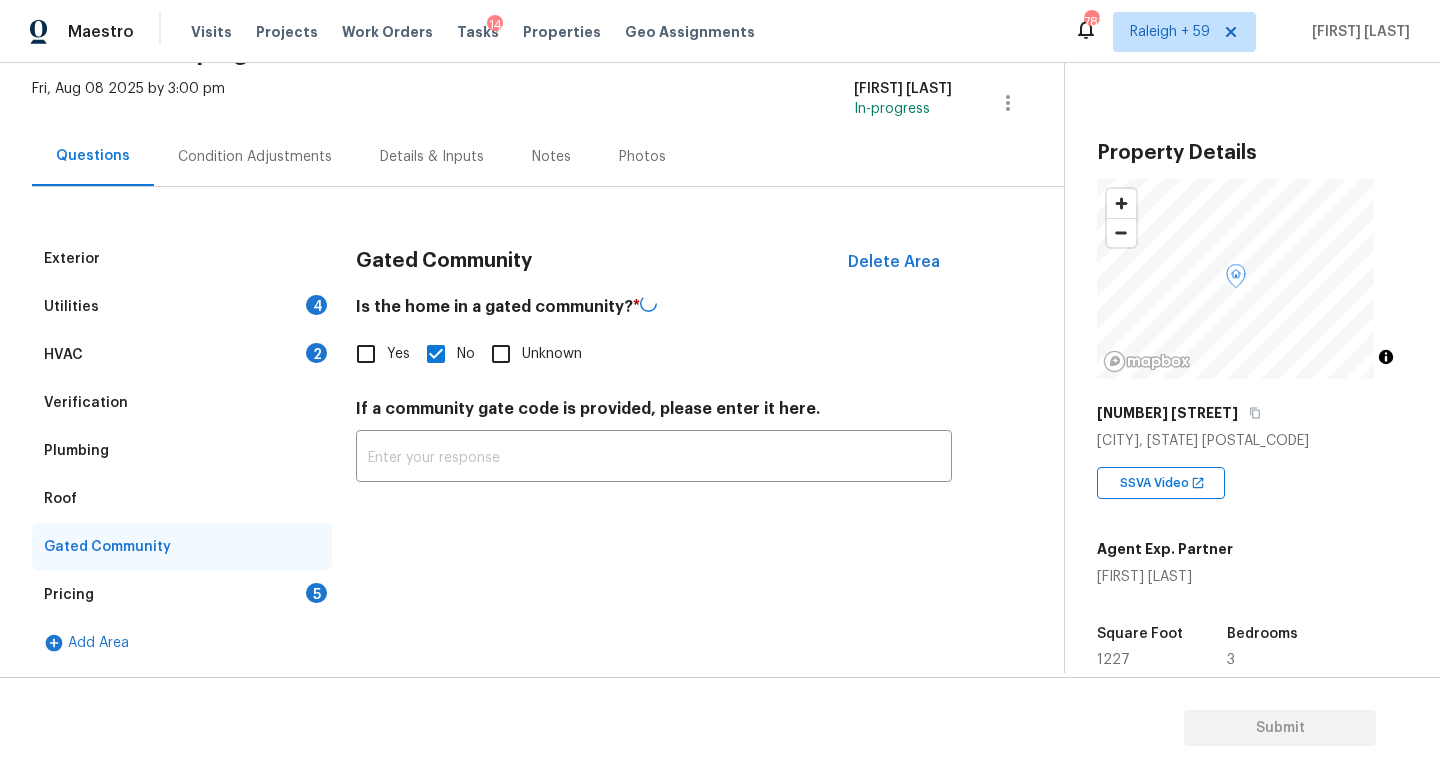 click on "Fri, Aug 08 2025 by 3:00 pm   Roopesh Jaikanth In-progress" at bounding box center (548, 103) 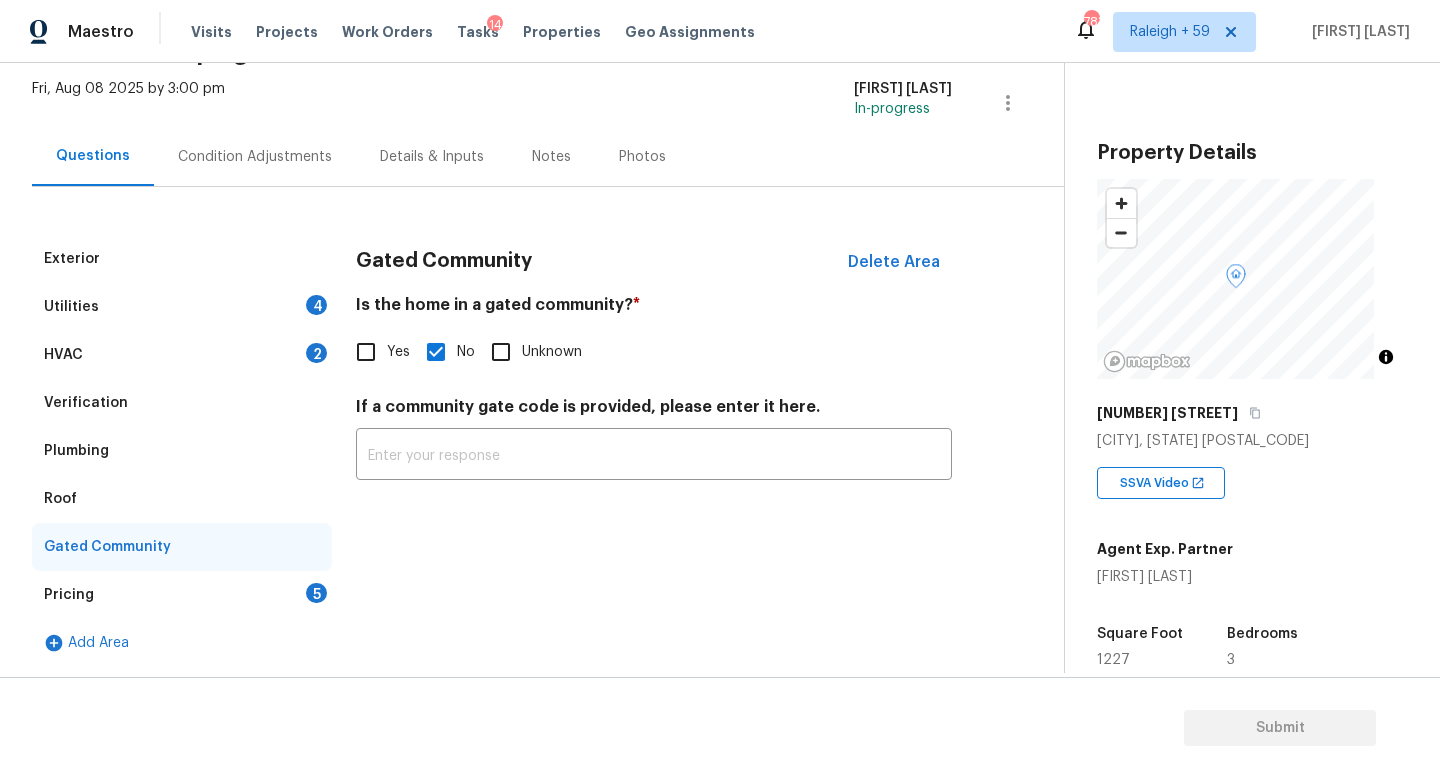 click on "Details & Inputs" at bounding box center [432, 157] 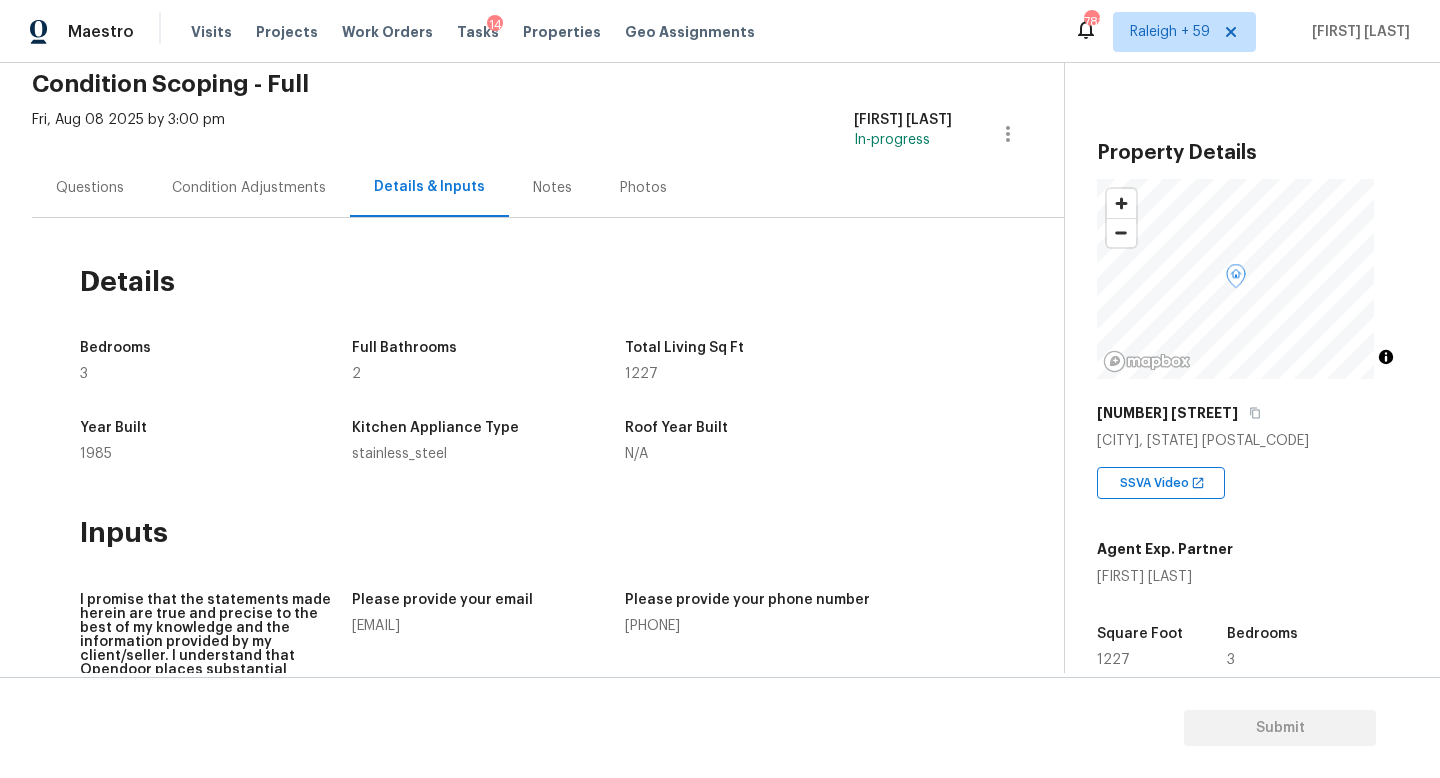 scroll, scrollTop: 0, scrollLeft: 0, axis: both 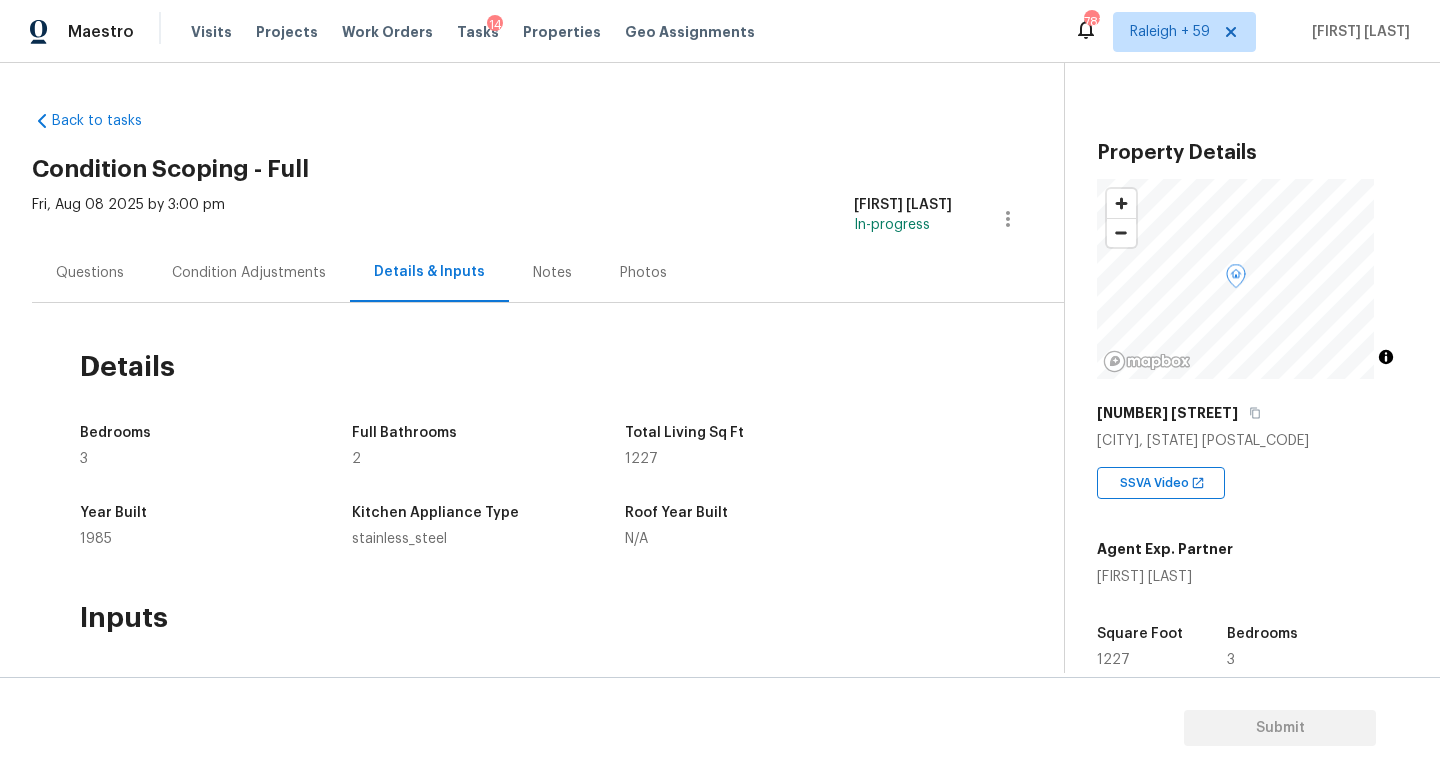 click on "Questions" at bounding box center (90, 272) 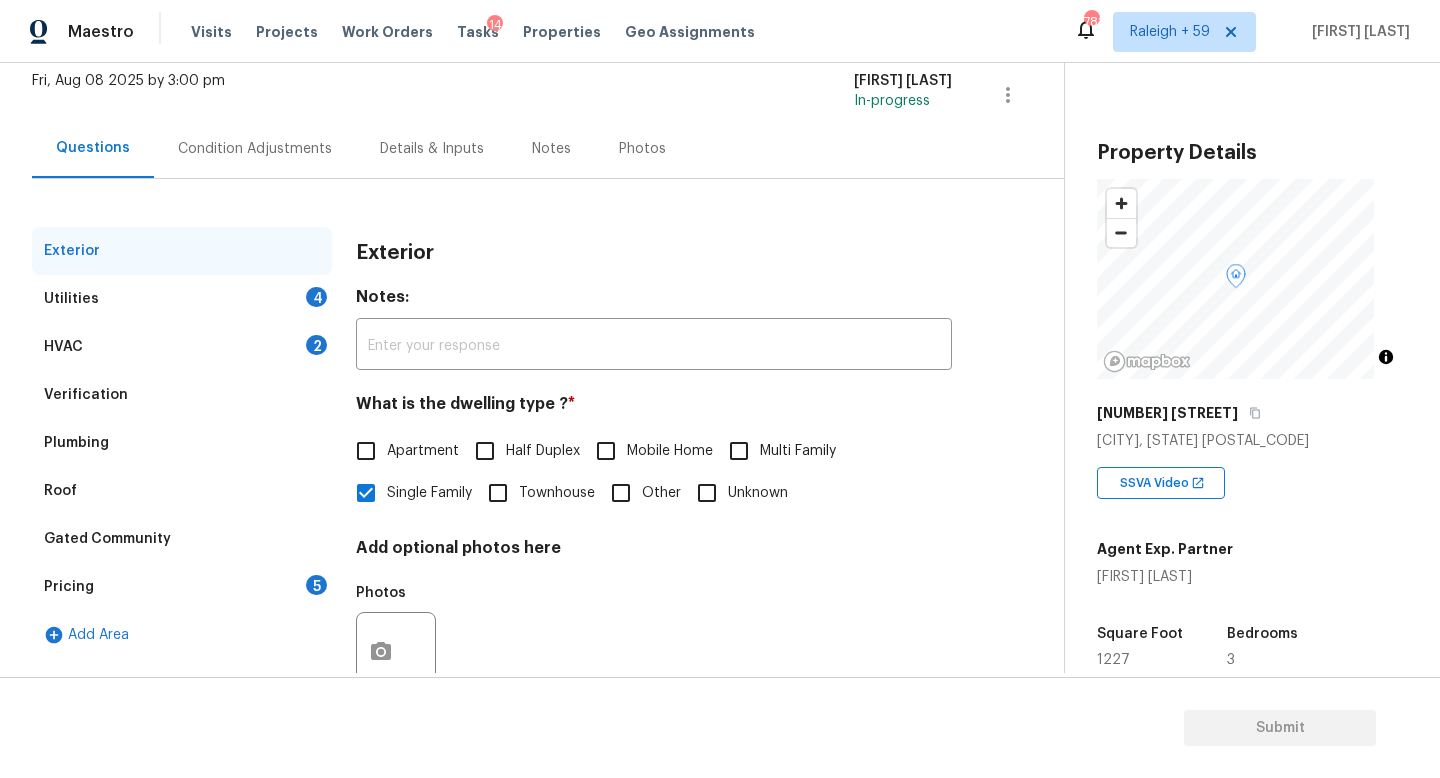 scroll, scrollTop: 200, scrollLeft: 0, axis: vertical 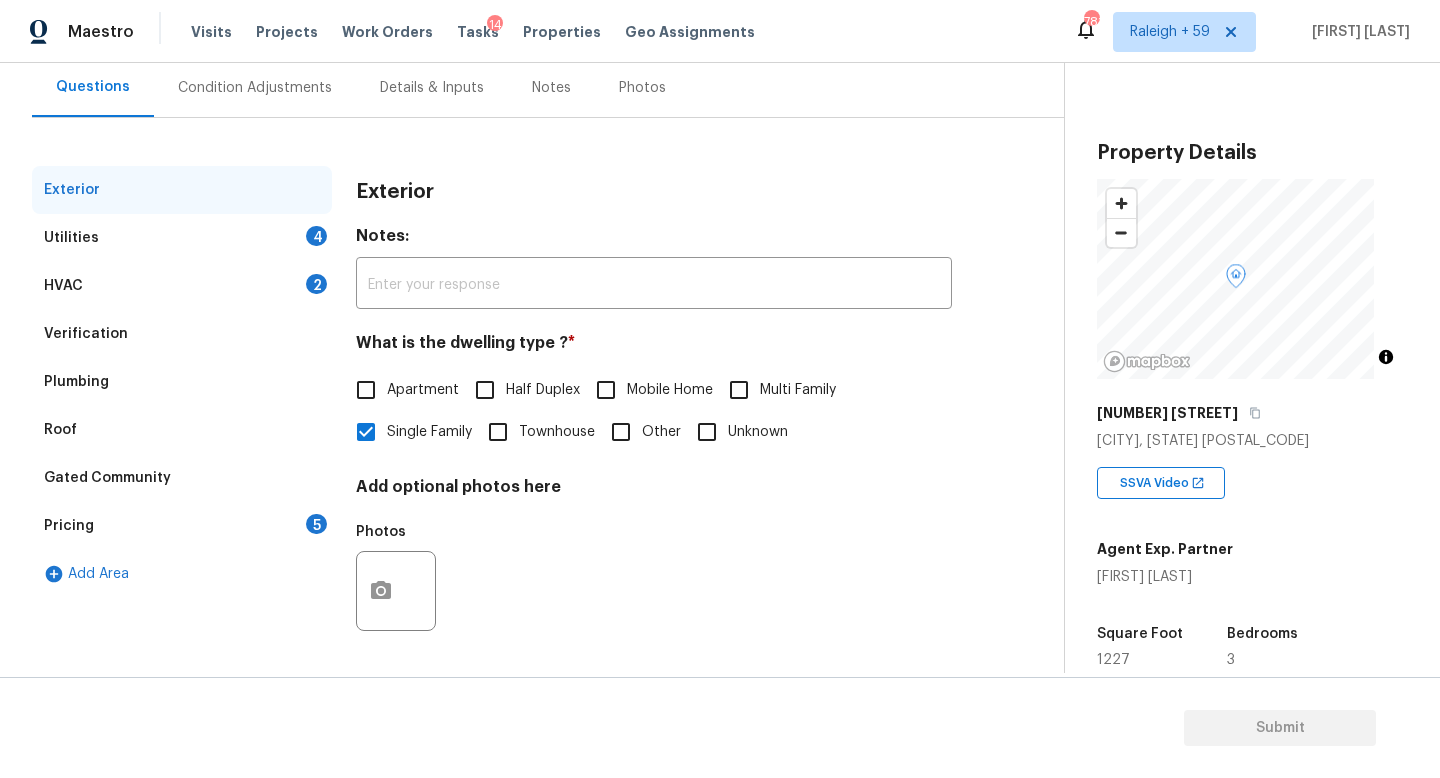 click on "Utilities 4" at bounding box center (182, 238) 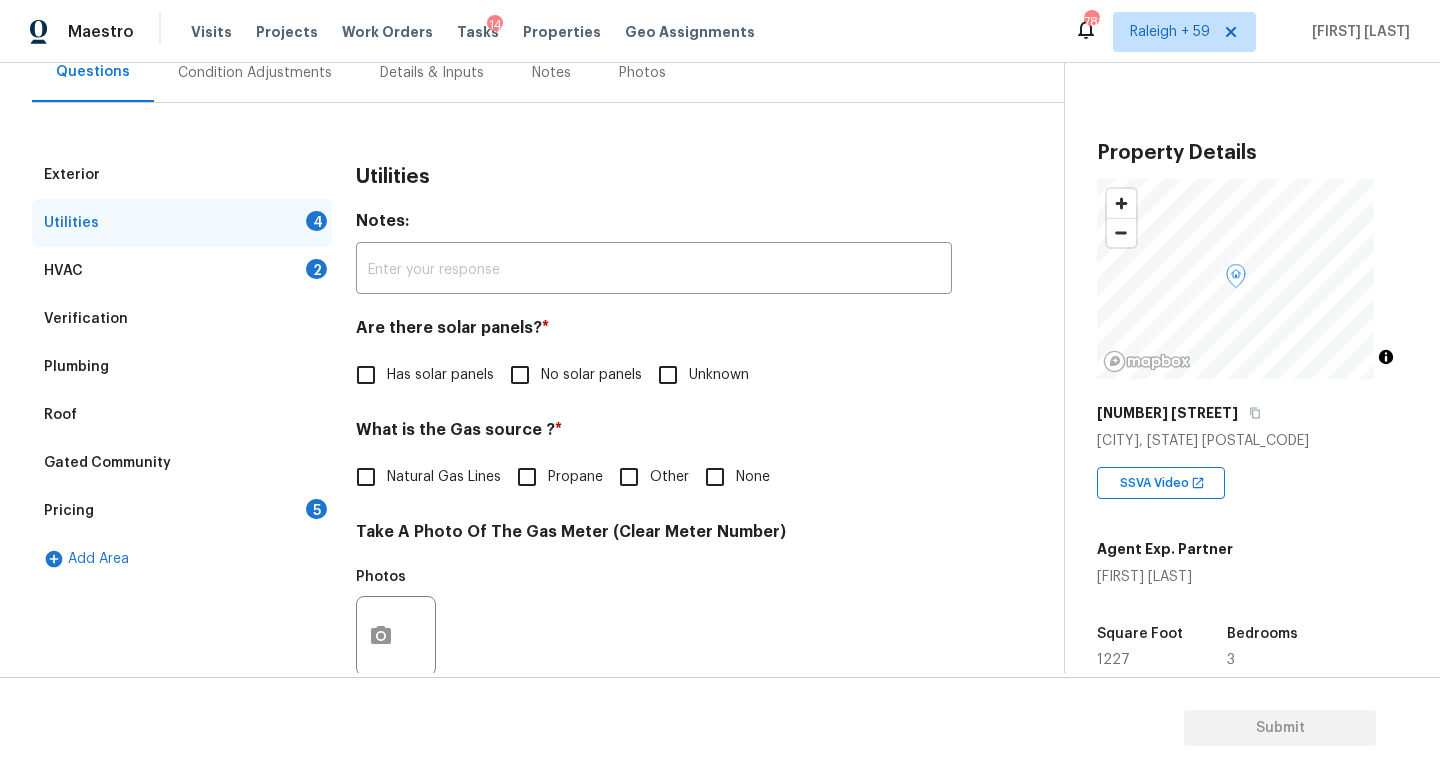 click on "No solar panels" at bounding box center [591, 375] 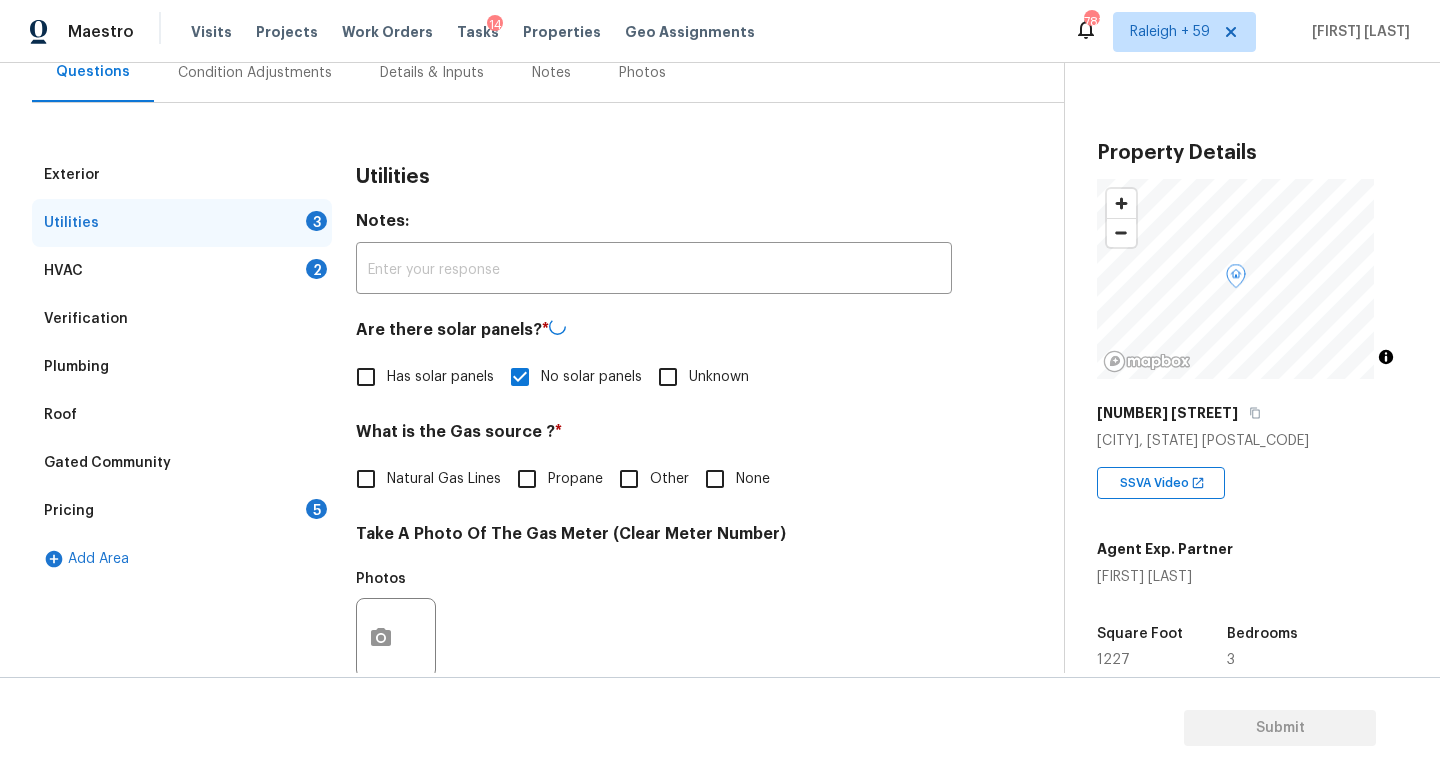 click on "Natural Gas Lines" at bounding box center [423, 479] 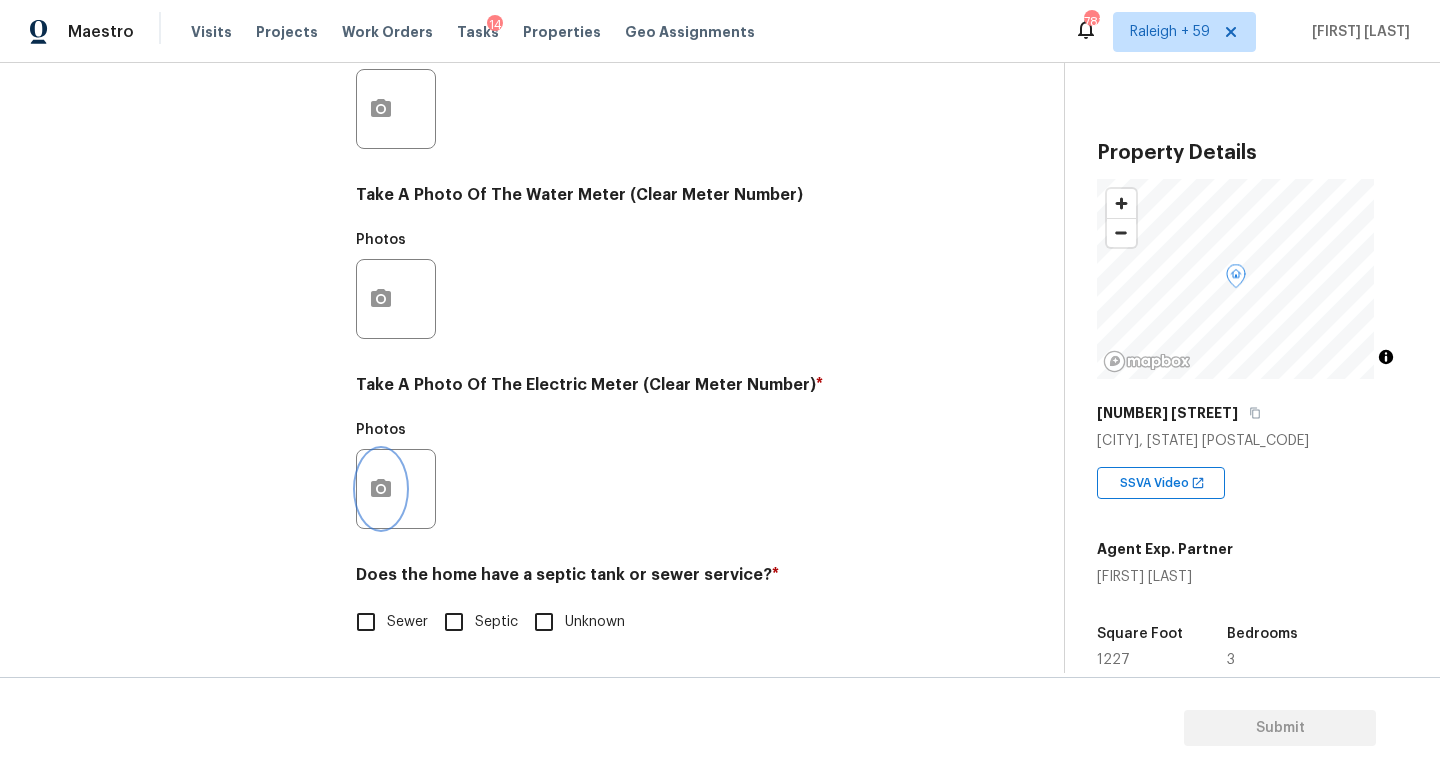 click 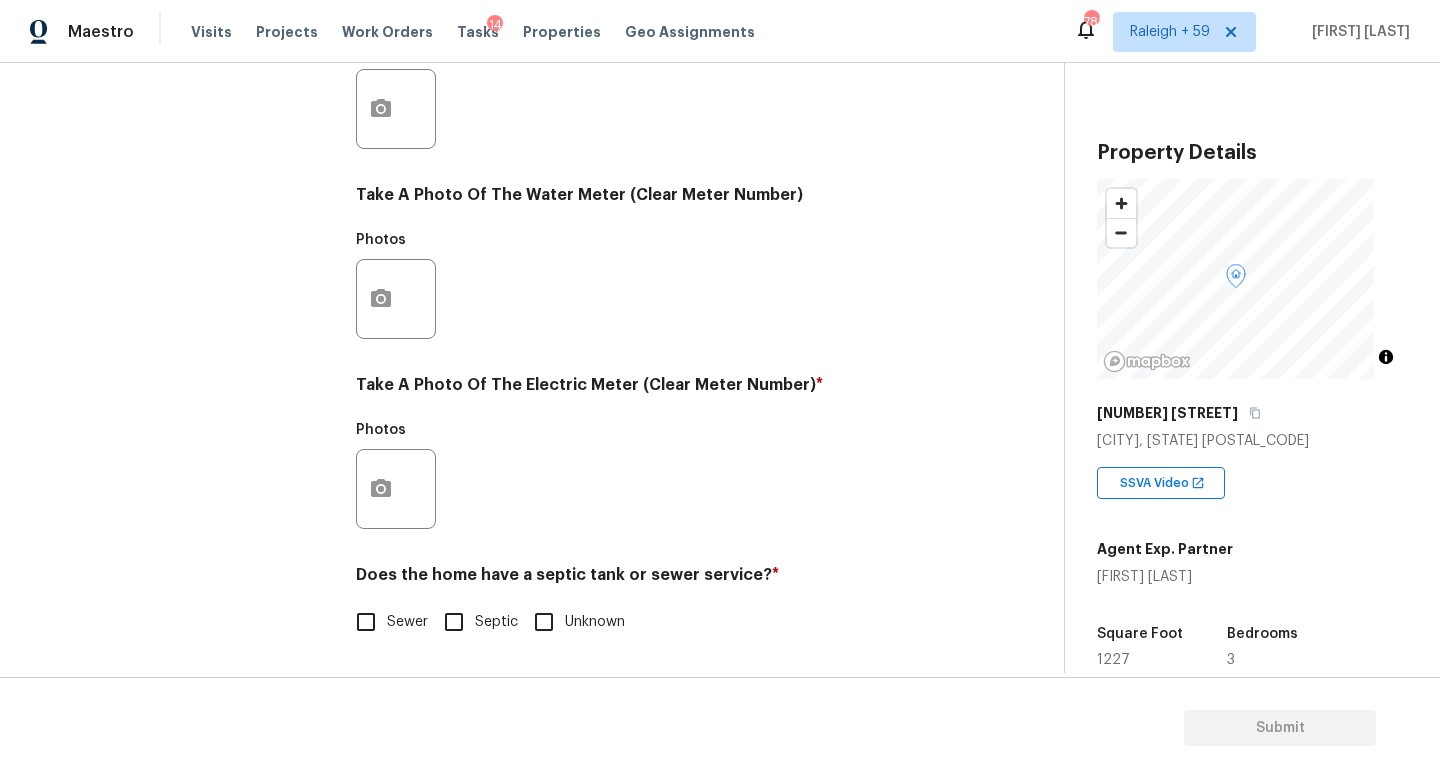 scroll, scrollTop: 742, scrollLeft: 0, axis: vertical 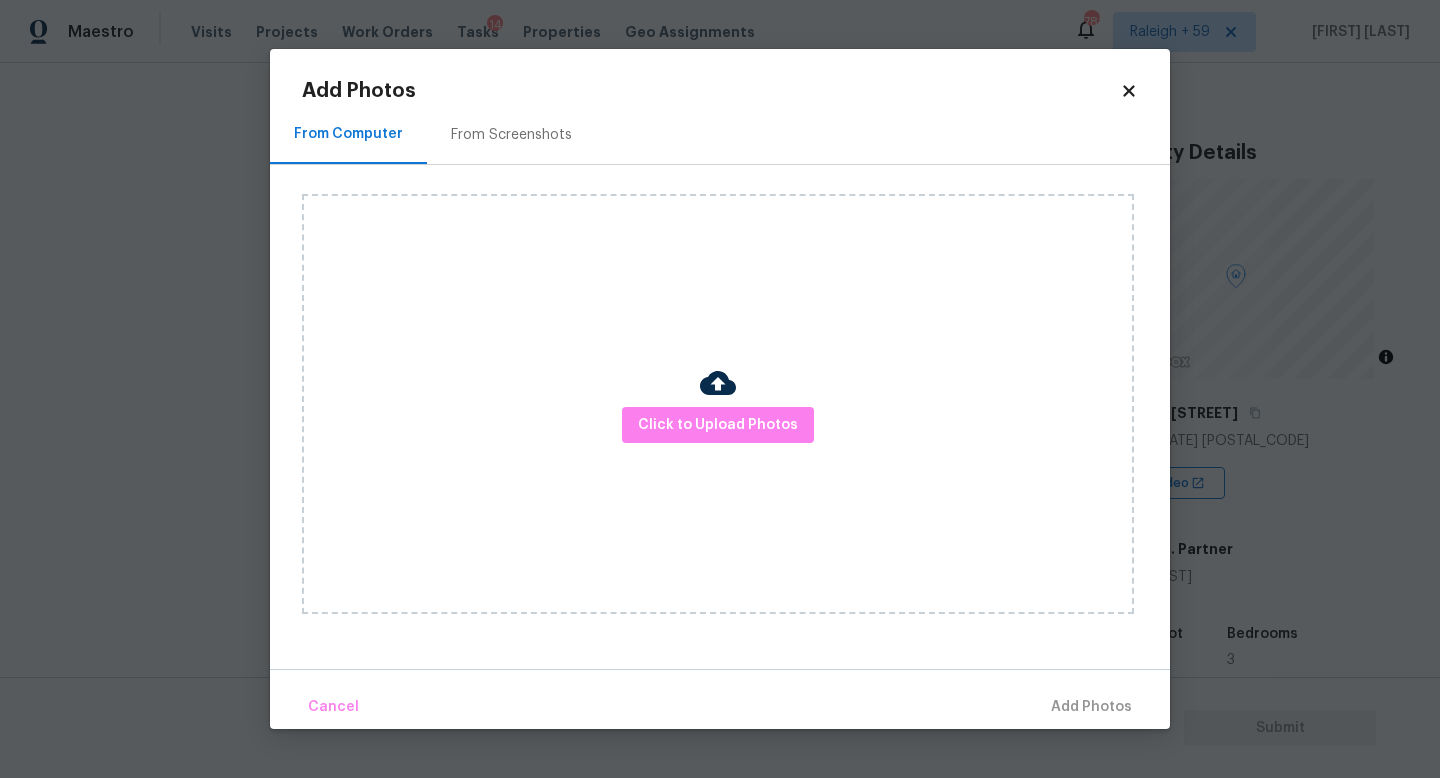 click on "Click to Upload Photos" at bounding box center [718, 404] 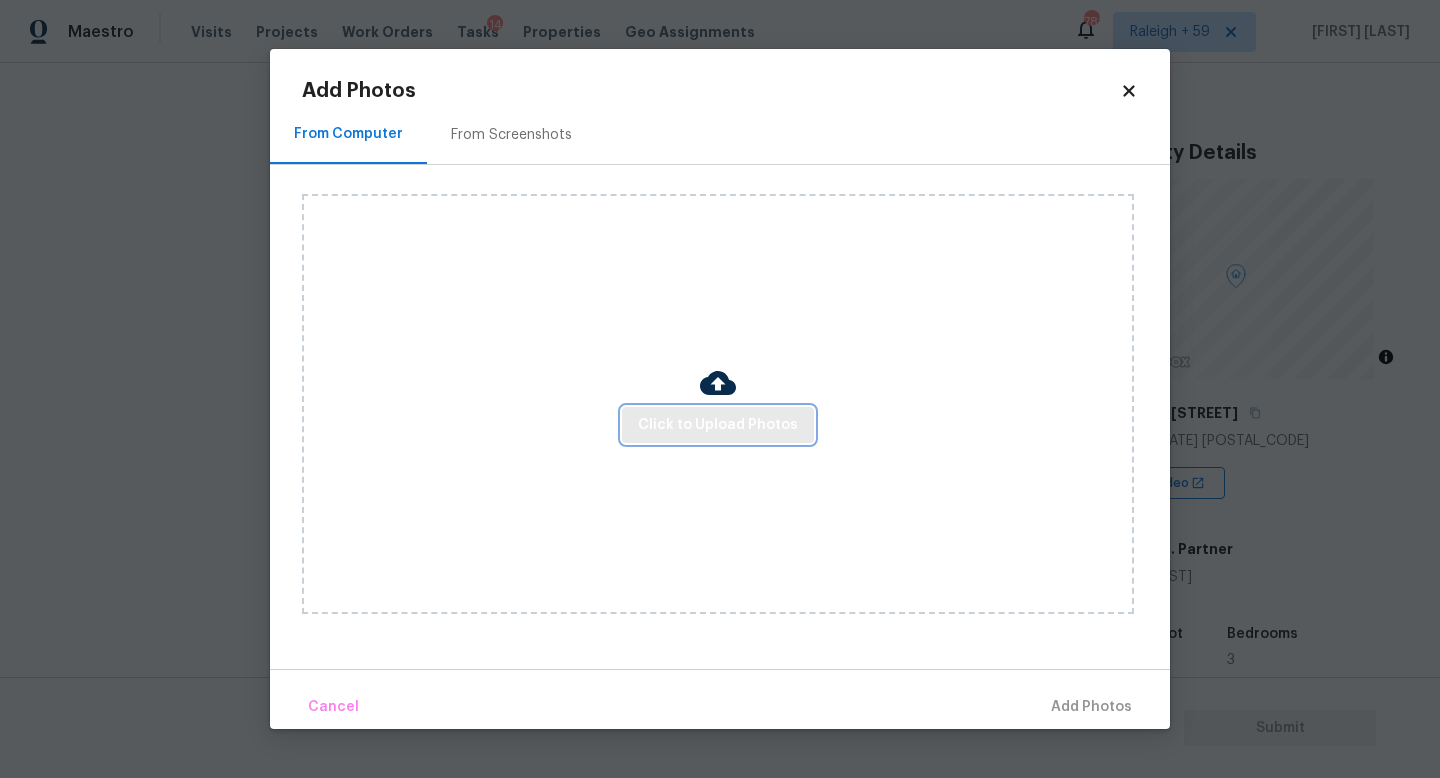click on "Click to Upload Photos" at bounding box center [718, 425] 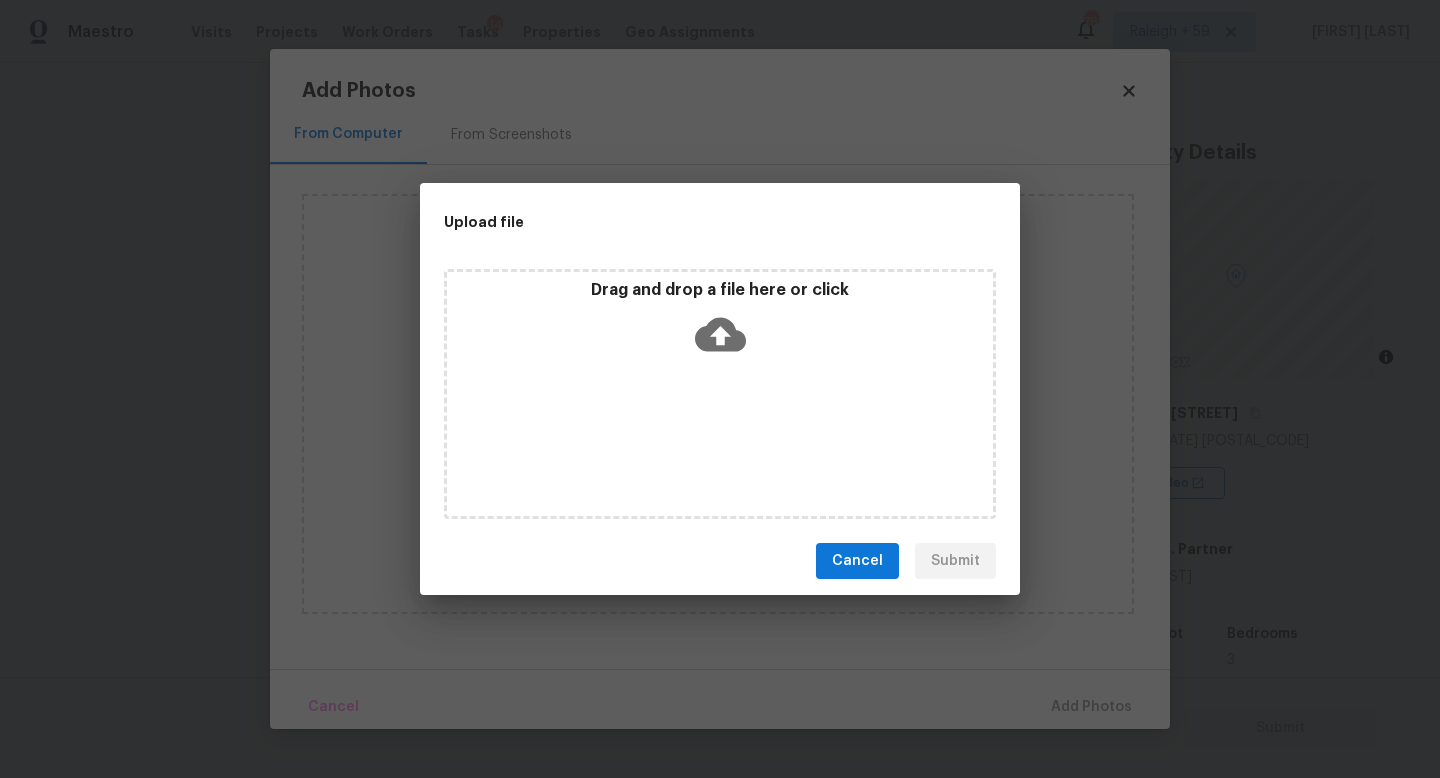 click on "Drag and drop a file here or click" at bounding box center (720, 394) 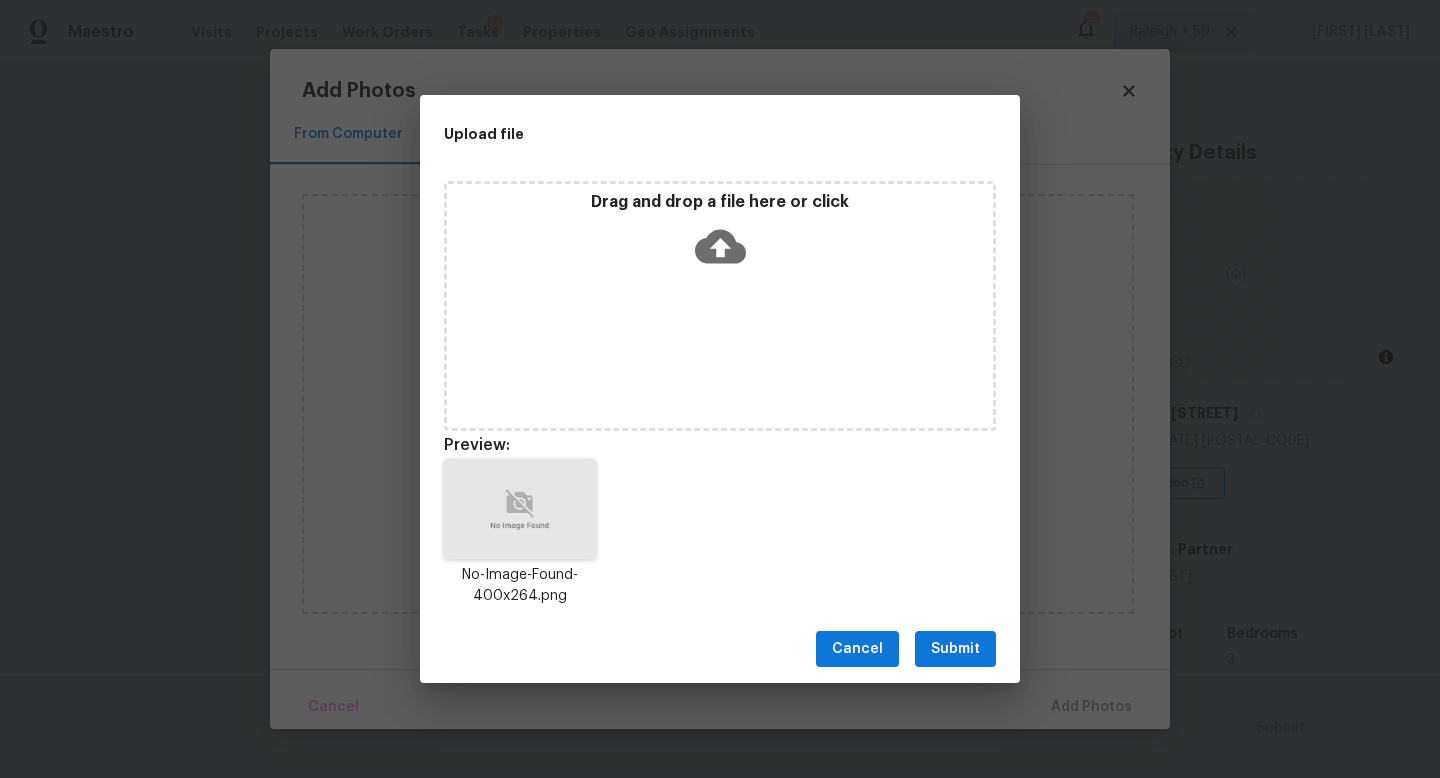 click on "Submit" at bounding box center [955, 649] 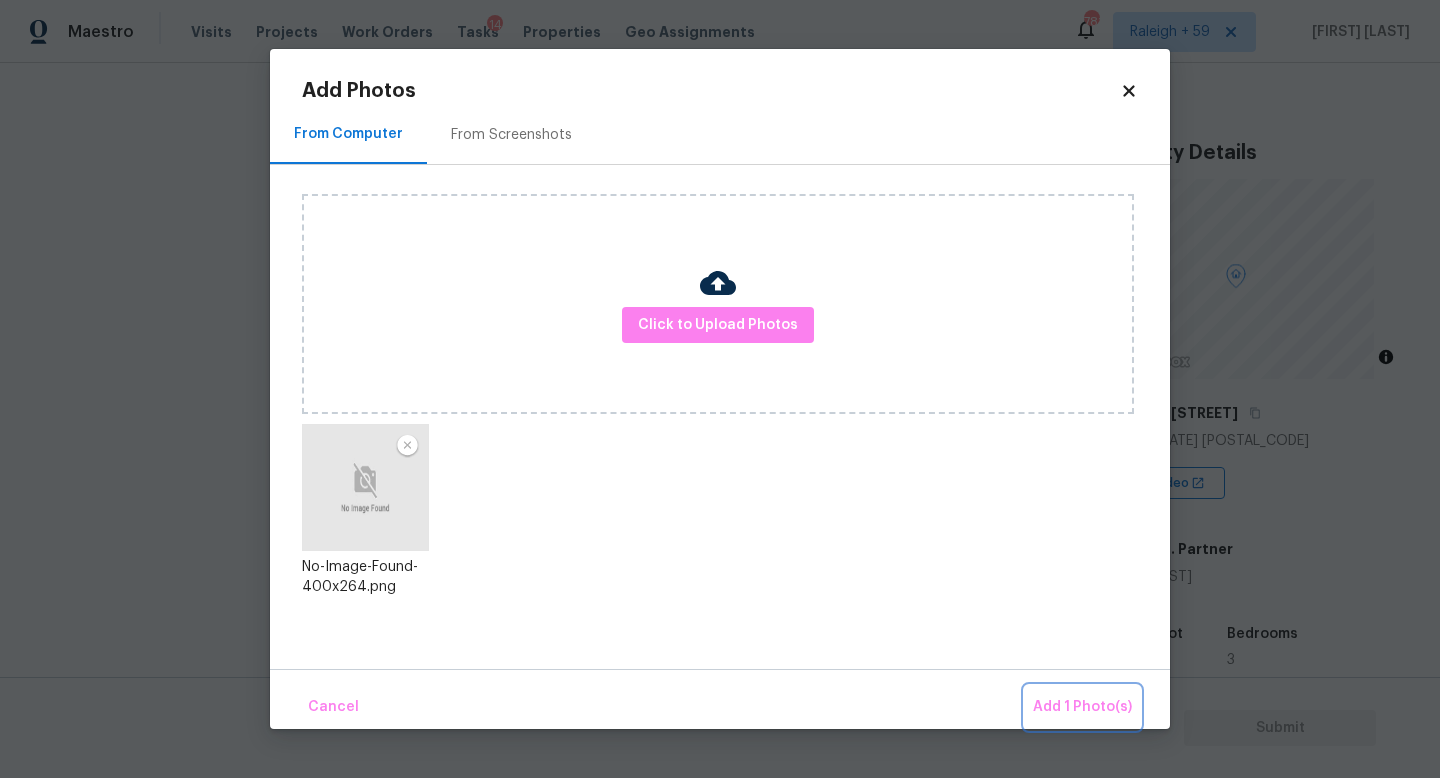 click on "Add 1 Photo(s)" at bounding box center [1082, 707] 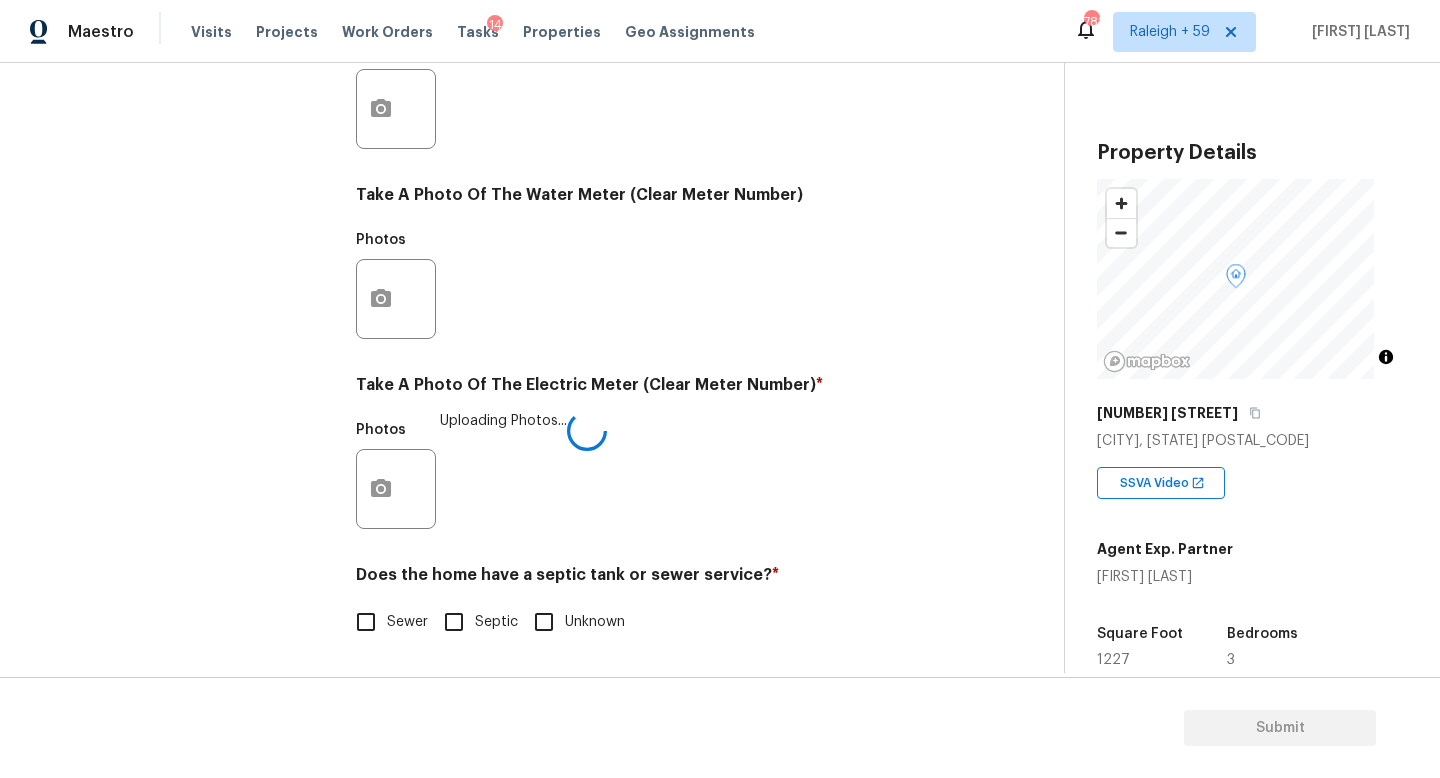 click on "Sewer" at bounding box center (366, 622) 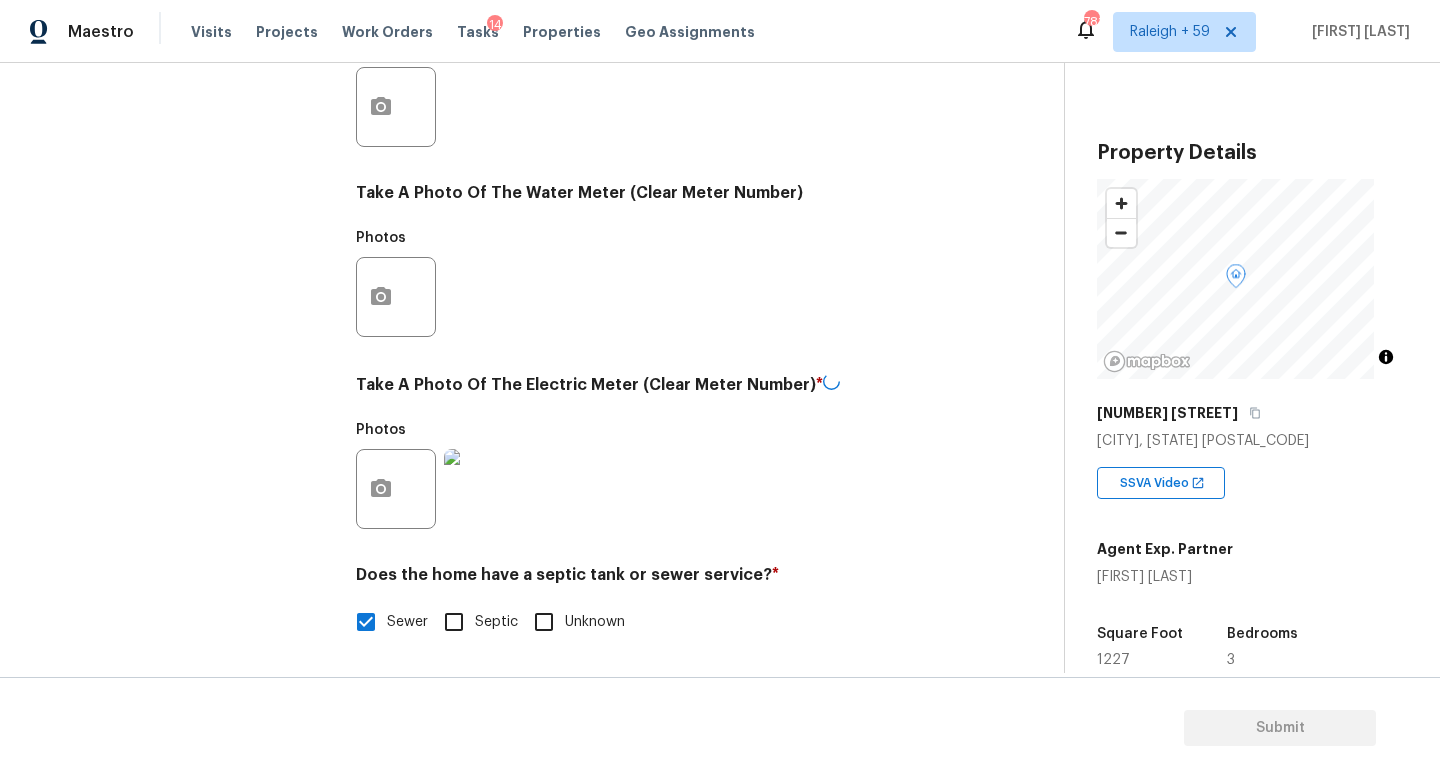 scroll, scrollTop: 342, scrollLeft: 0, axis: vertical 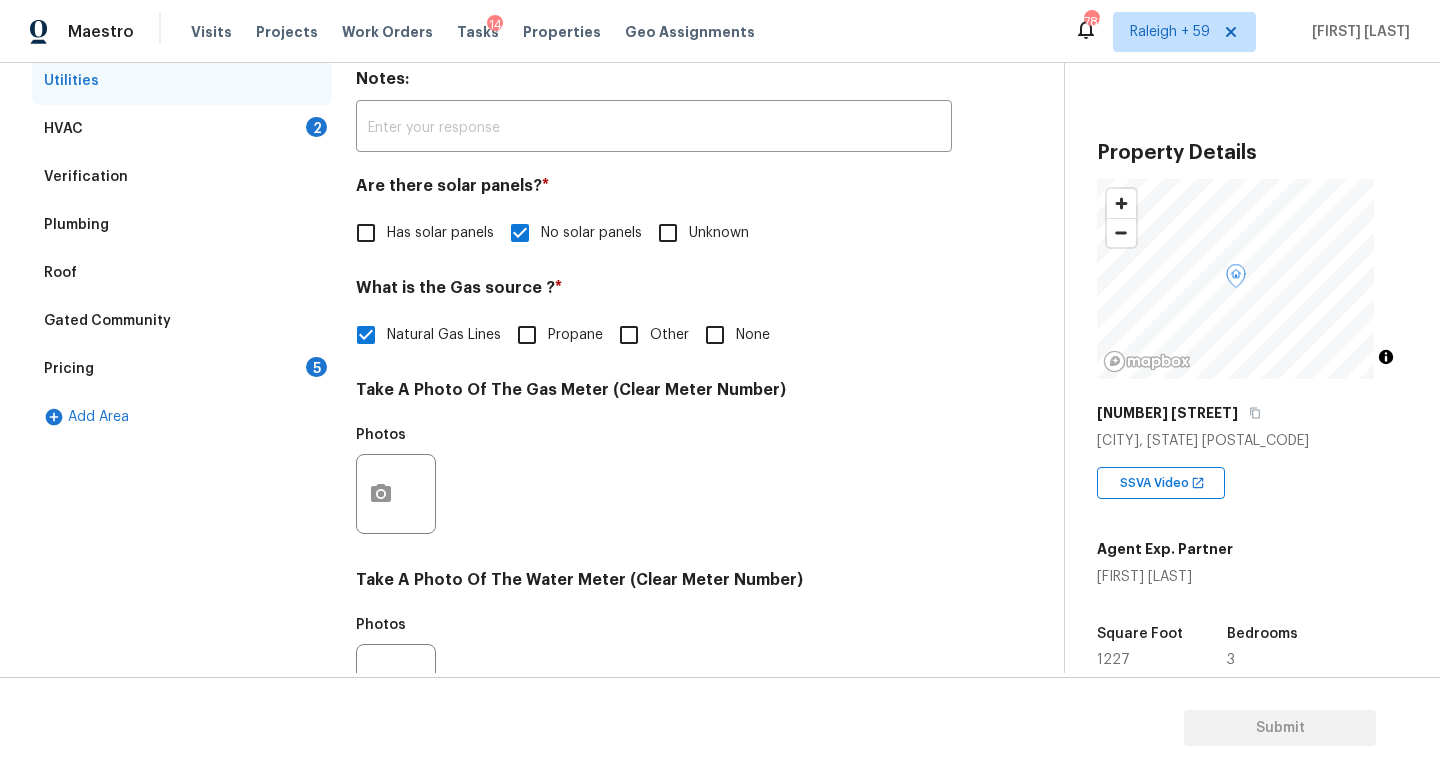 click on "Pricing 5" at bounding box center (182, 369) 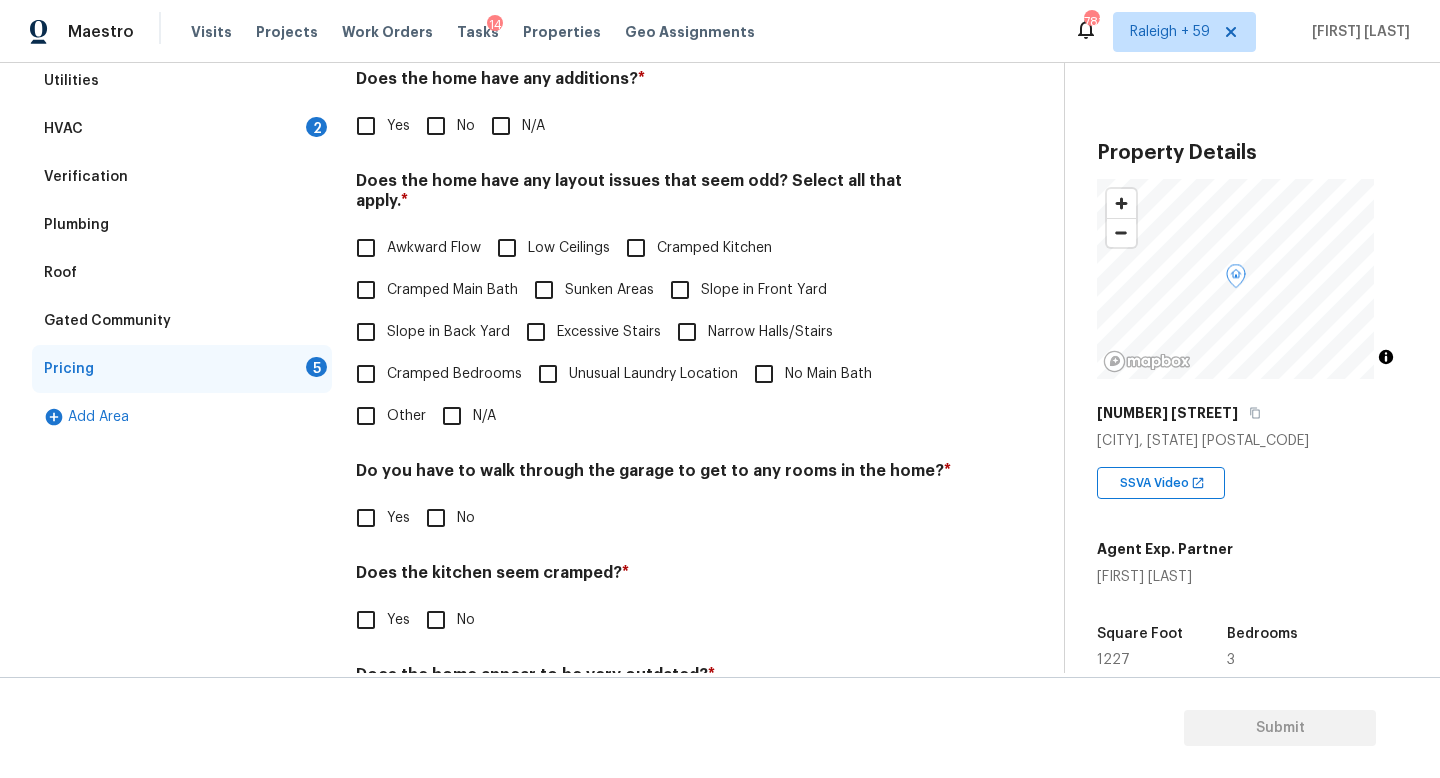 click on "No" at bounding box center [466, 126] 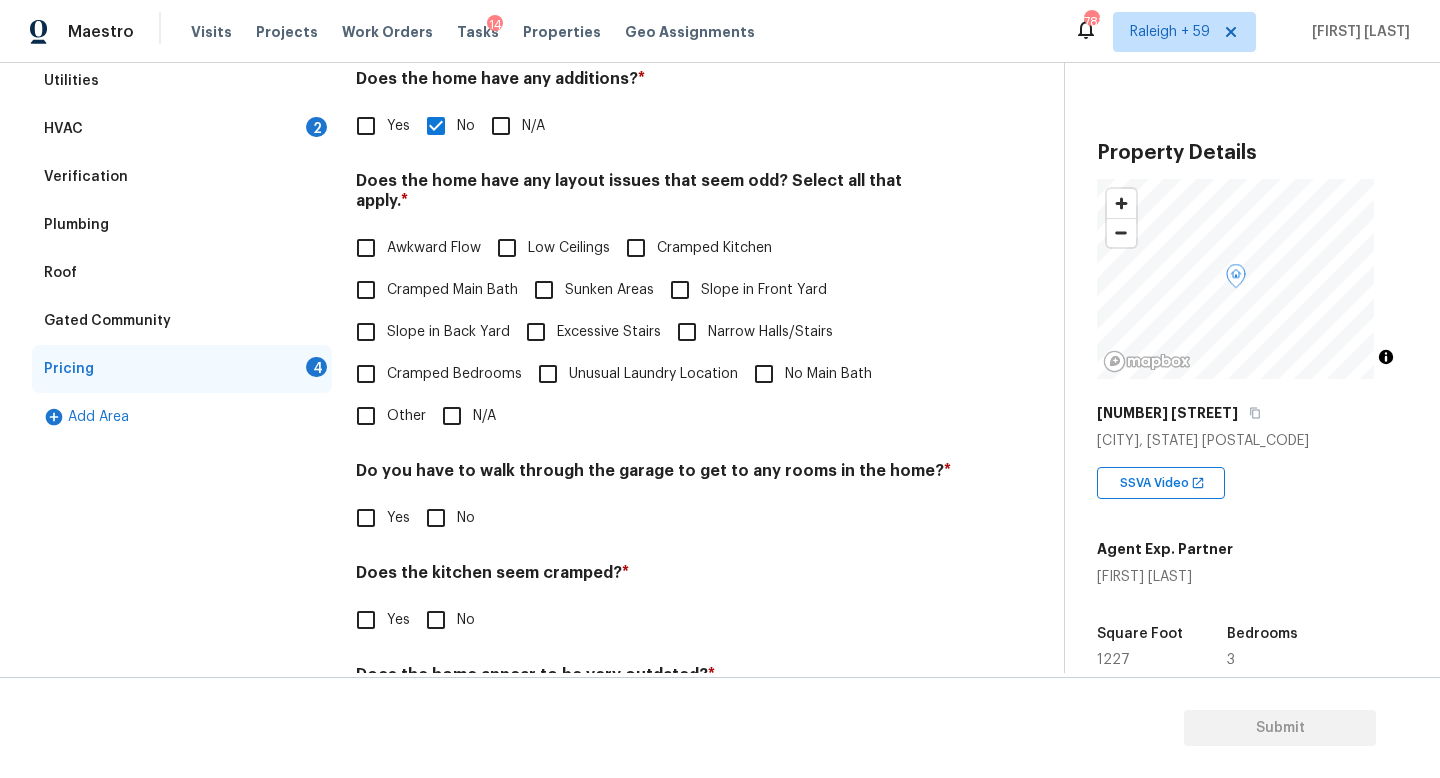 click on "N/A" at bounding box center [452, 416] 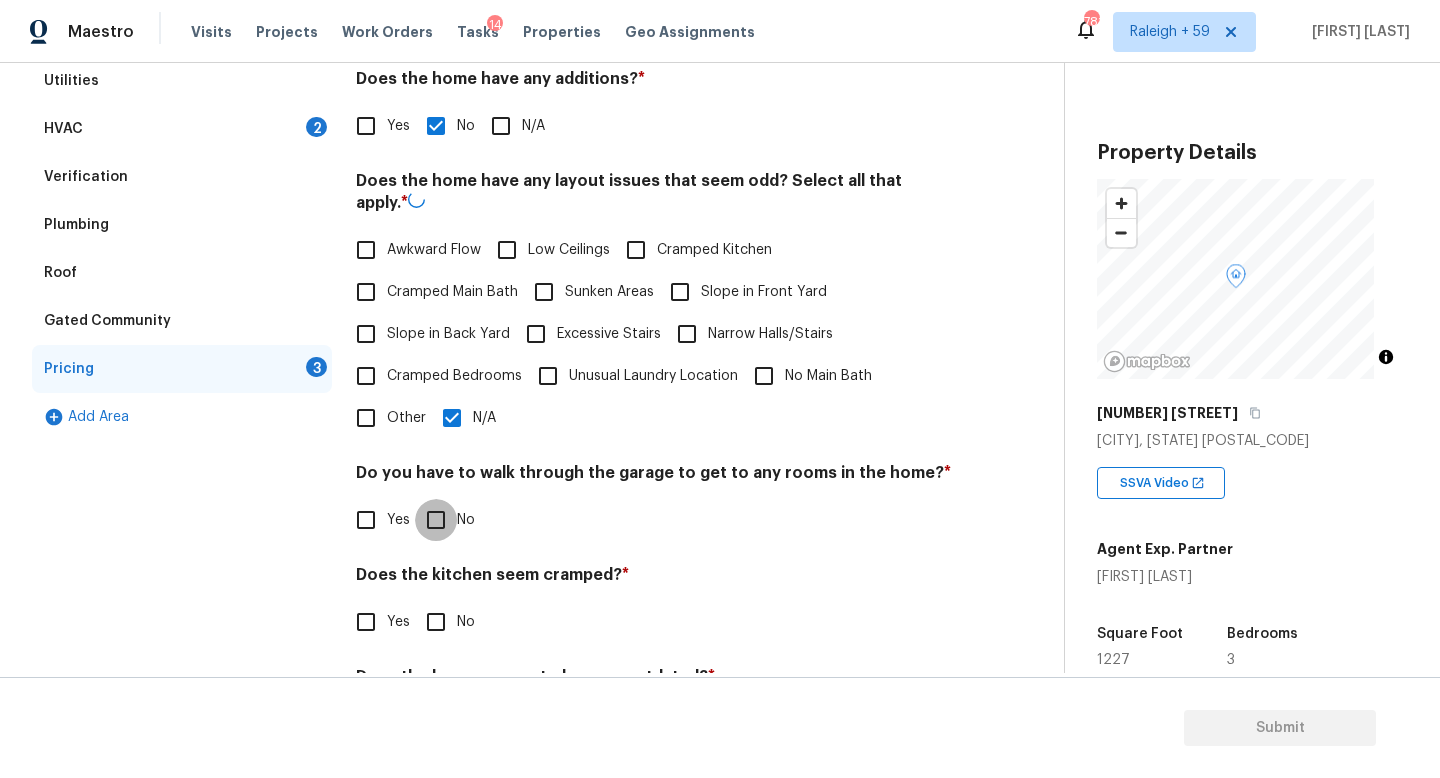click on "No" at bounding box center (436, 520) 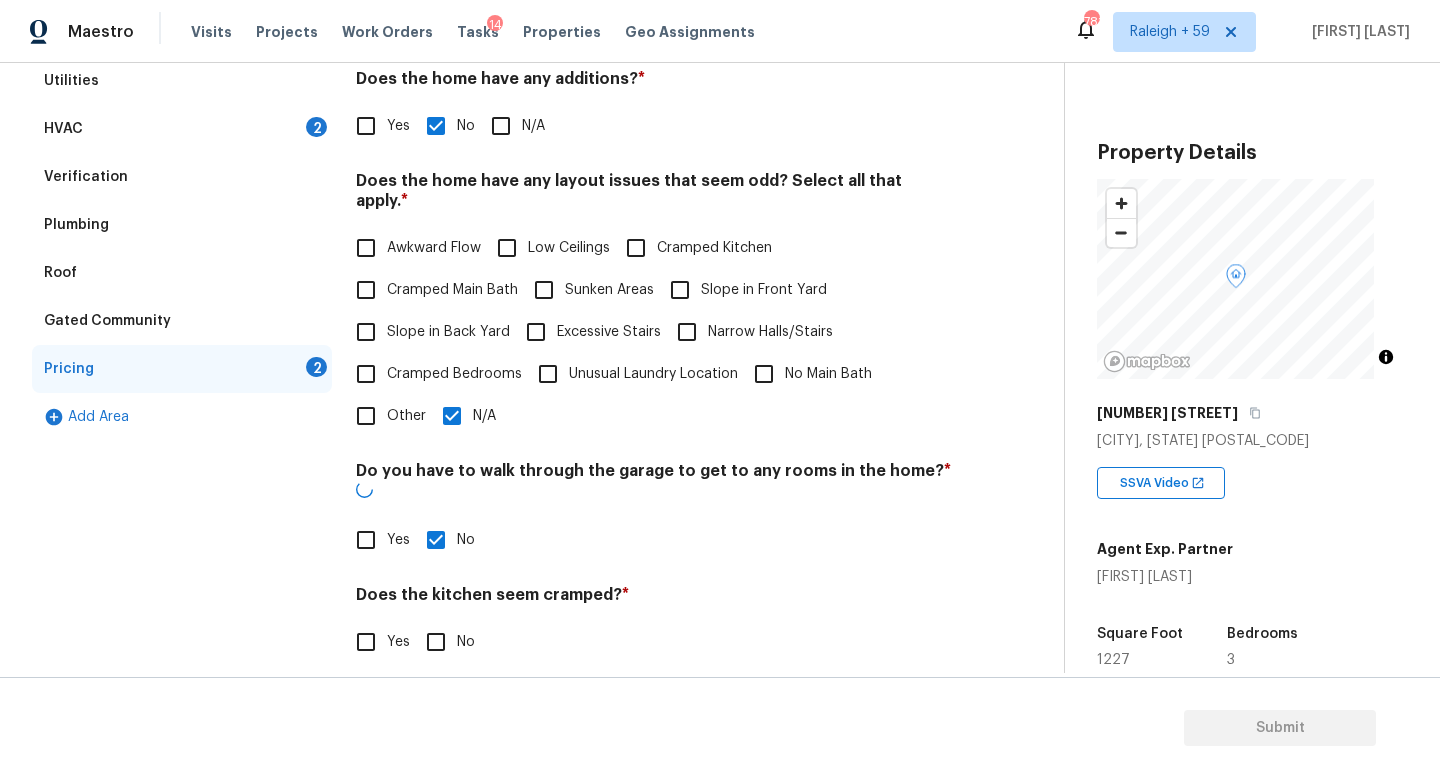 click on "Does the kitchen seem cramped?  * Yes No" at bounding box center (654, 624) 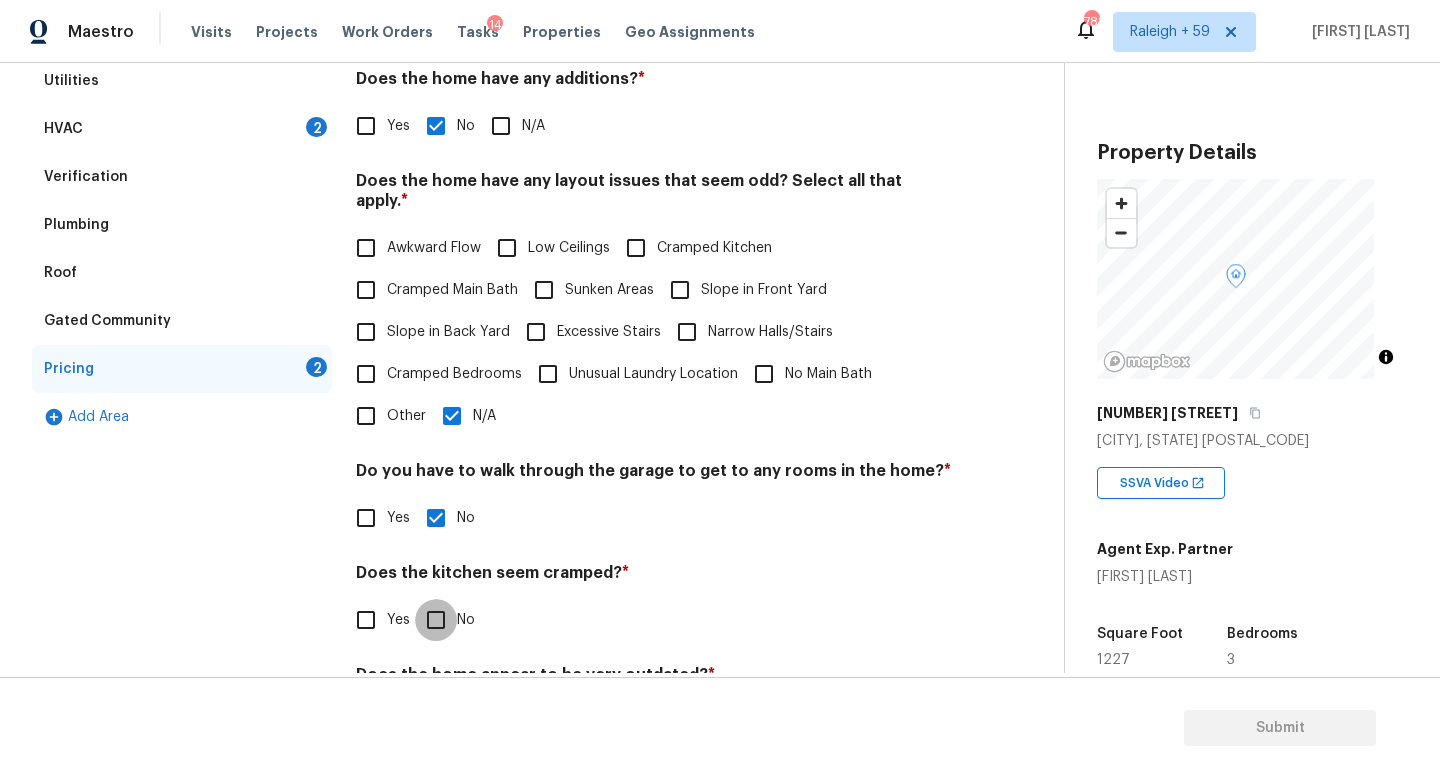 click on "No" at bounding box center [436, 620] 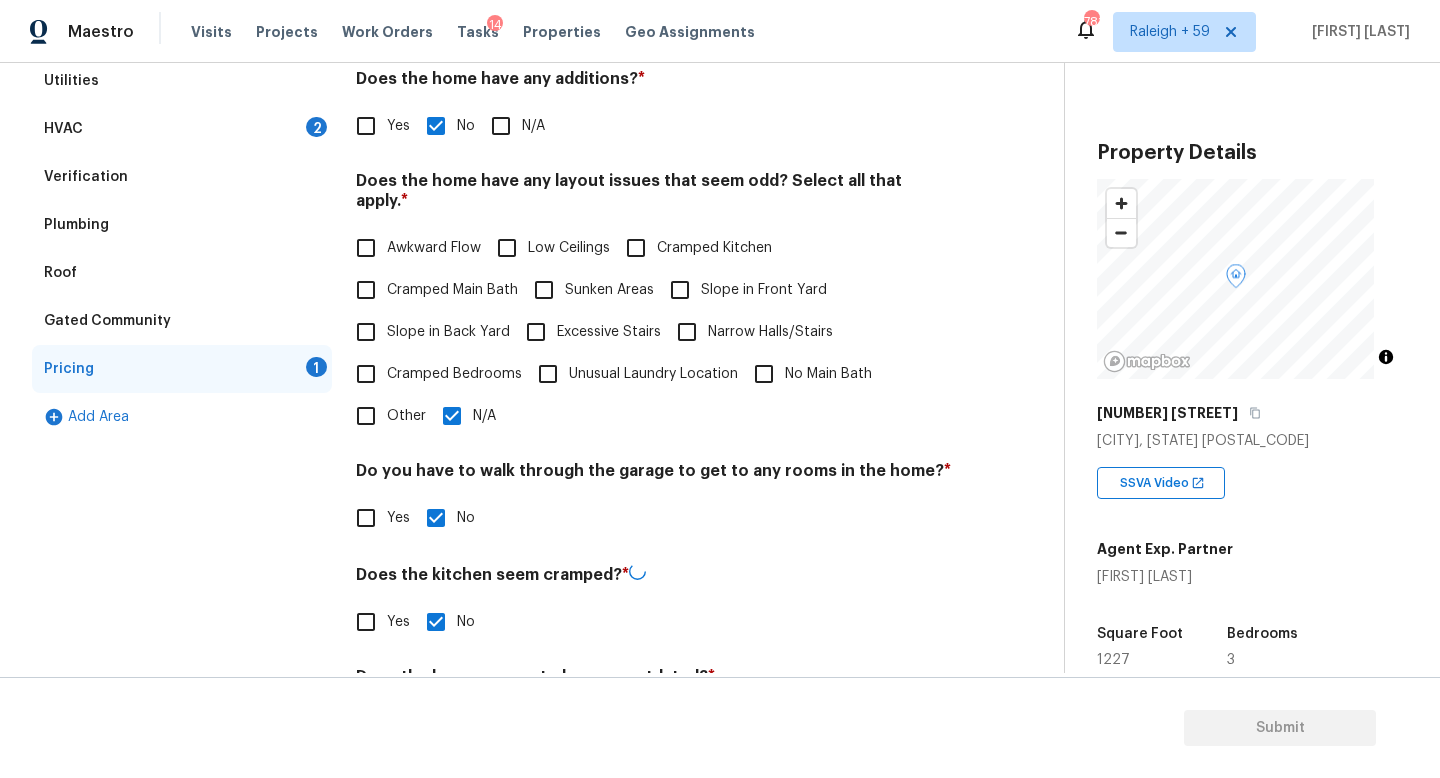 scroll, scrollTop: 457, scrollLeft: 0, axis: vertical 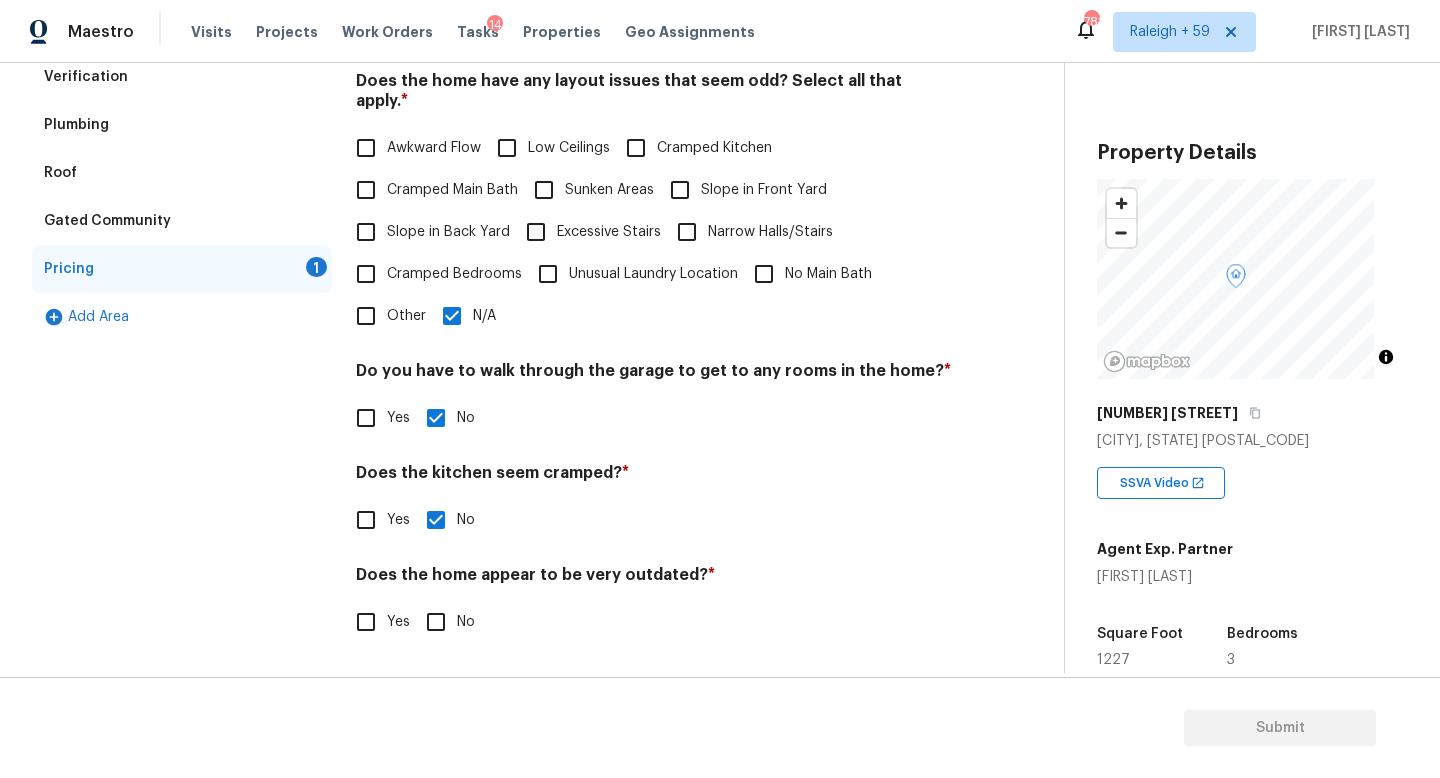 click on "No" at bounding box center (436, 622) 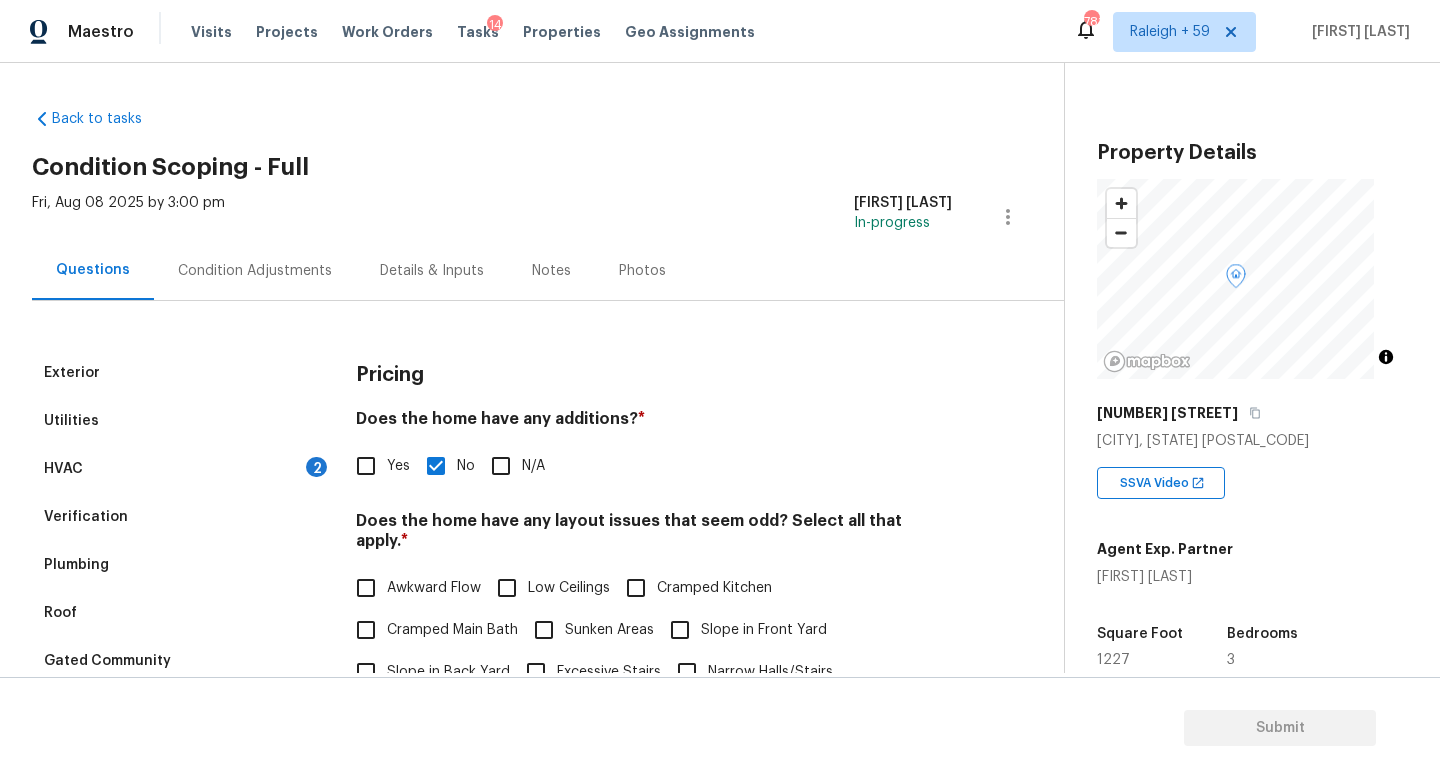 scroll, scrollTop: 0, scrollLeft: 0, axis: both 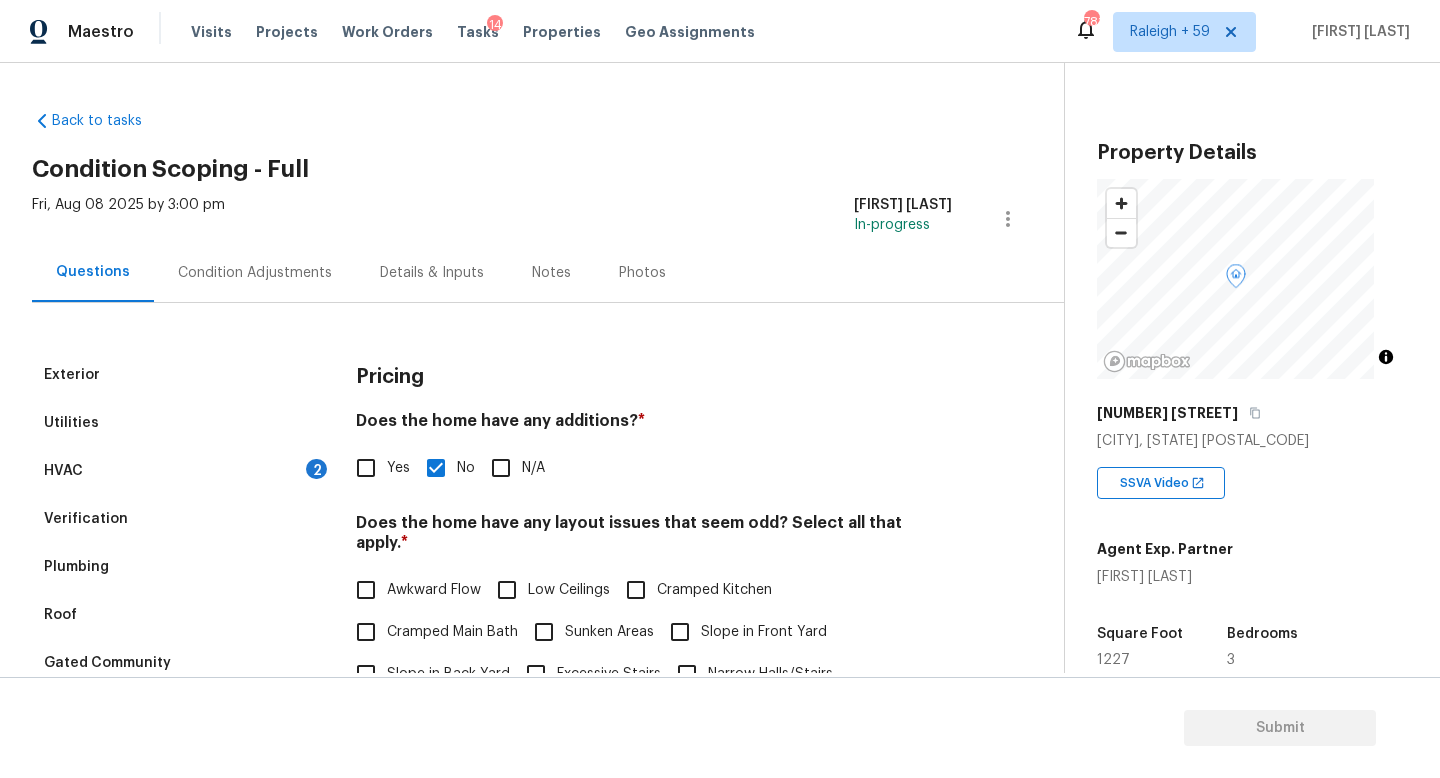click on "Details & Inputs" at bounding box center [432, 273] 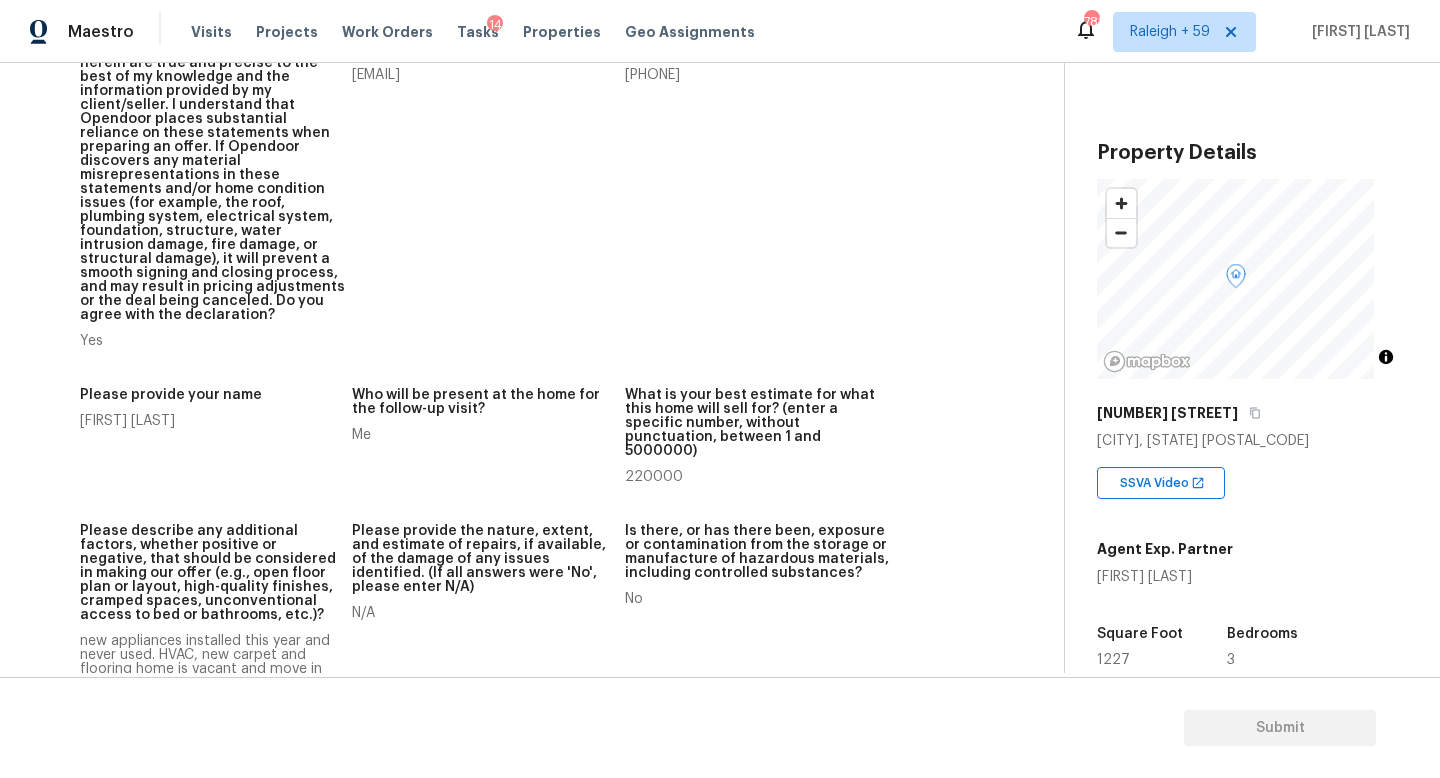scroll, scrollTop: 0, scrollLeft: 0, axis: both 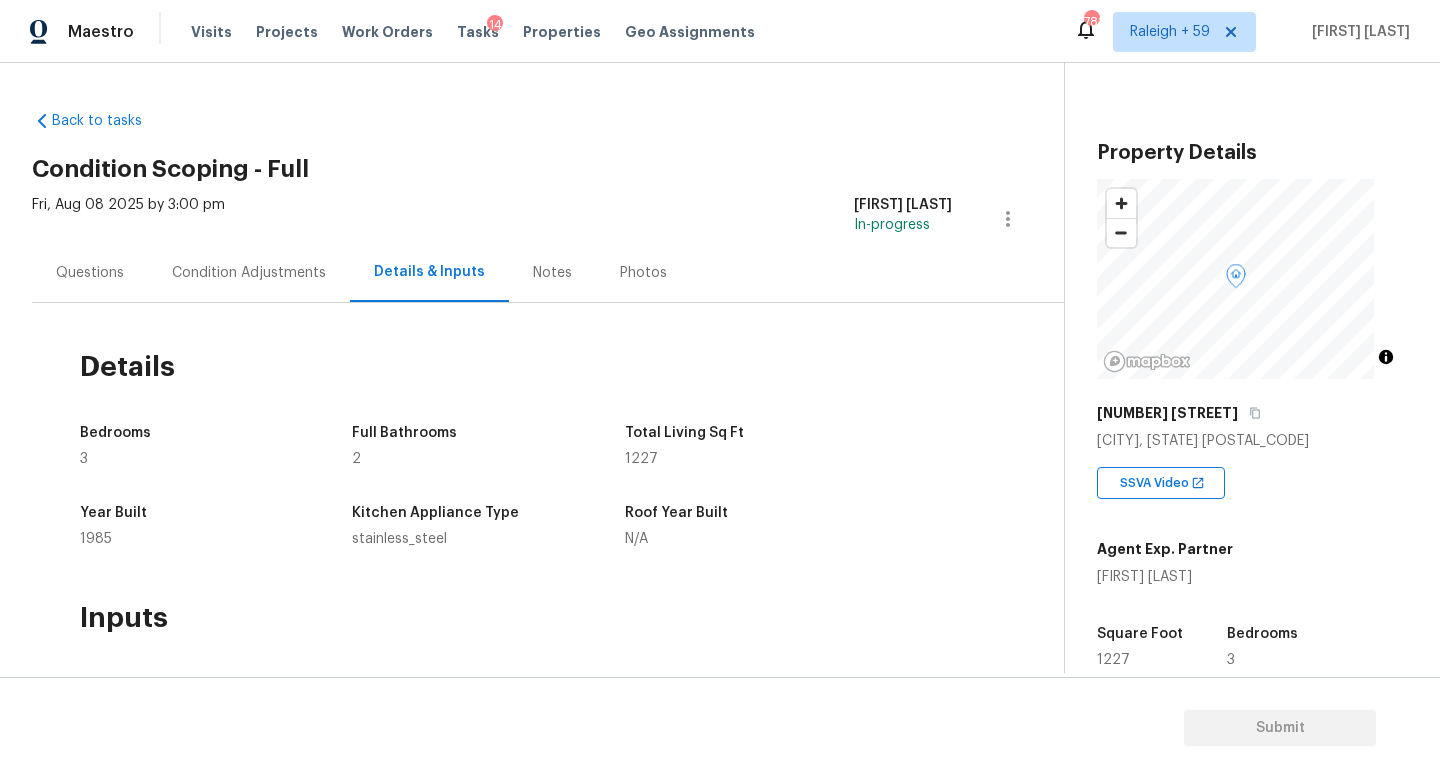 click on "Questions" at bounding box center [90, 272] 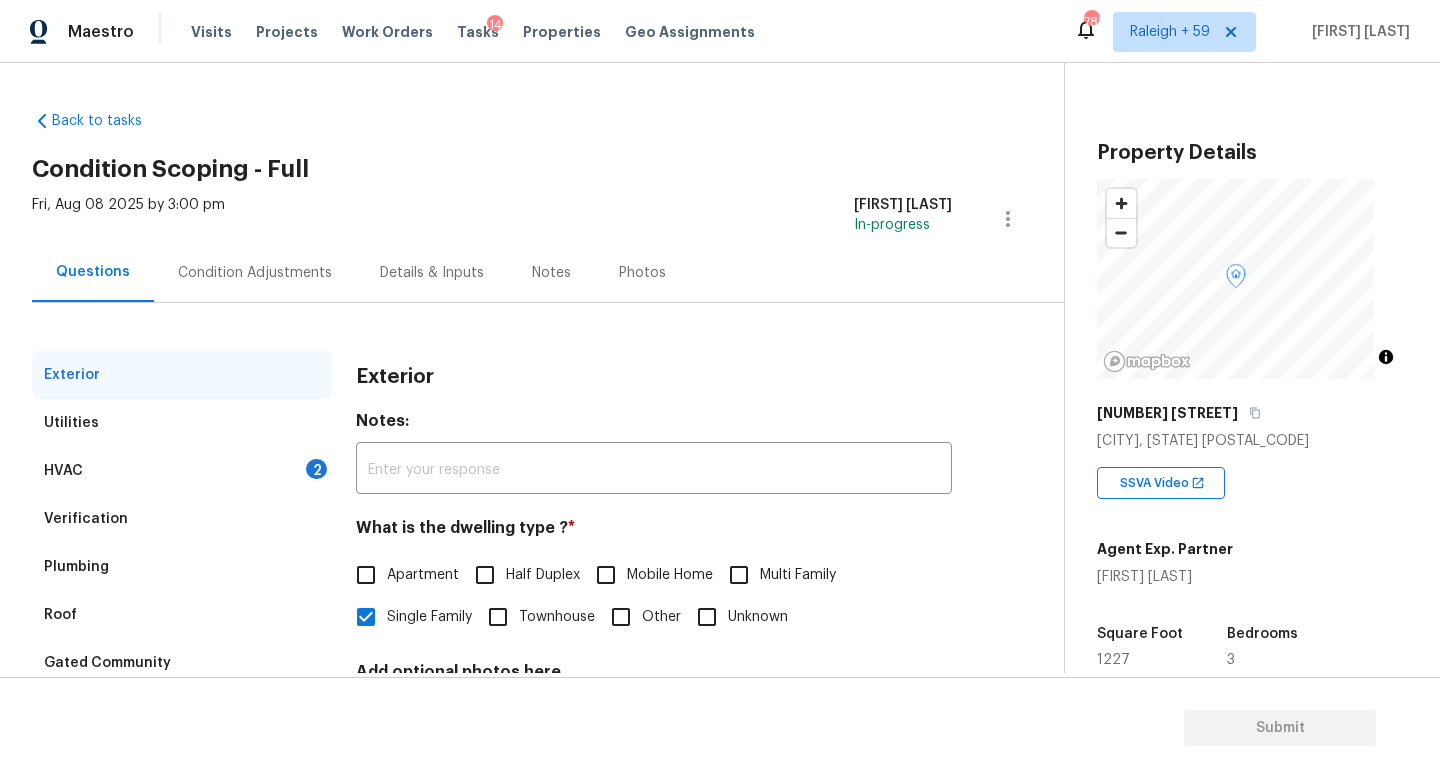 click on "Condition Adjustments" at bounding box center [255, 273] 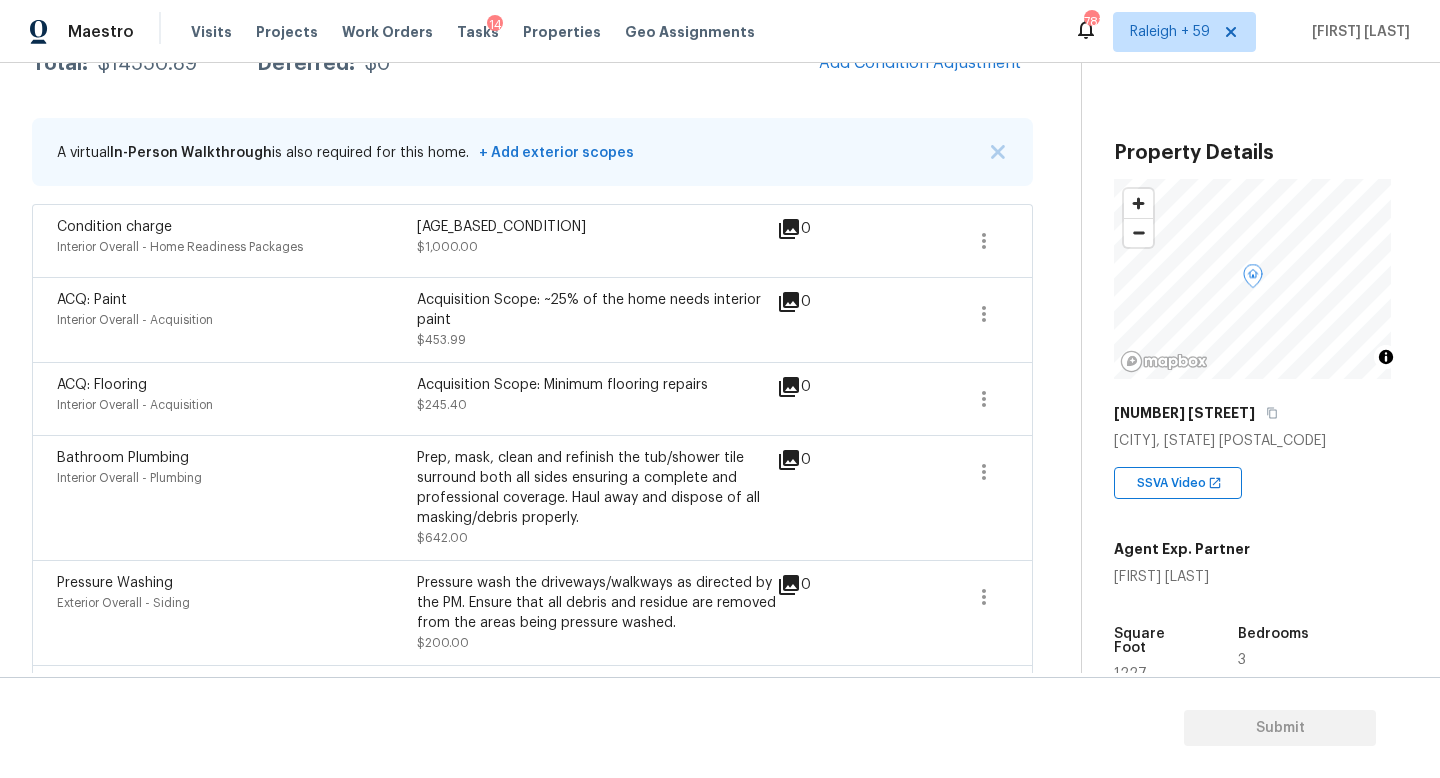 scroll, scrollTop: 0, scrollLeft: 0, axis: both 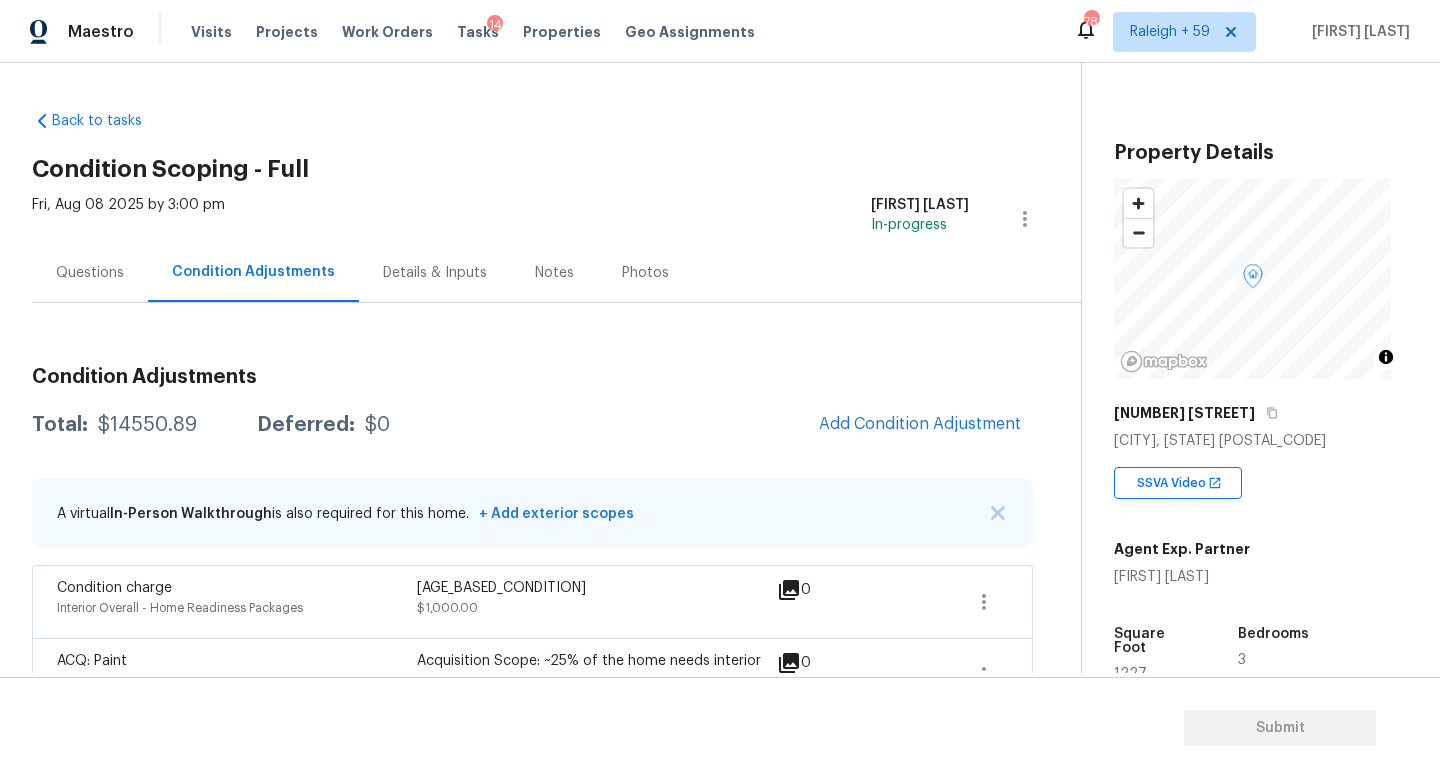 click on "Questions" at bounding box center [90, 273] 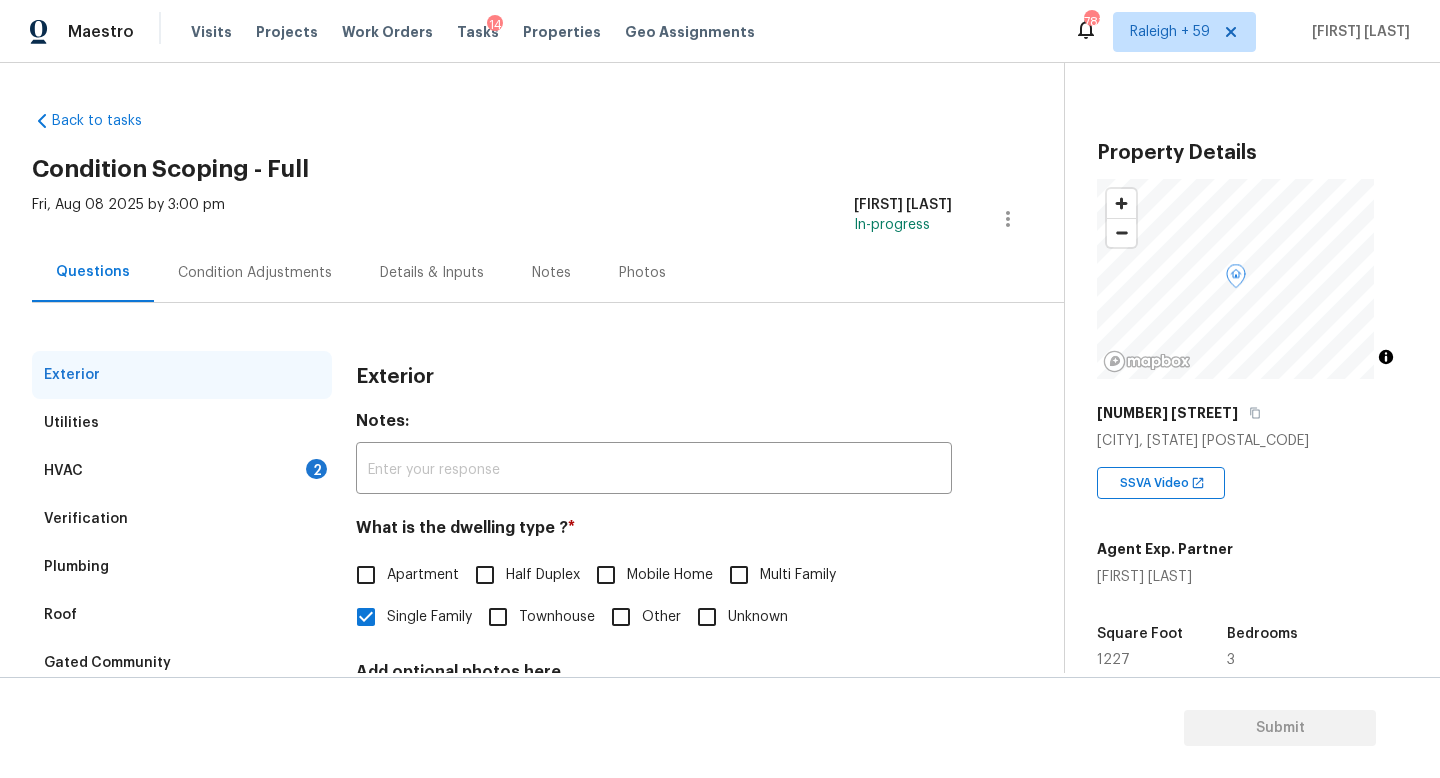 scroll, scrollTop: 184, scrollLeft: 0, axis: vertical 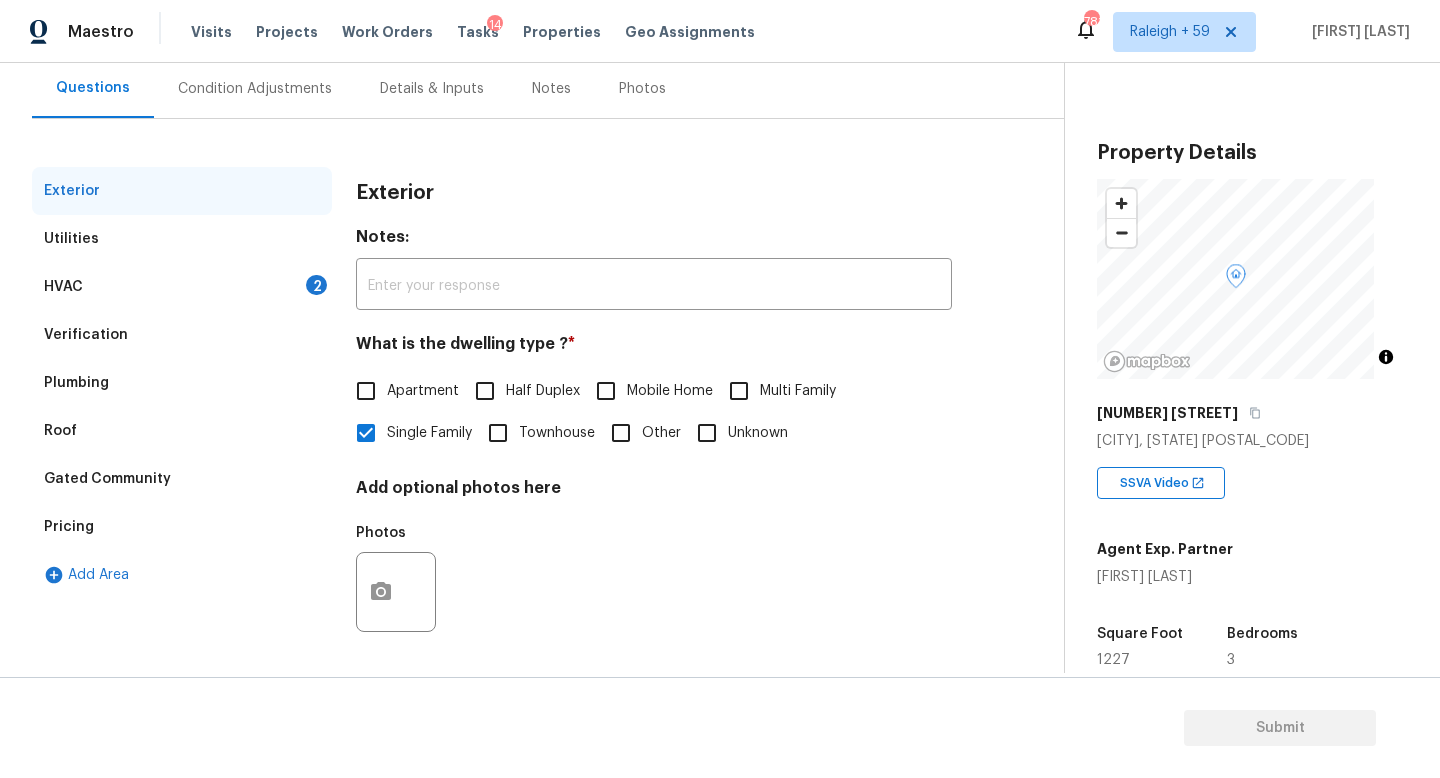 click on "Verification" at bounding box center [182, 335] 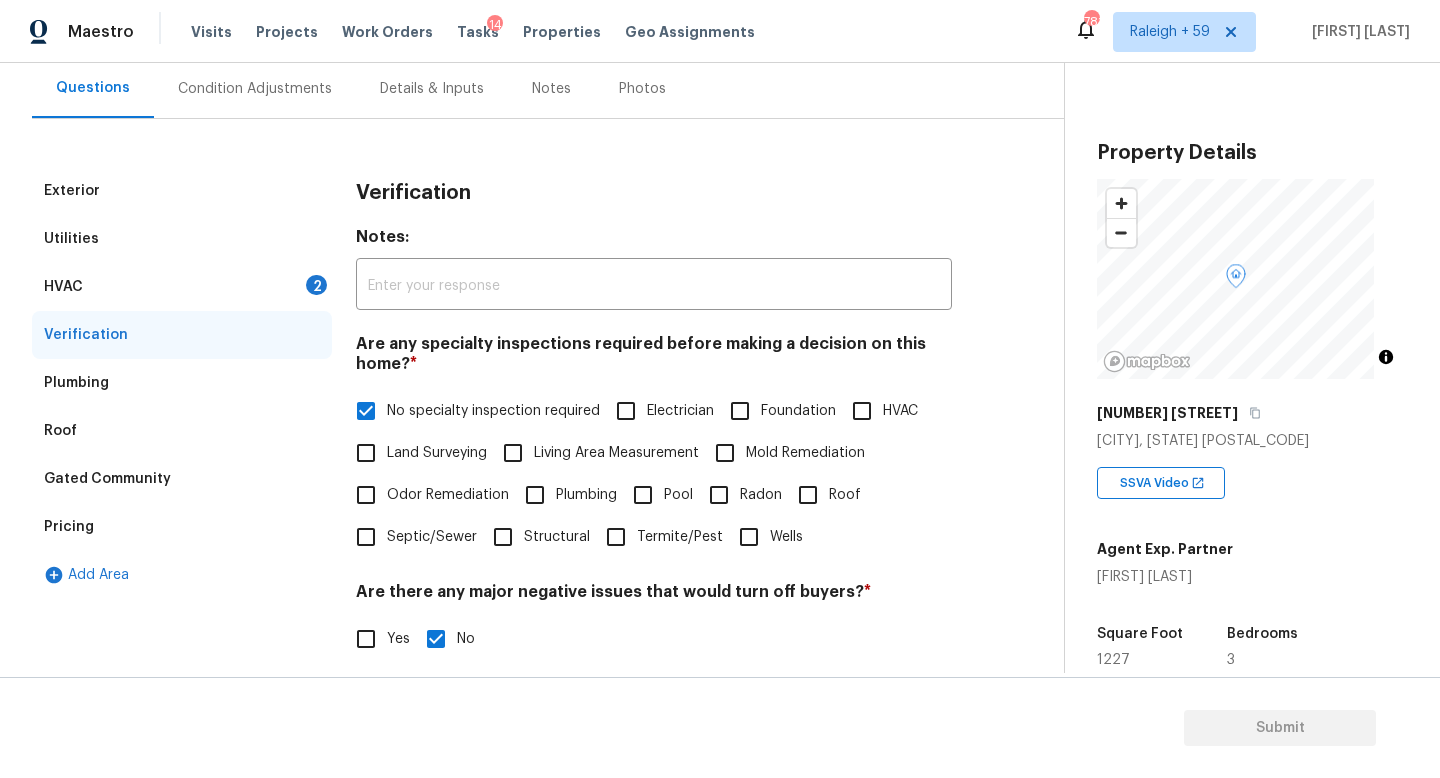 scroll, scrollTop: 551, scrollLeft: 0, axis: vertical 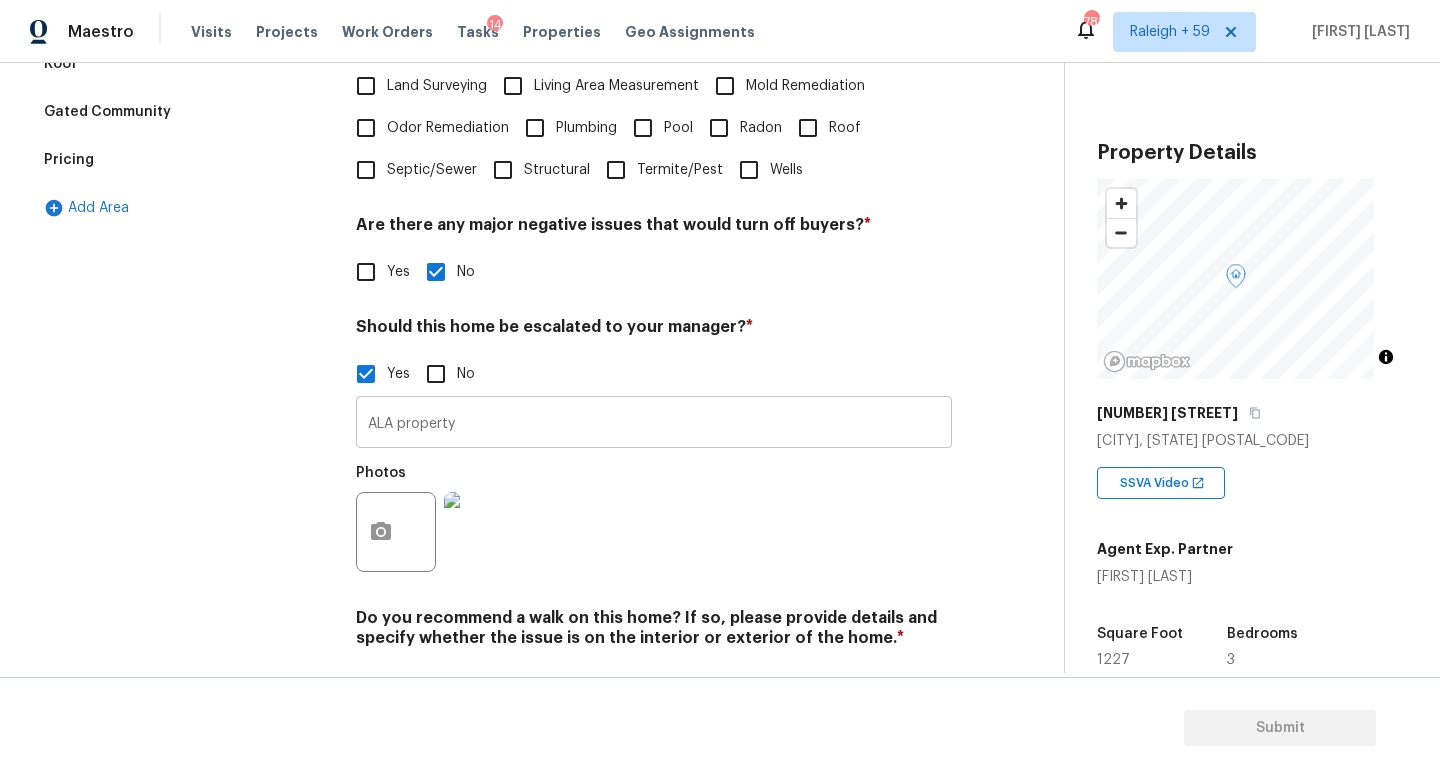 click on "ALA property" at bounding box center (654, 424) 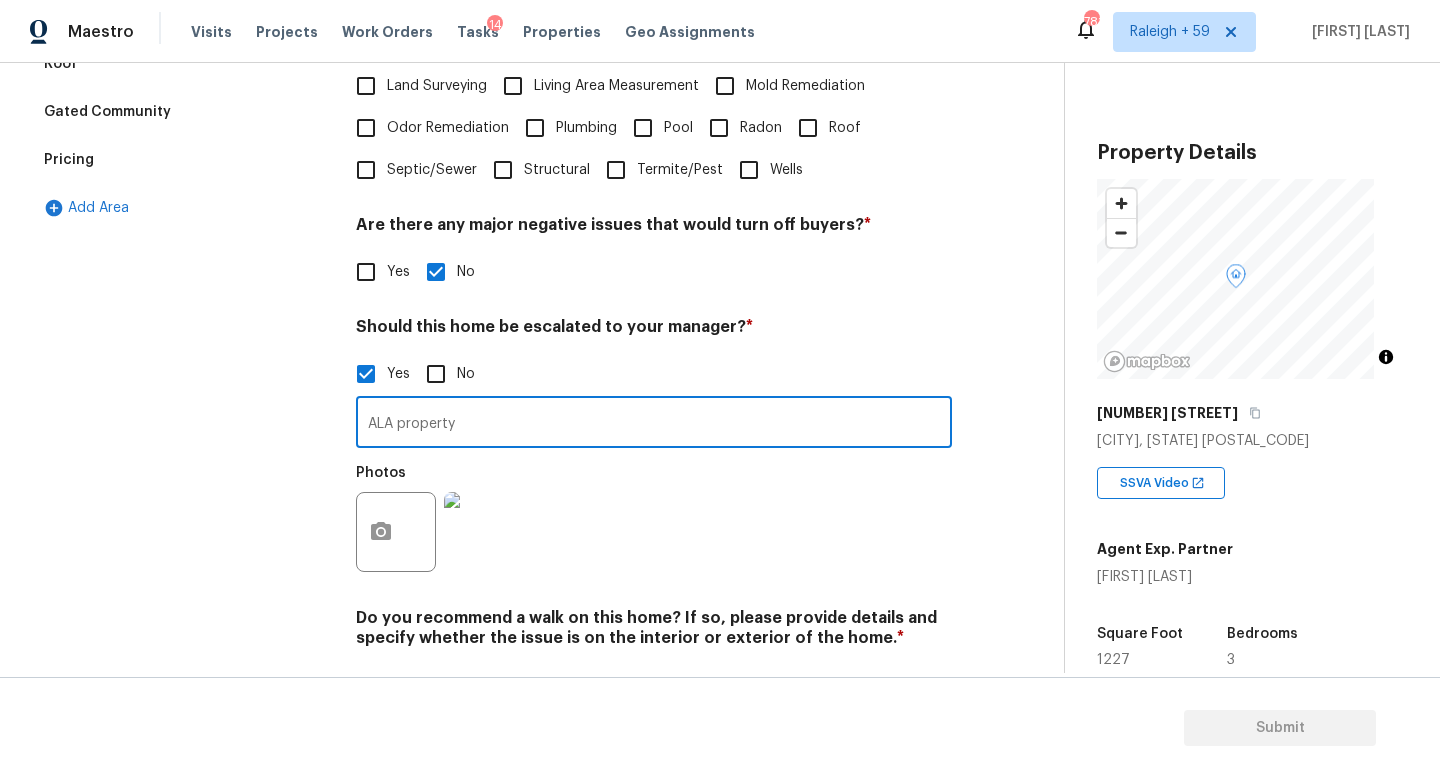 click on "ALA property" at bounding box center [654, 424] 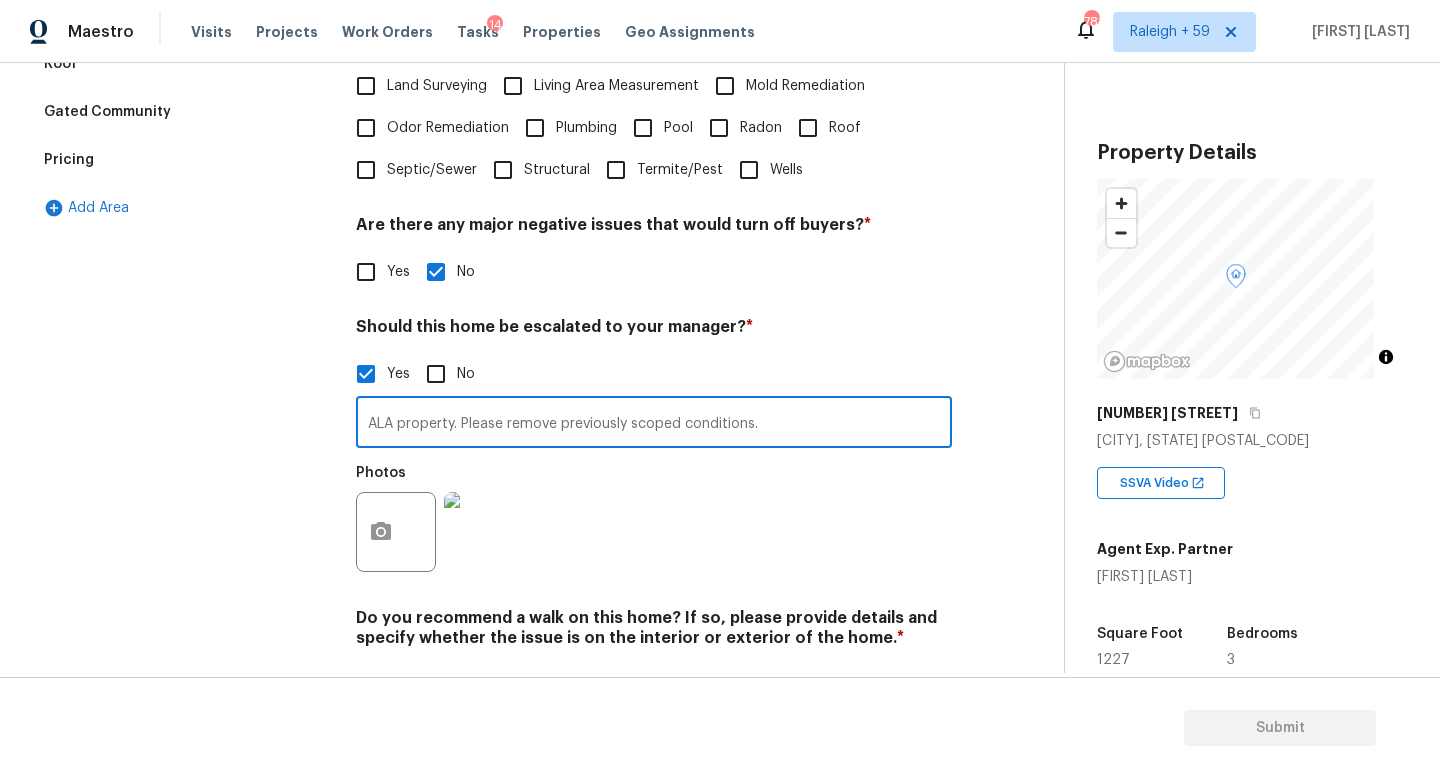 type on "ALA property. Please remove previously scoped conditions." 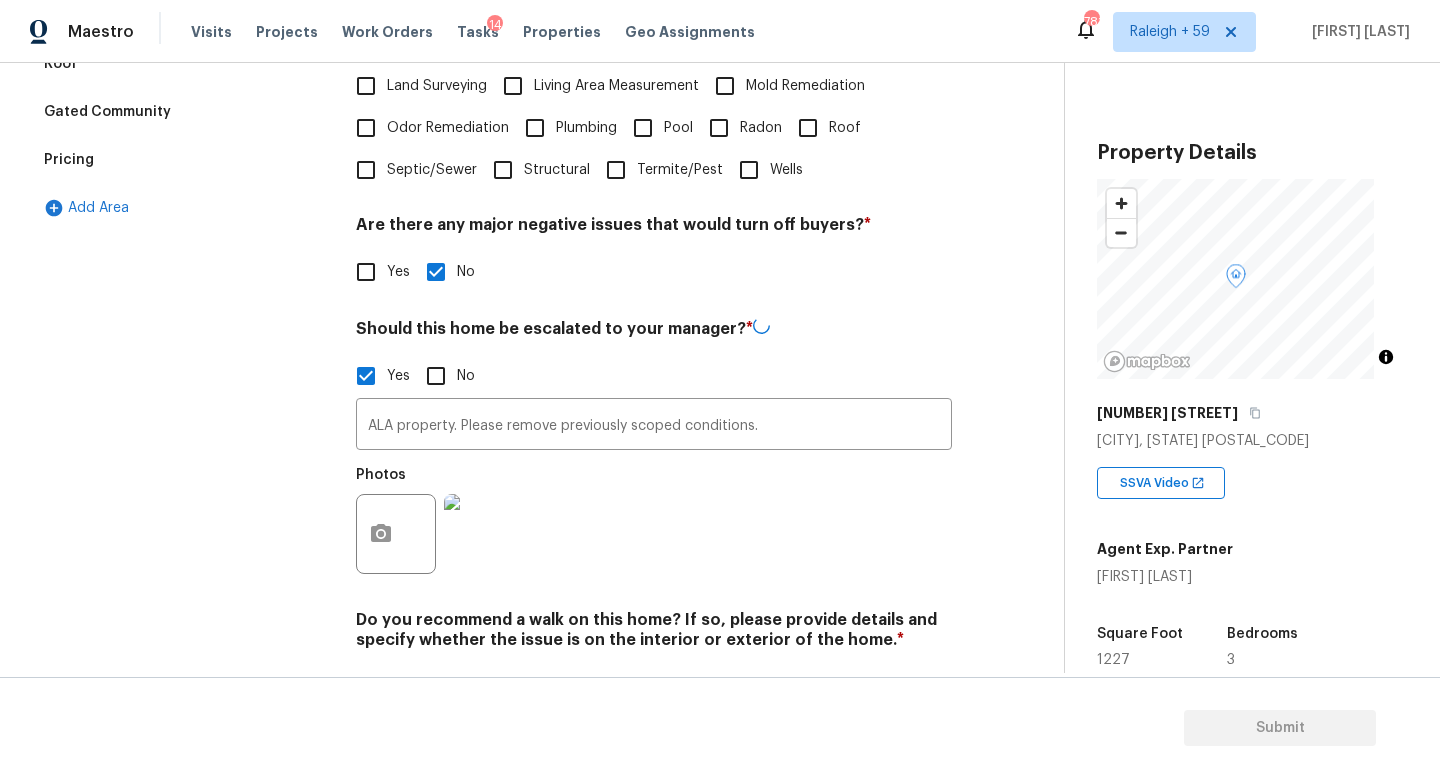 click on "Exterior Utilities HVAC 2 Verification Plumbing Roof Gated Community Pricing Add Area" at bounding box center (182, 266) 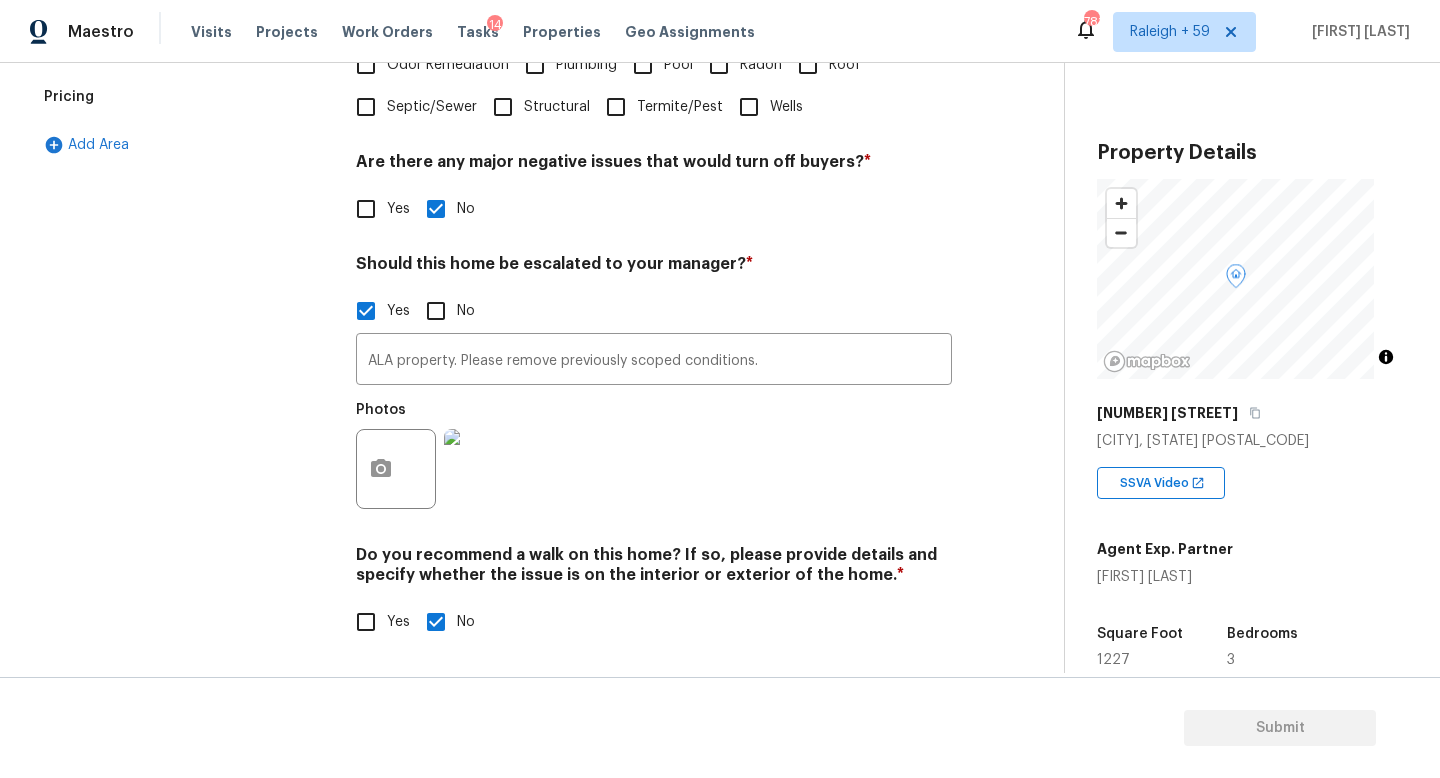 scroll, scrollTop: 5, scrollLeft: 0, axis: vertical 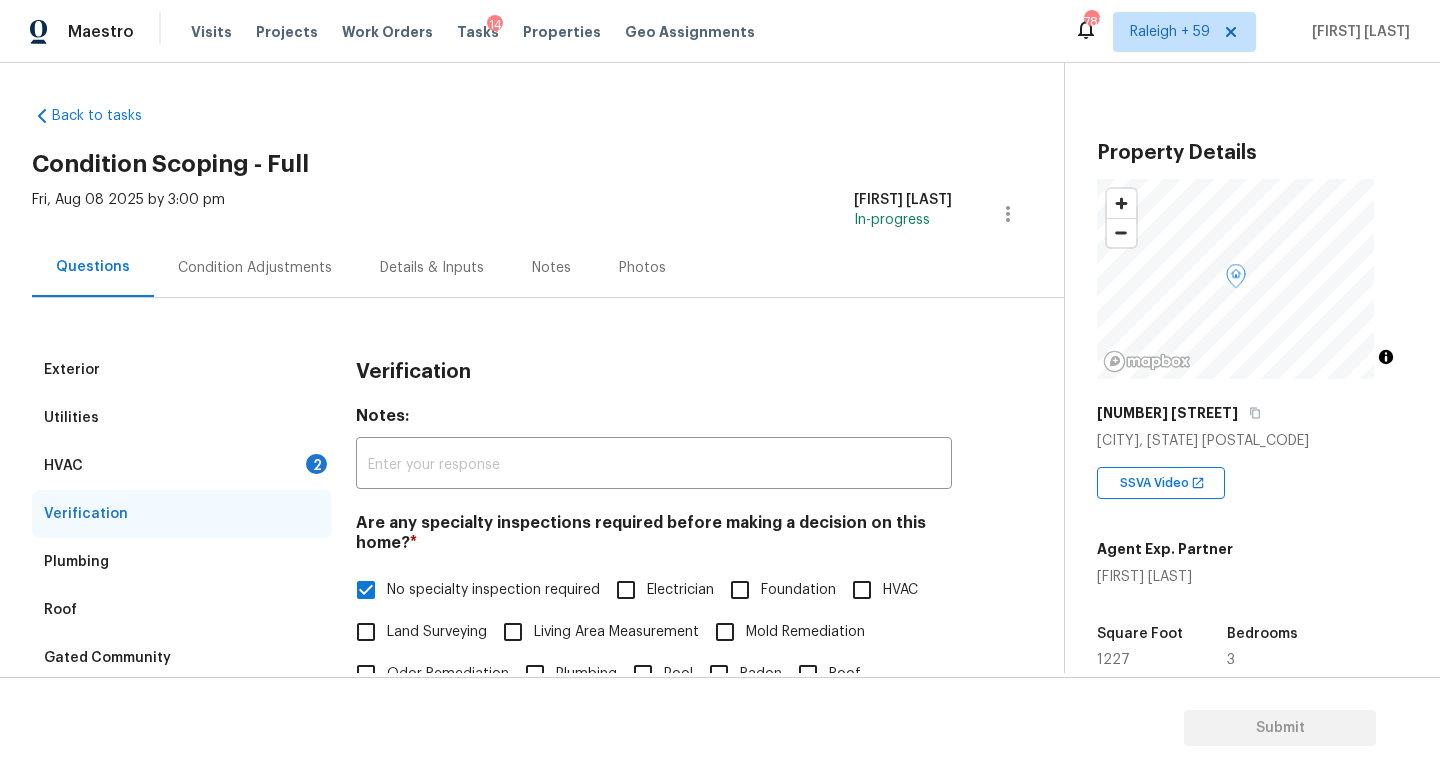 click on "HVAC 2" at bounding box center (182, 466) 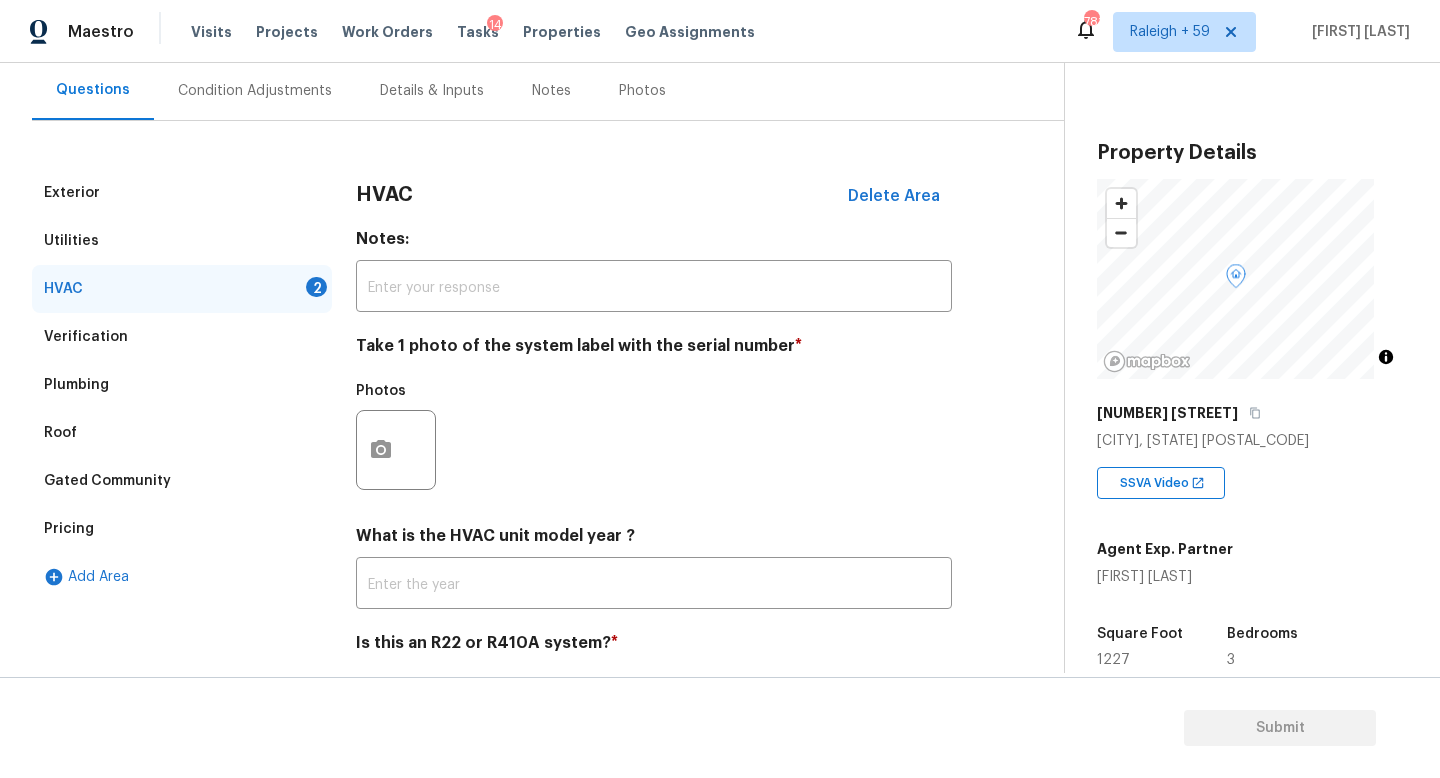 scroll, scrollTop: 266, scrollLeft: 0, axis: vertical 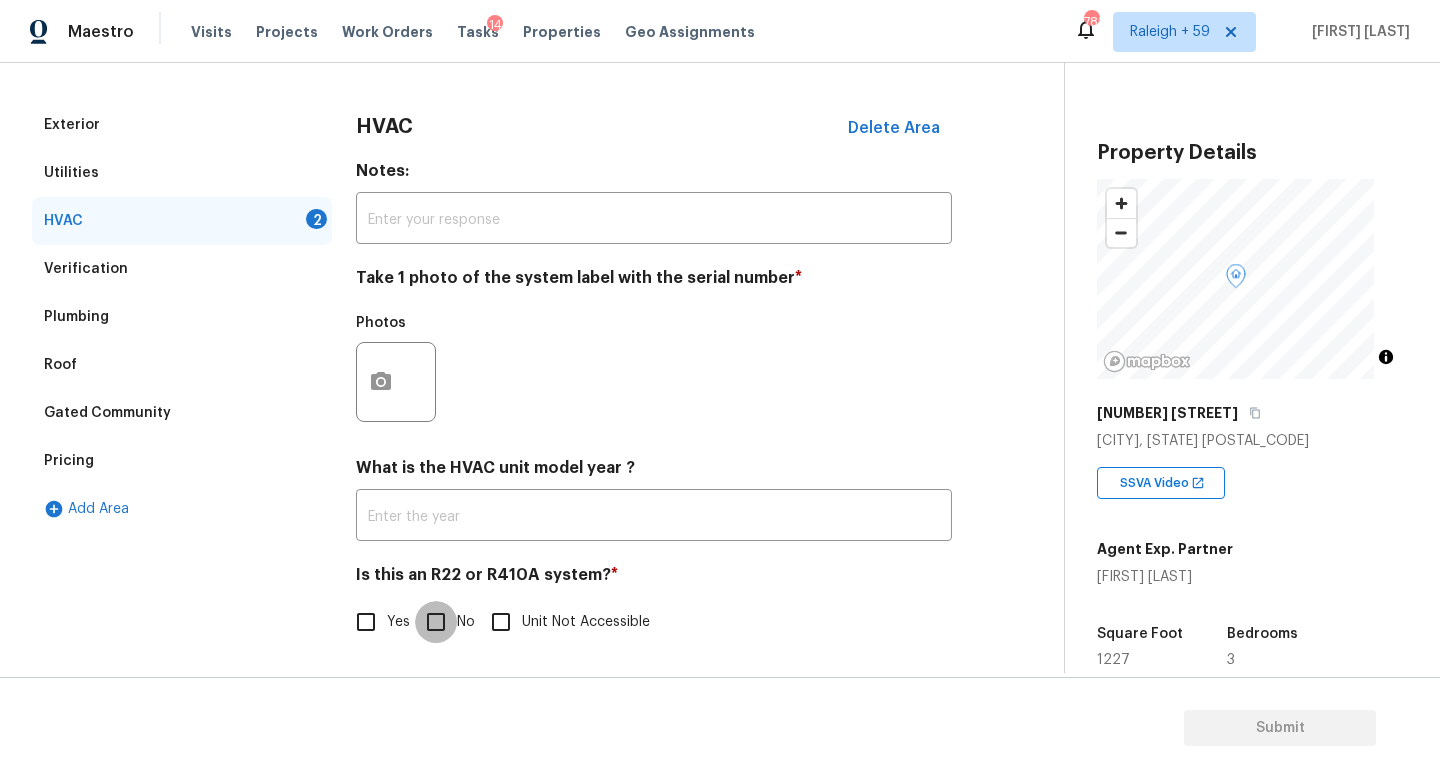 click on "No" at bounding box center (436, 622) 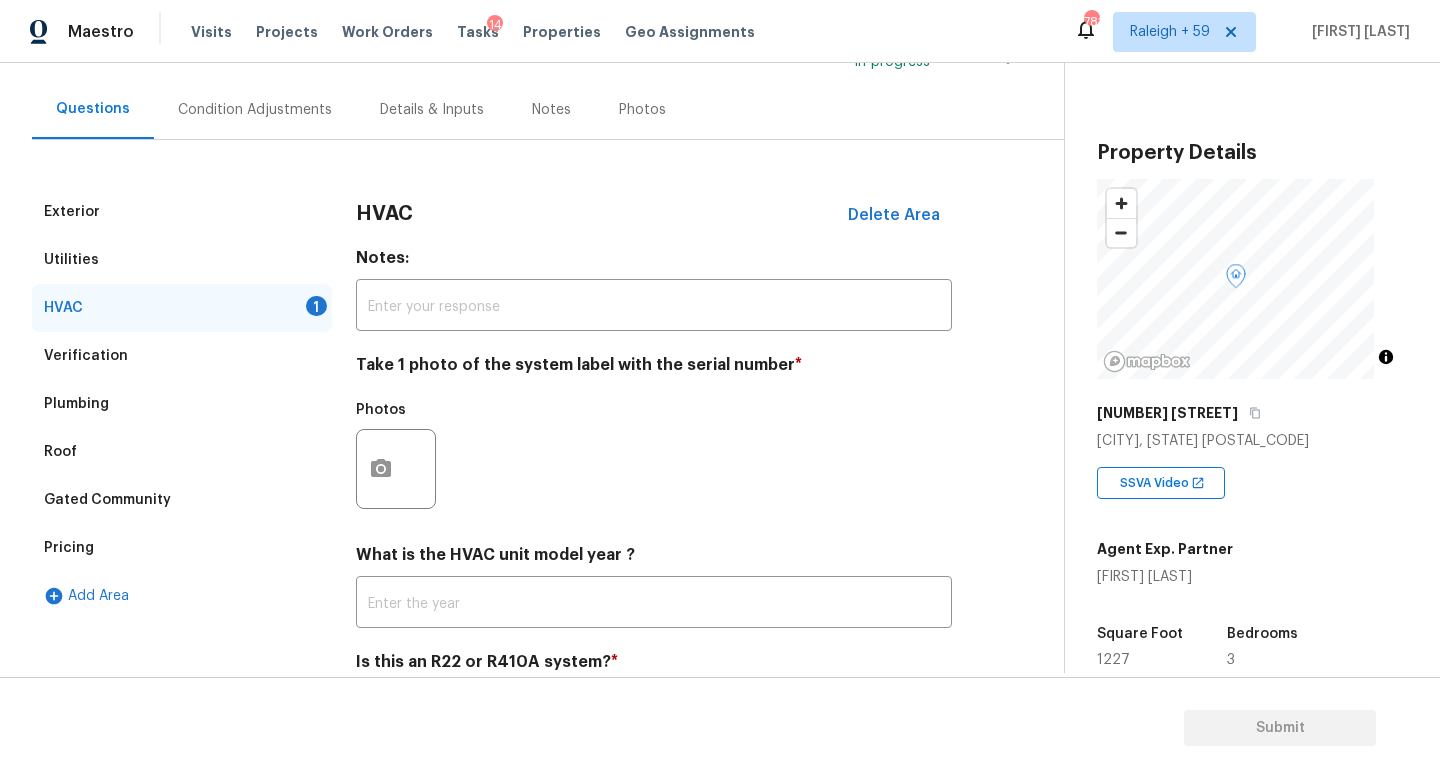 scroll, scrollTop: 0, scrollLeft: 0, axis: both 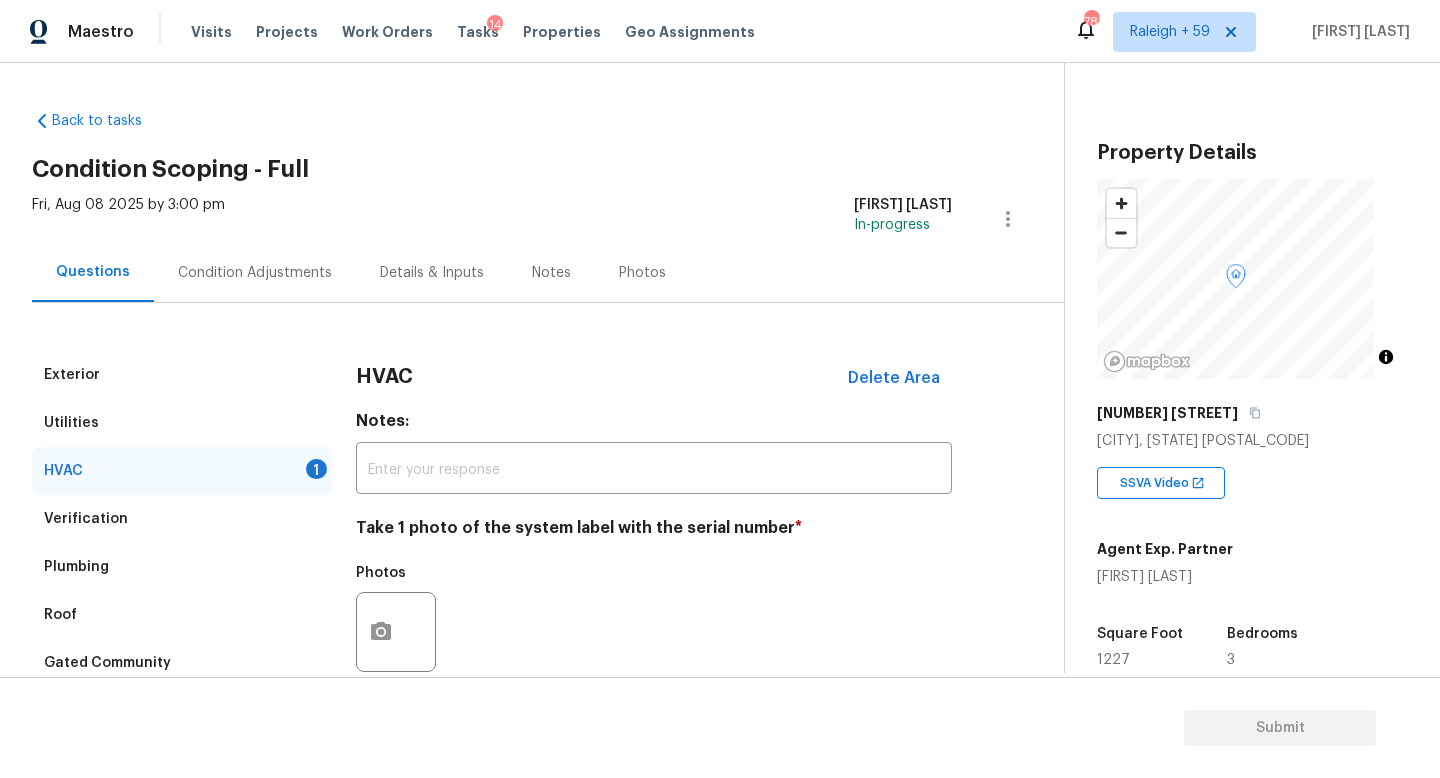 click on "Condition Adjustments" at bounding box center (255, 273) 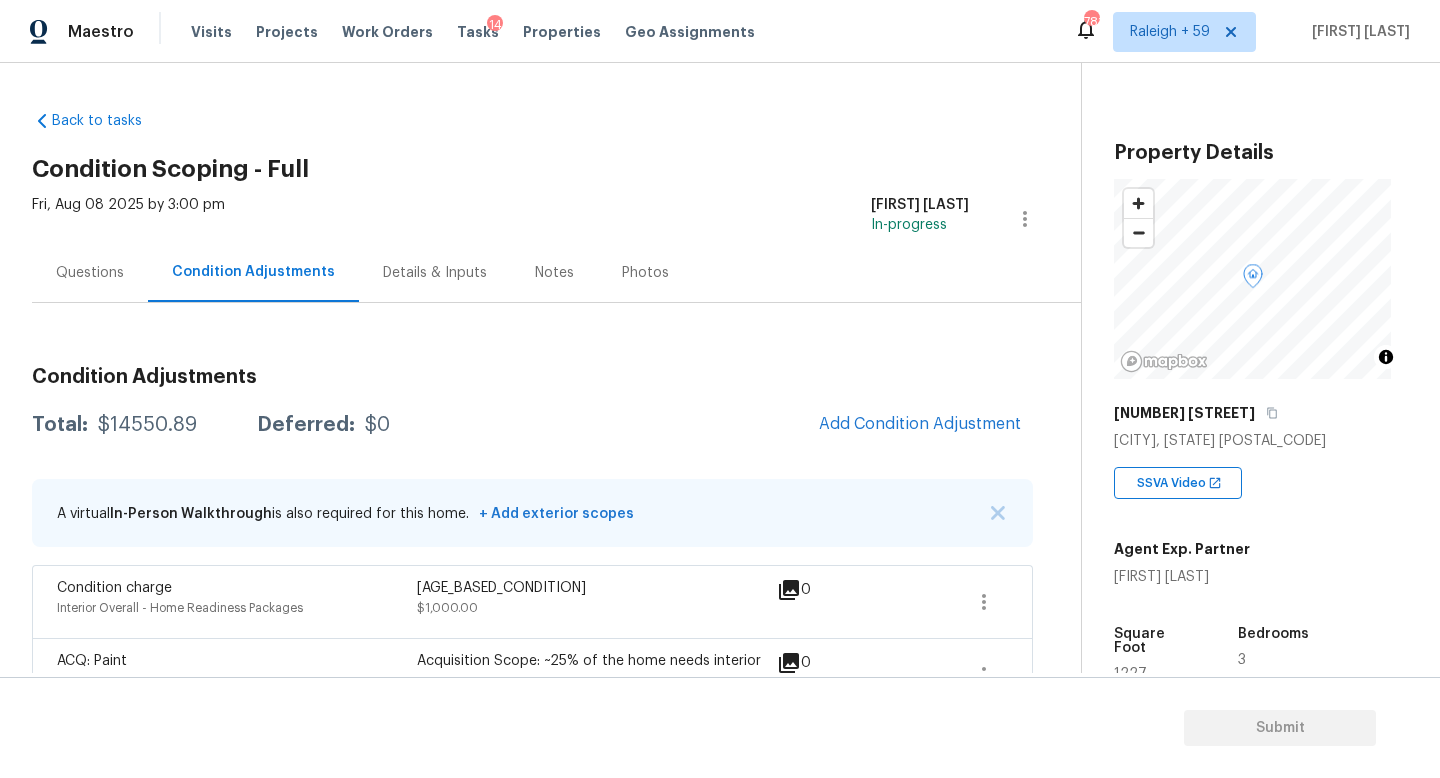 scroll, scrollTop: 33, scrollLeft: 0, axis: vertical 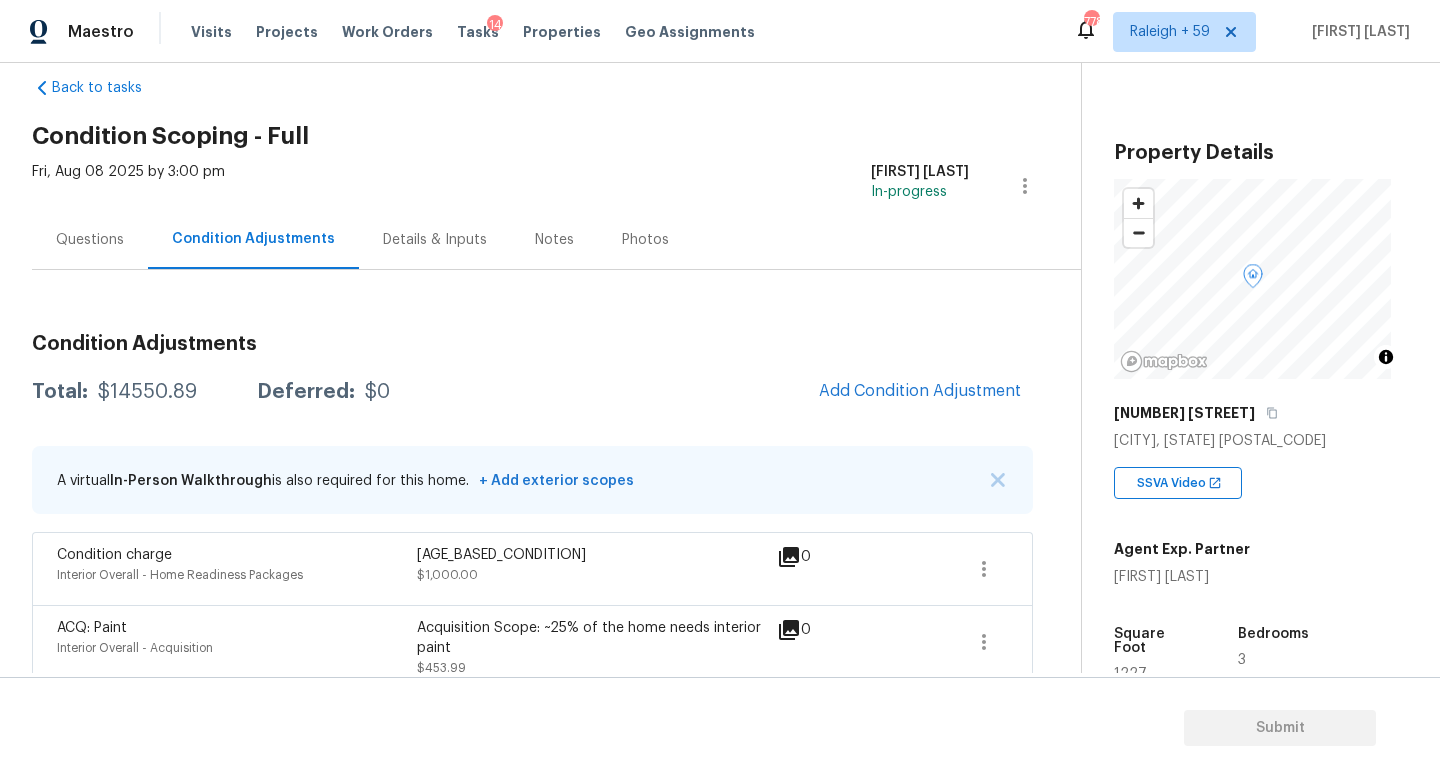 click on "Questions" at bounding box center (90, 240) 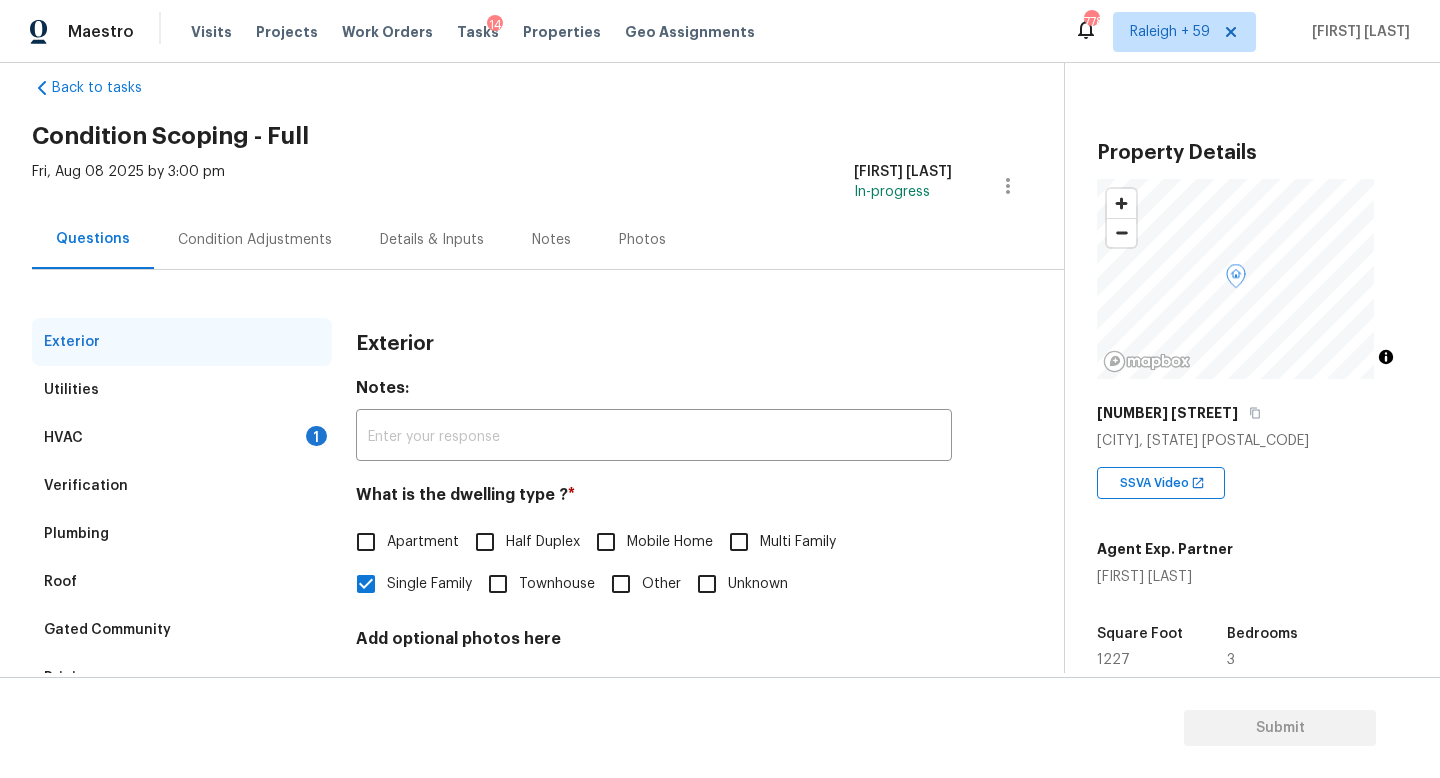 click on "Condition Adjustments" at bounding box center (255, 239) 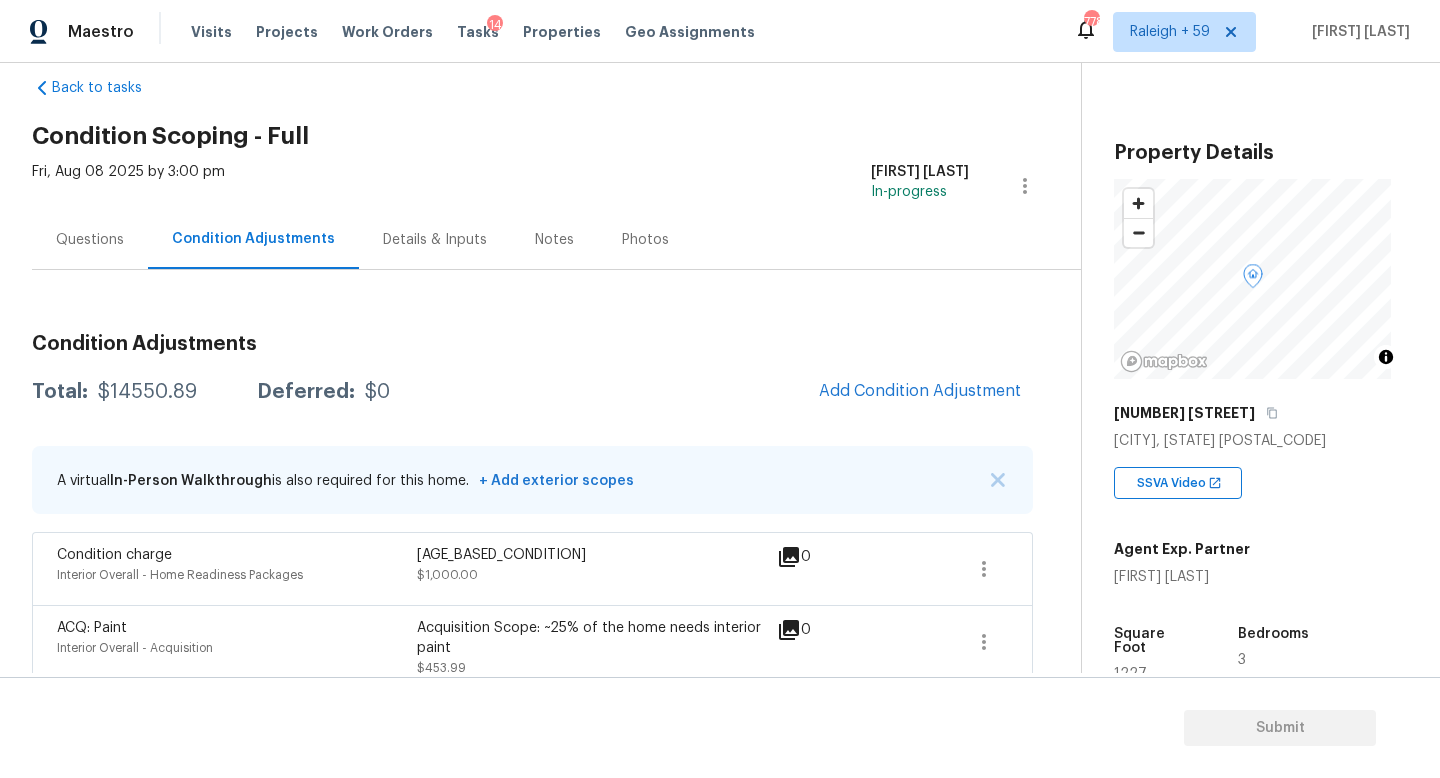 click on "Questions" at bounding box center [90, 240] 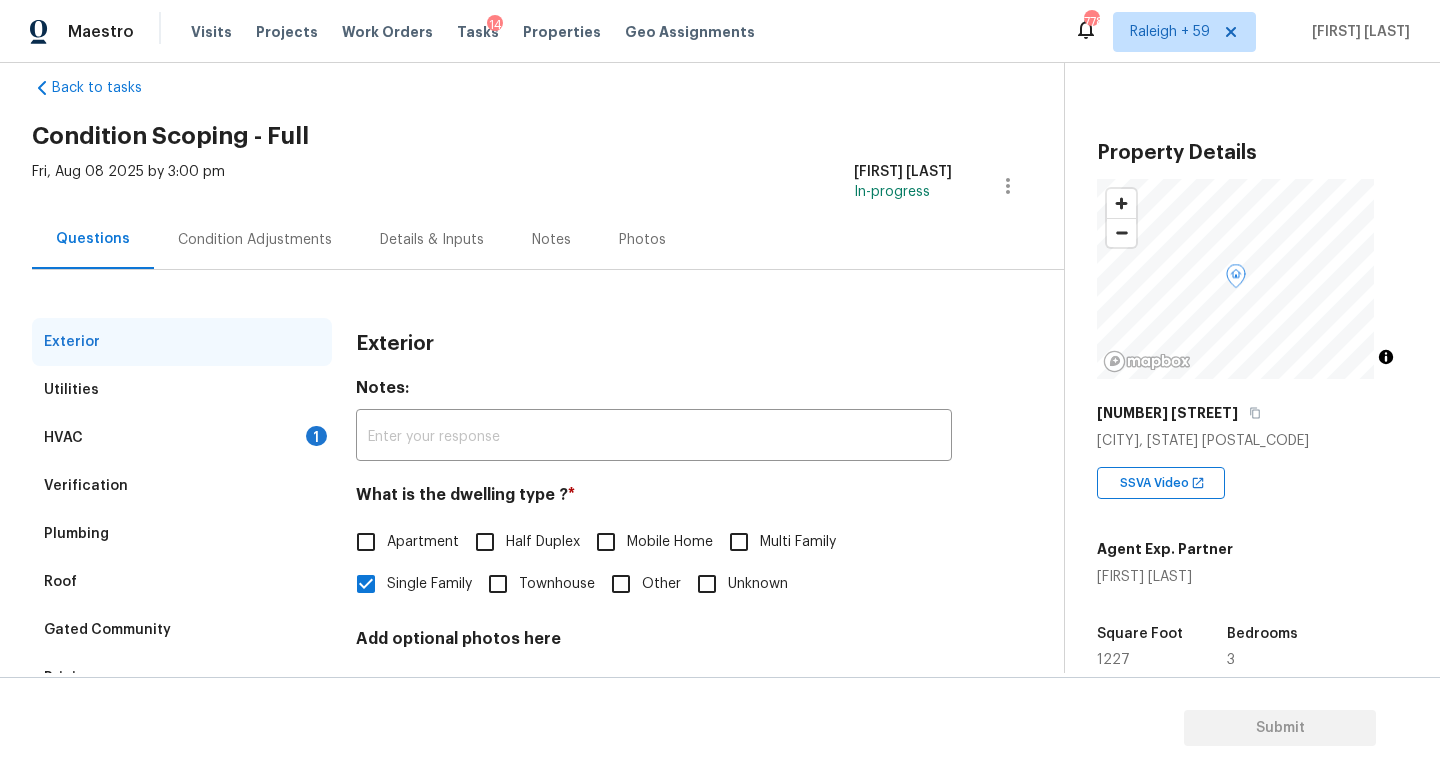 click on "Condition Adjustments" at bounding box center [255, 239] 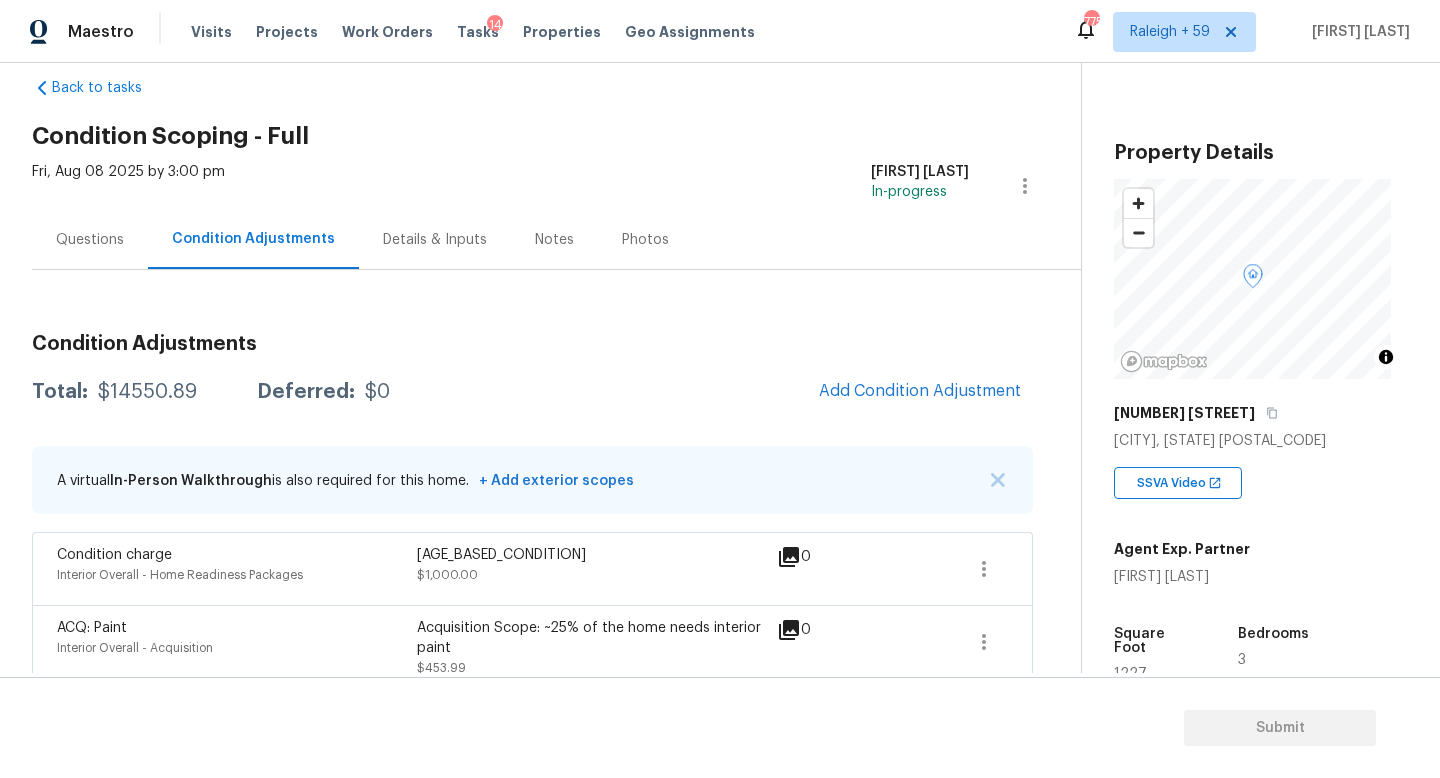 click on "Questions" at bounding box center (90, 240) 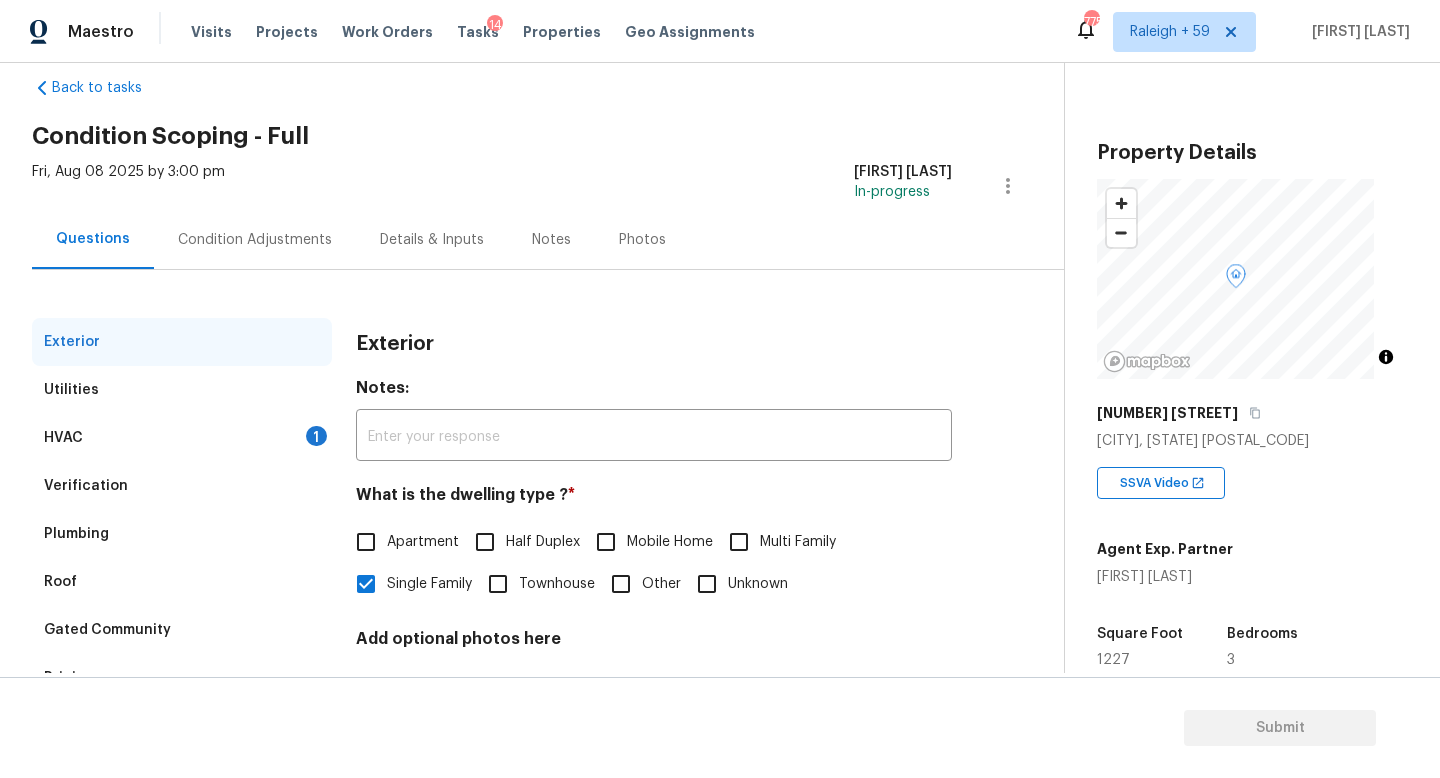 click on "Condition Adjustments" at bounding box center [255, 240] 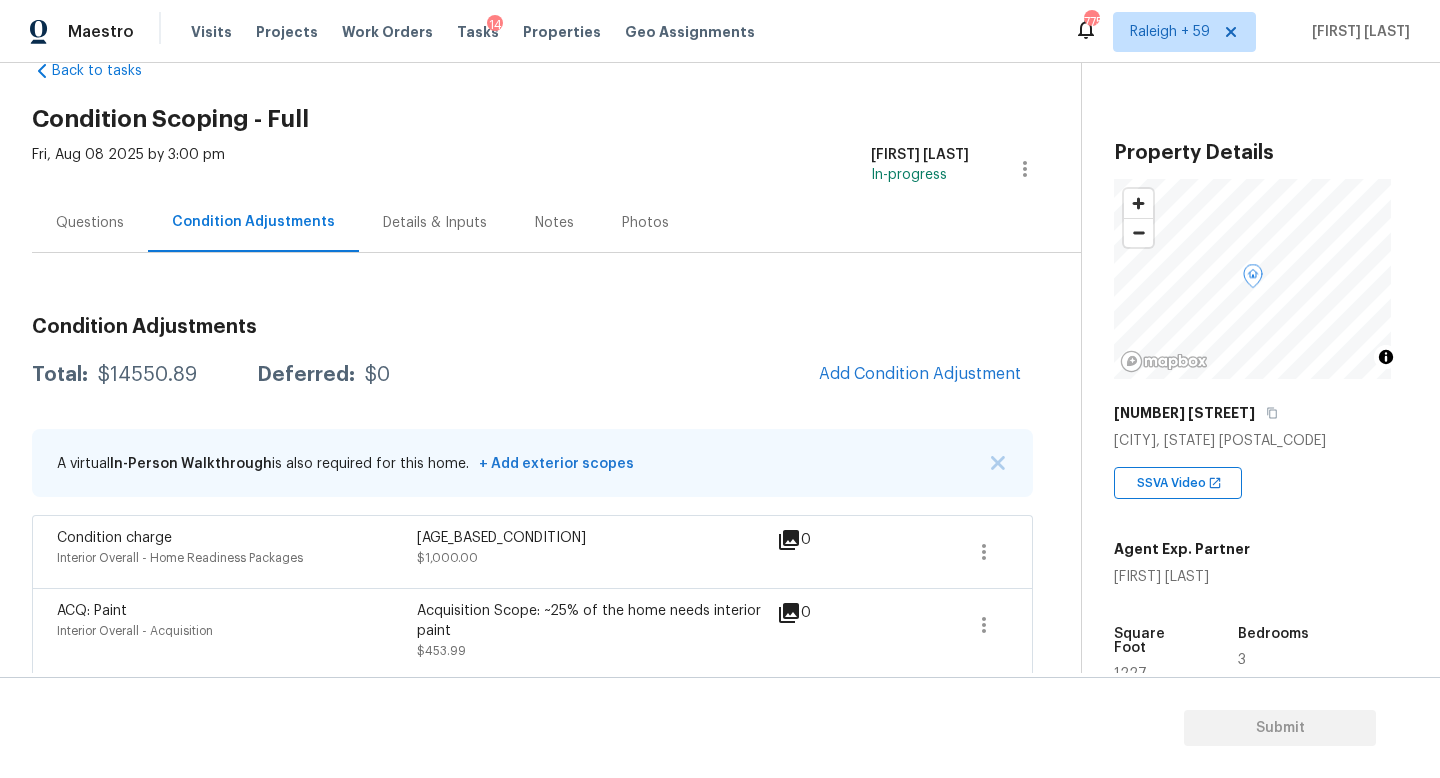 scroll, scrollTop: 65, scrollLeft: 0, axis: vertical 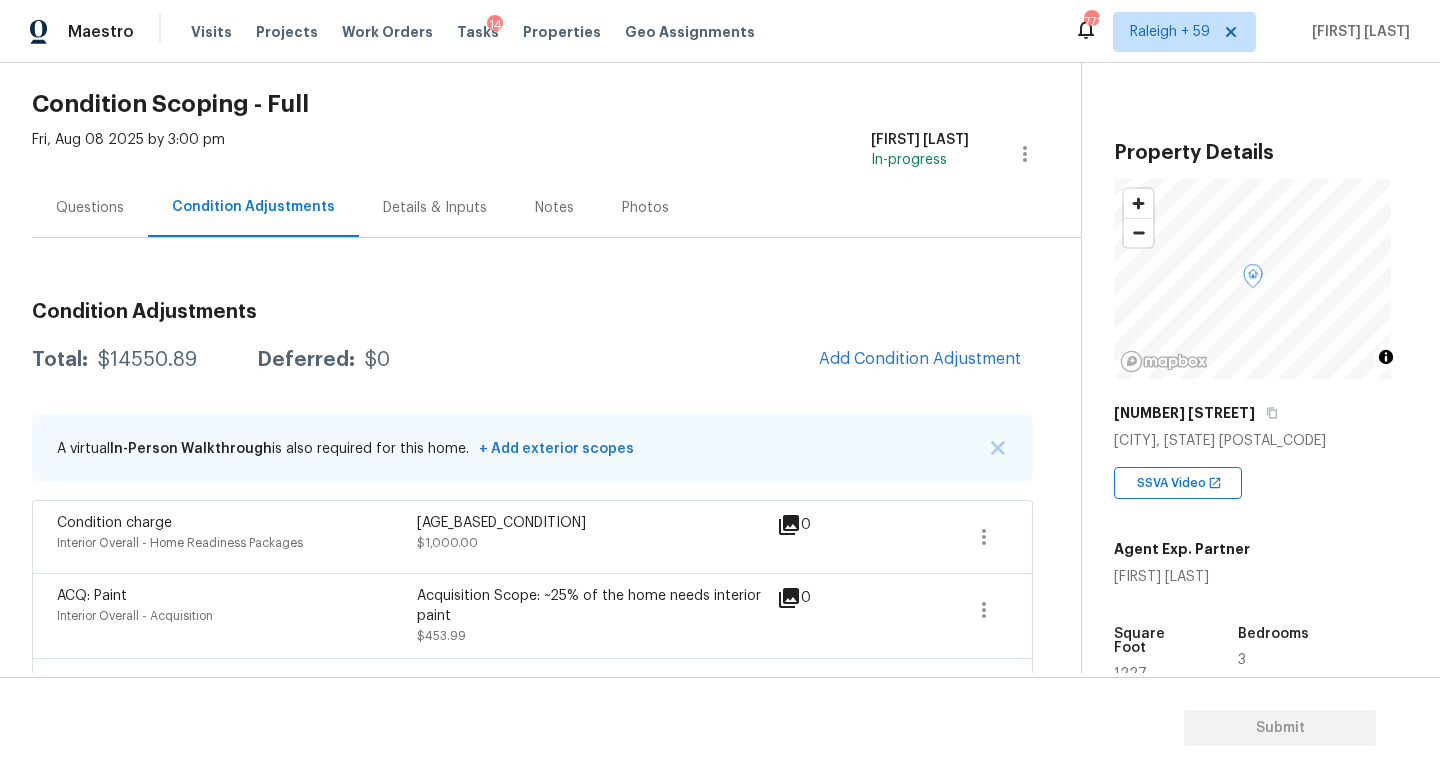 click on "Details & Inputs" at bounding box center [435, 207] 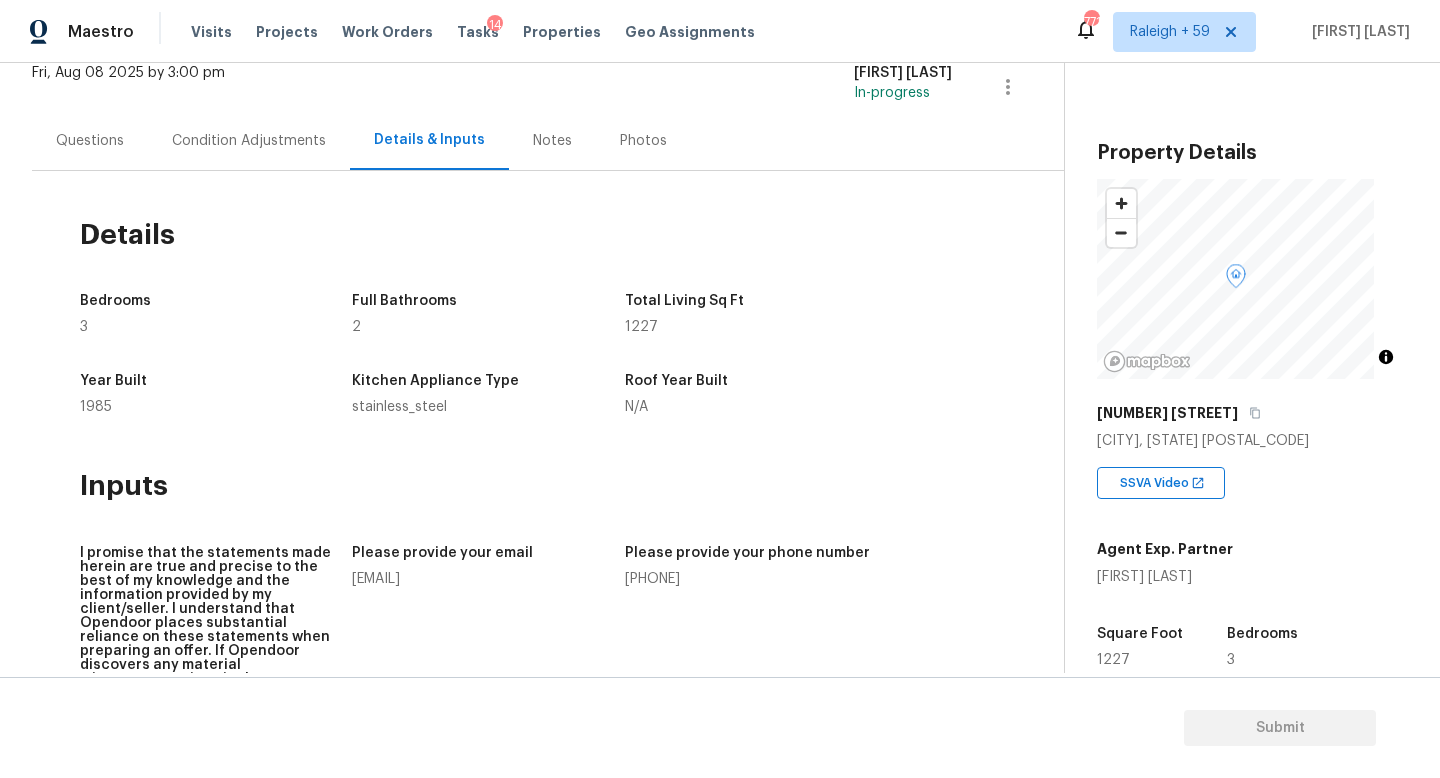 scroll, scrollTop: 100, scrollLeft: 0, axis: vertical 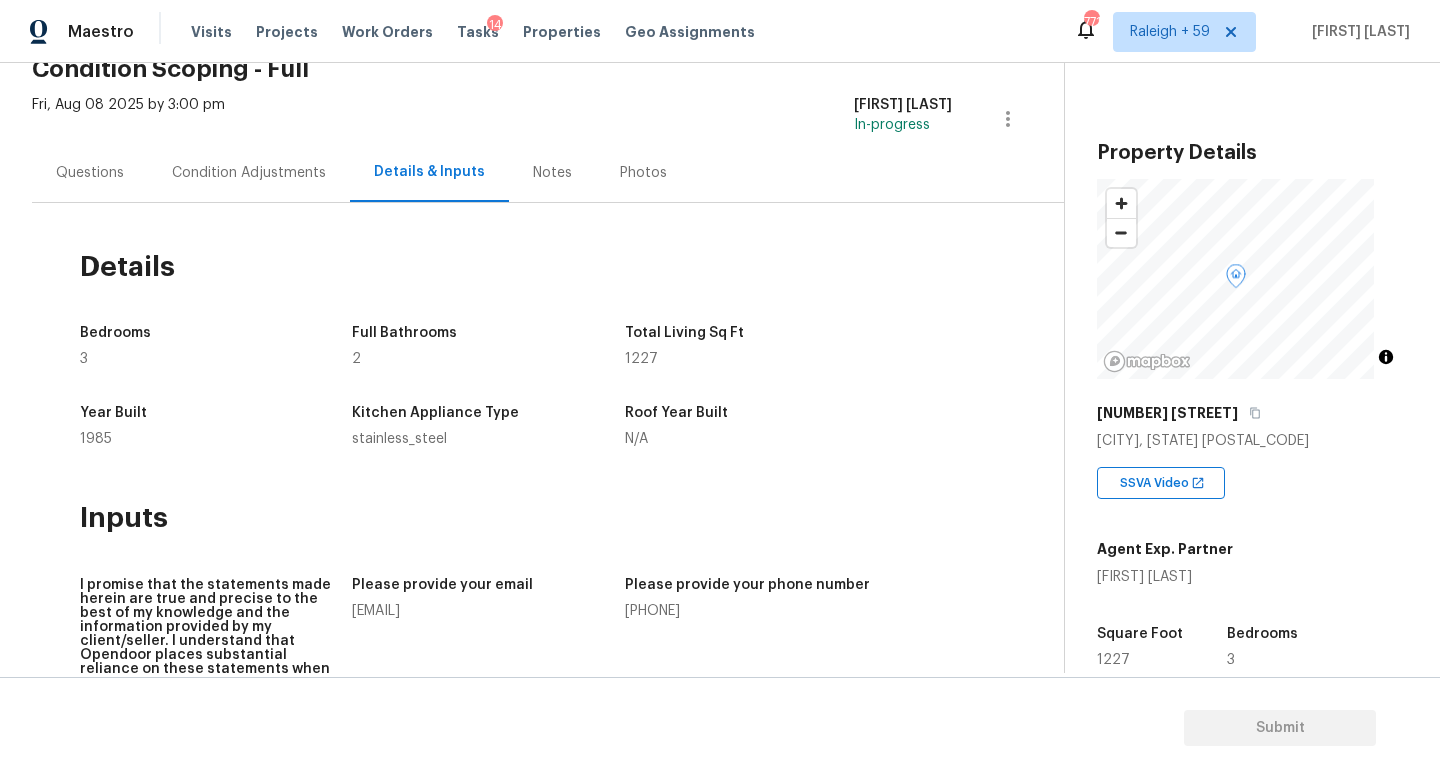 click on "Condition Adjustments" at bounding box center [249, 173] 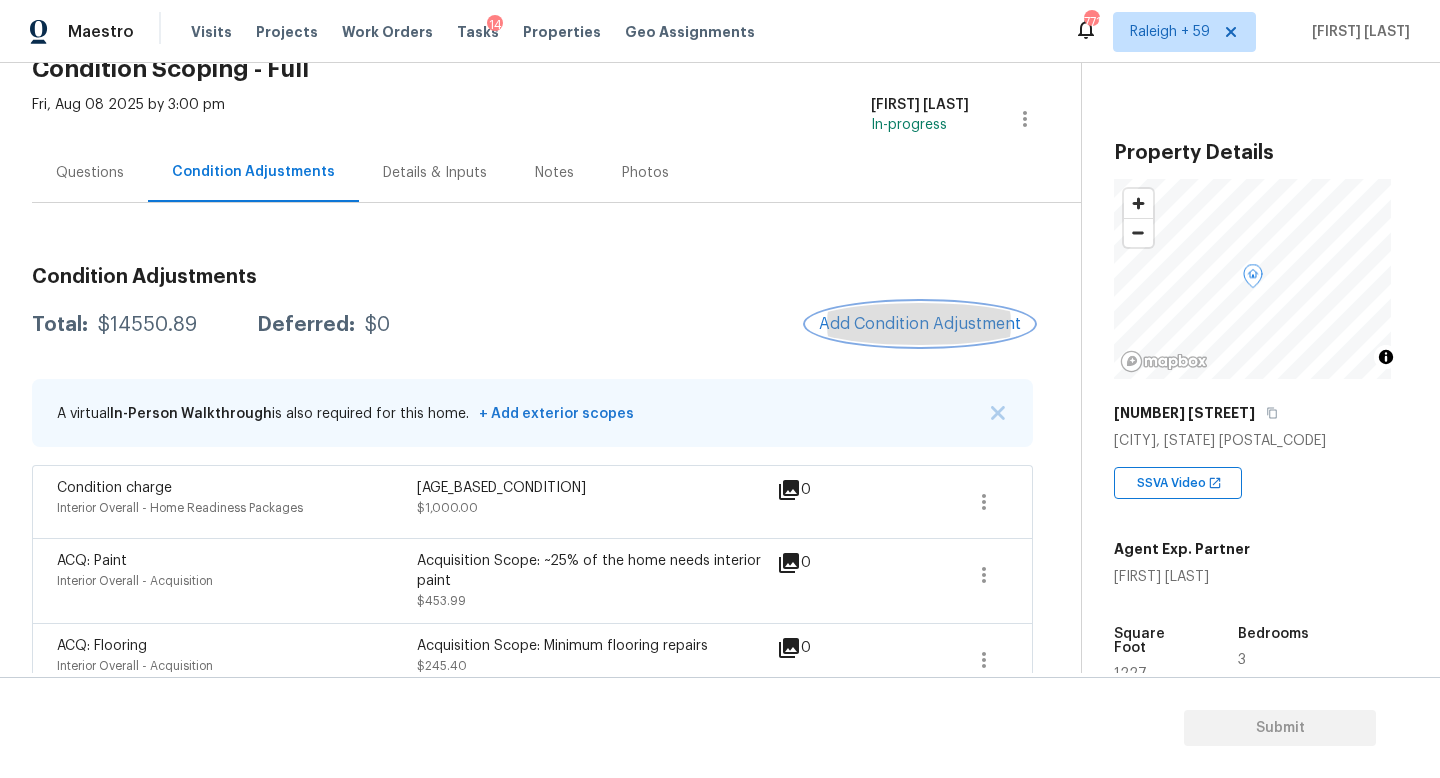 click on "Add Condition Adjustment" at bounding box center [920, 324] 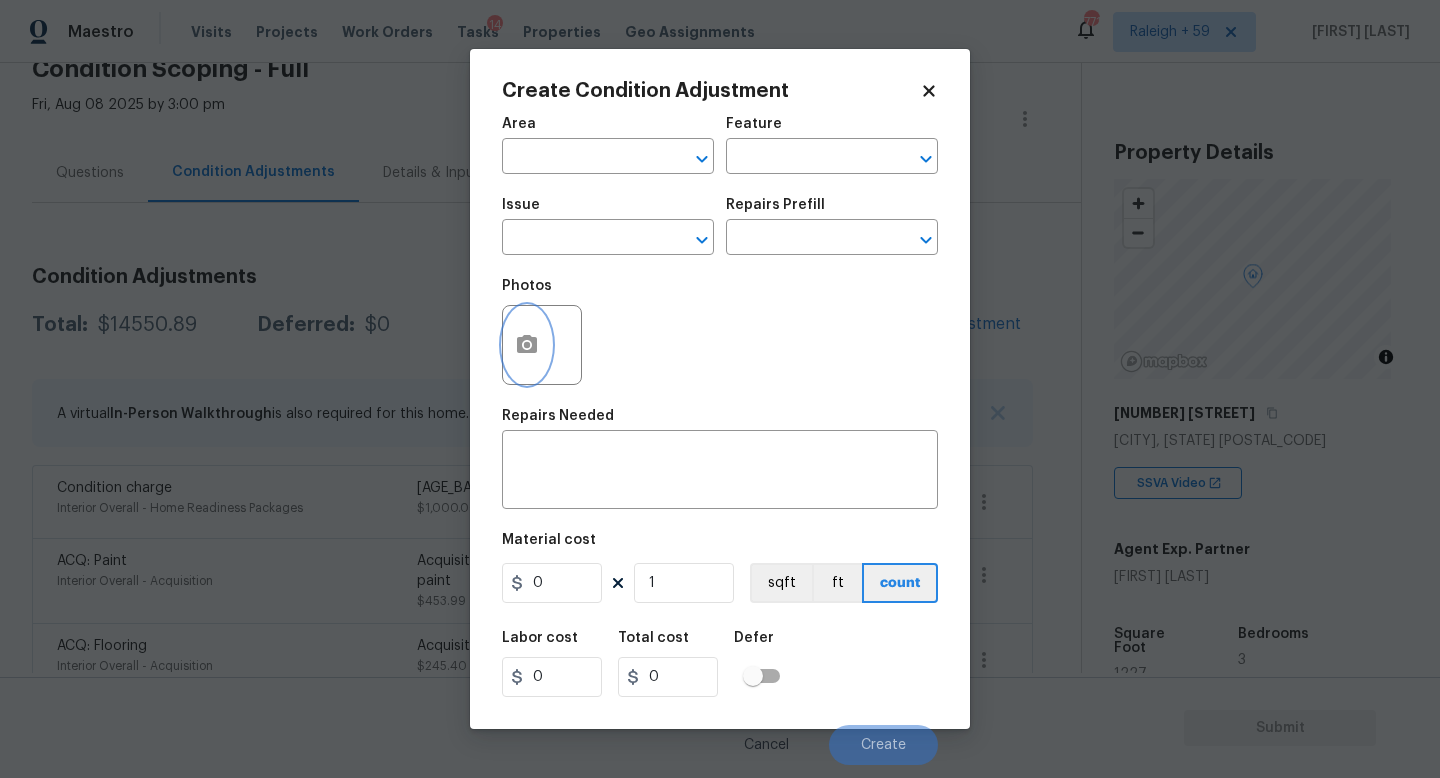 click 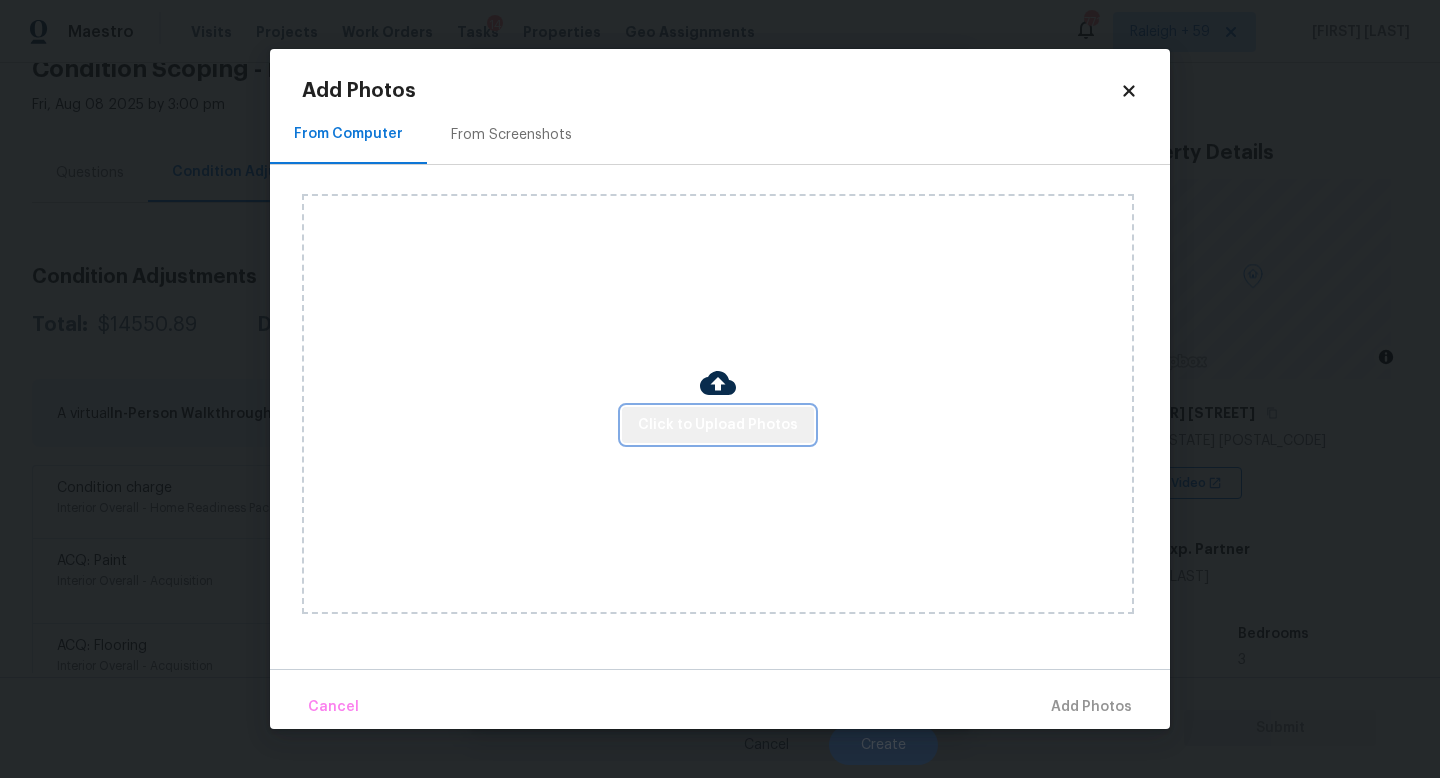 click on "Click to Upload Photos" at bounding box center (718, 425) 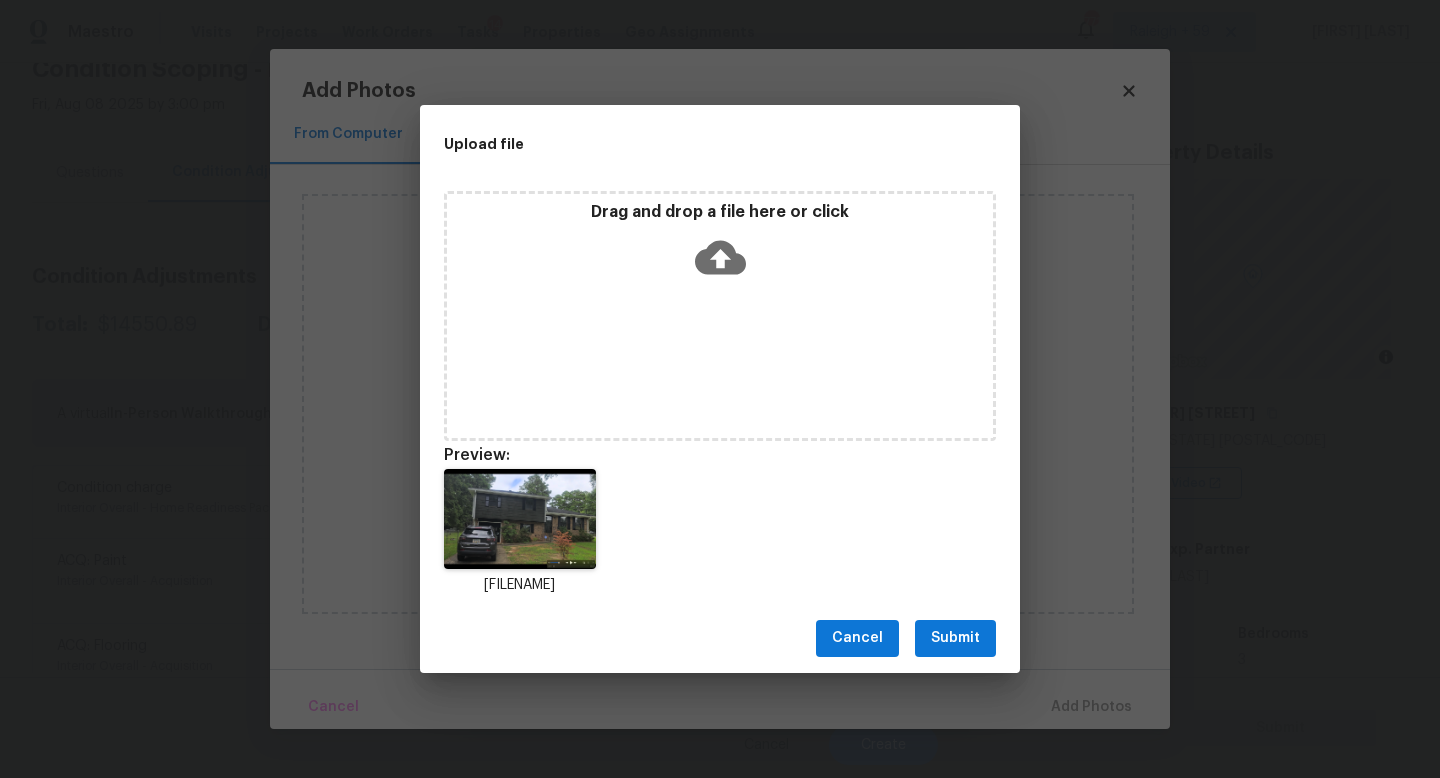 click on "Submit" at bounding box center (955, 638) 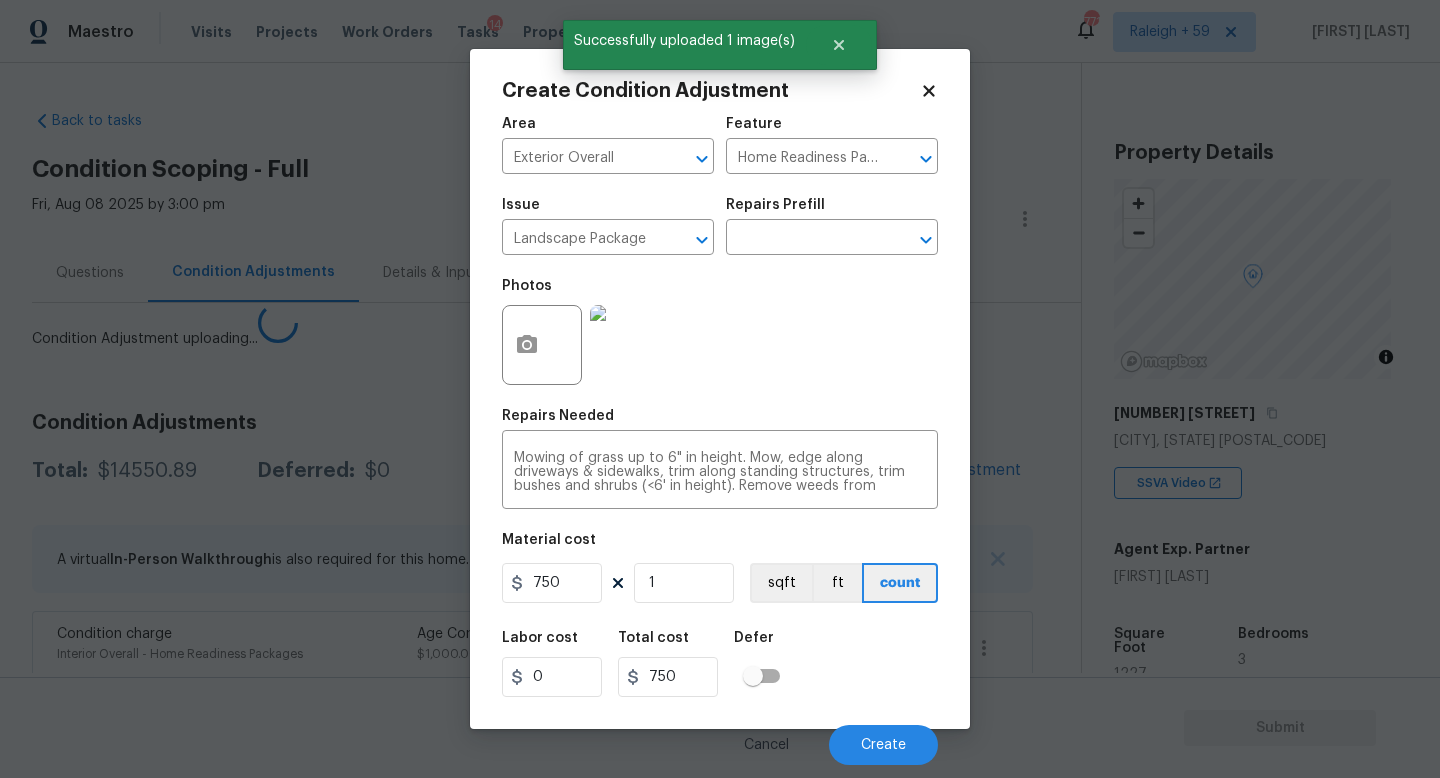 scroll, scrollTop: 0, scrollLeft: 0, axis: both 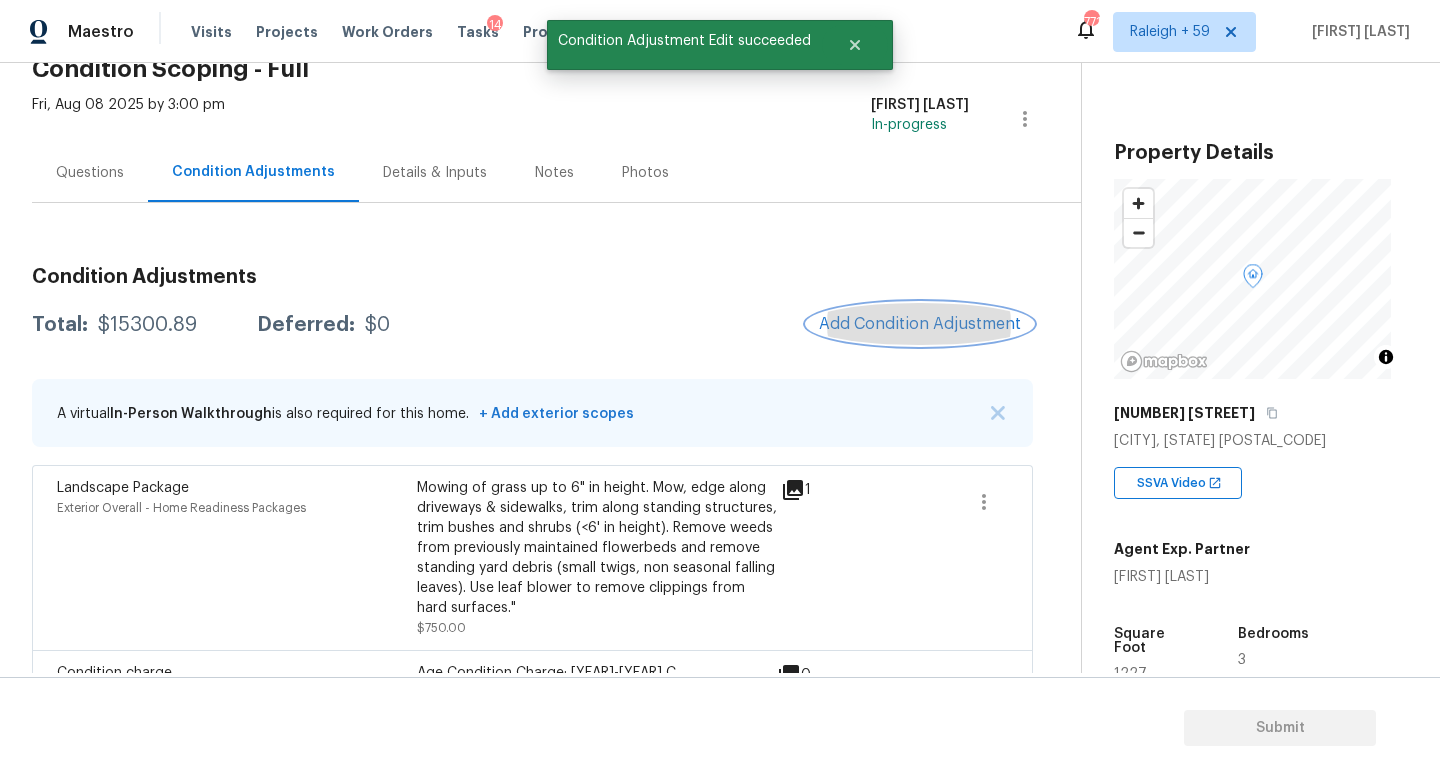 click on "Add Condition Adjustment" at bounding box center [920, 324] 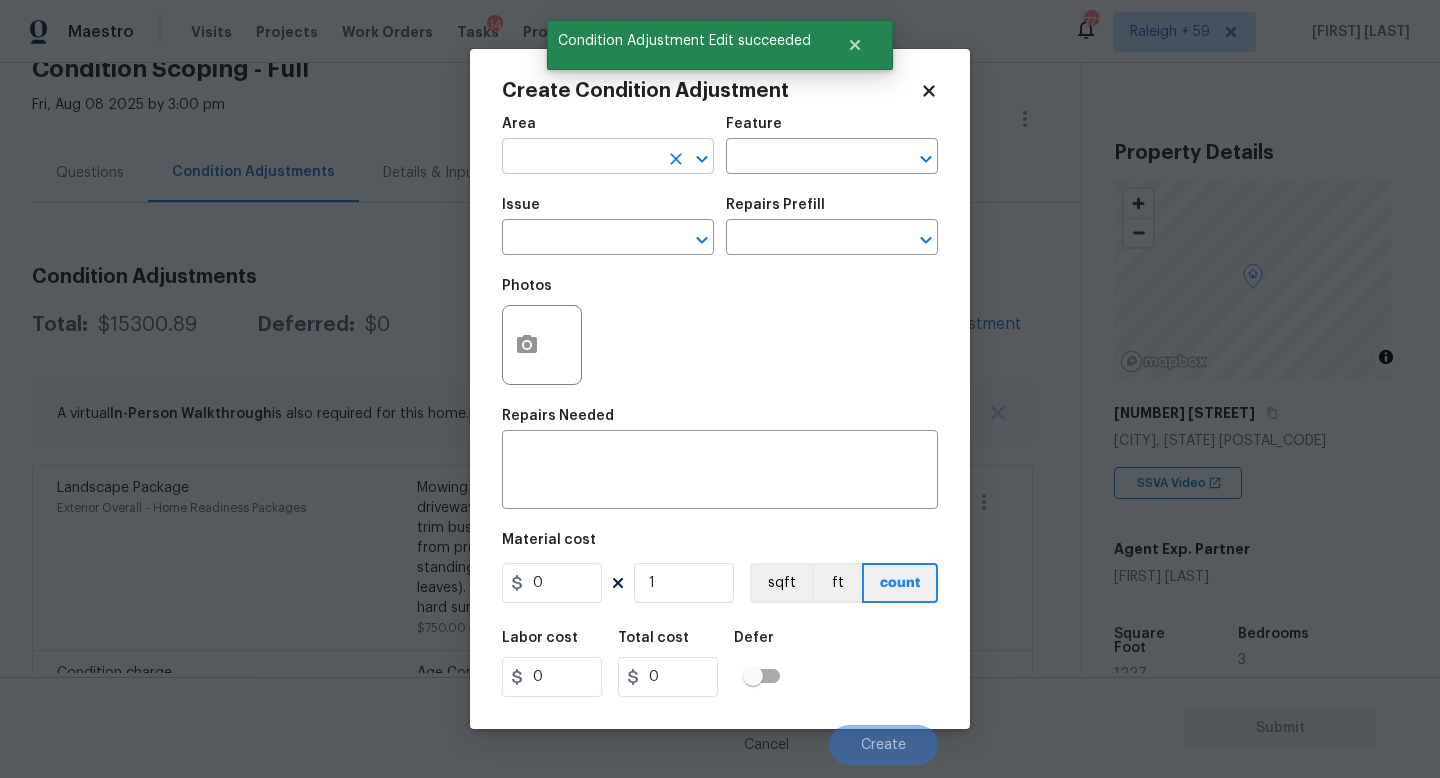 click at bounding box center [580, 158] 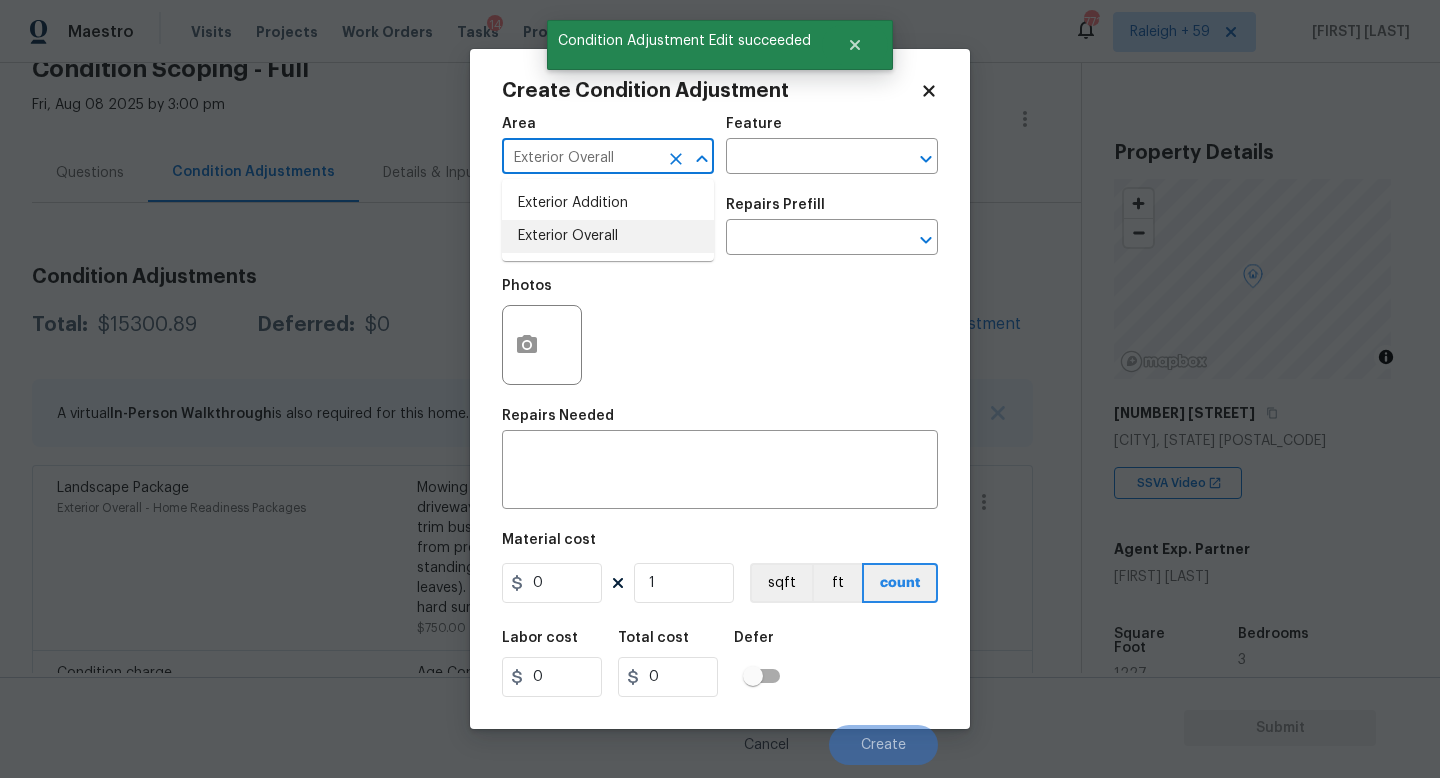 type on "Exterior Overall" 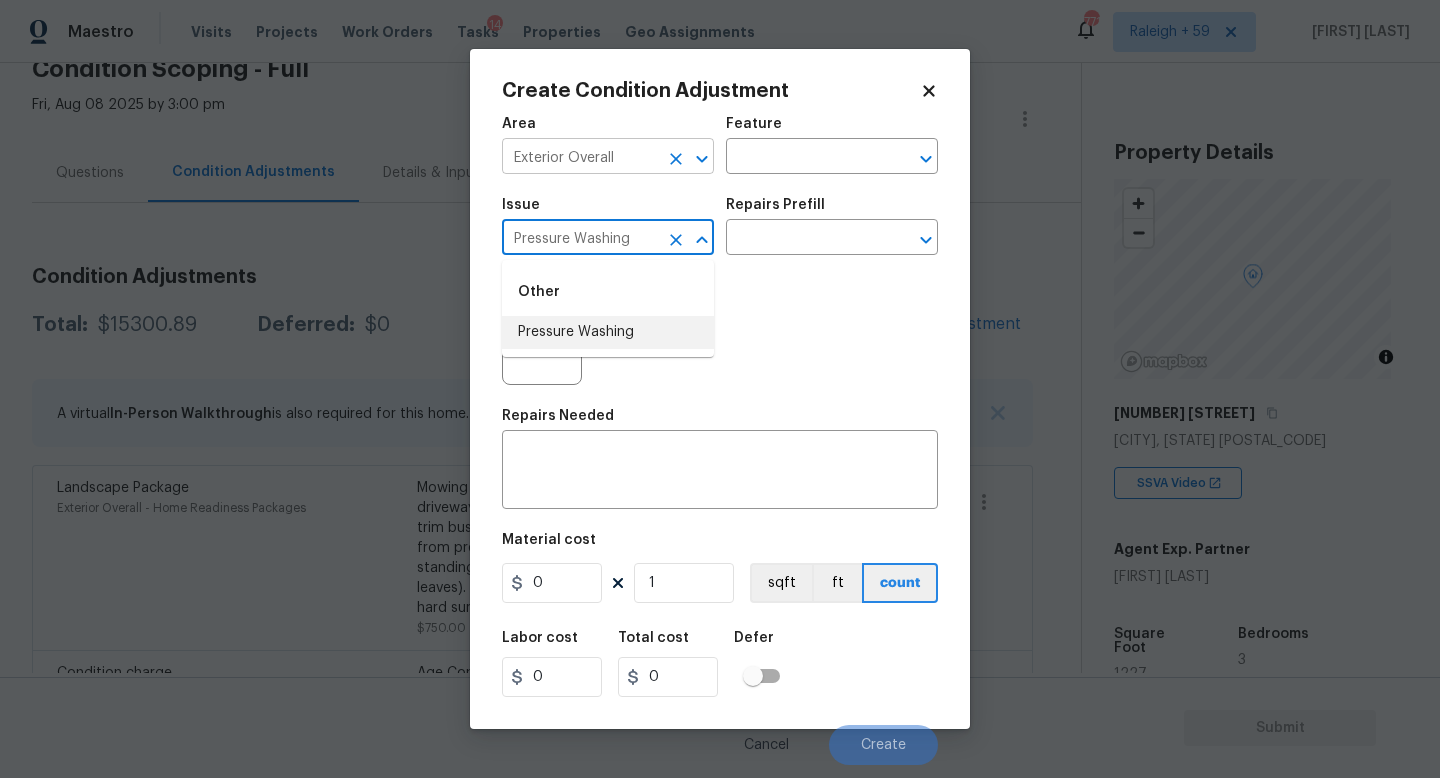 type on "Pressure Washing" 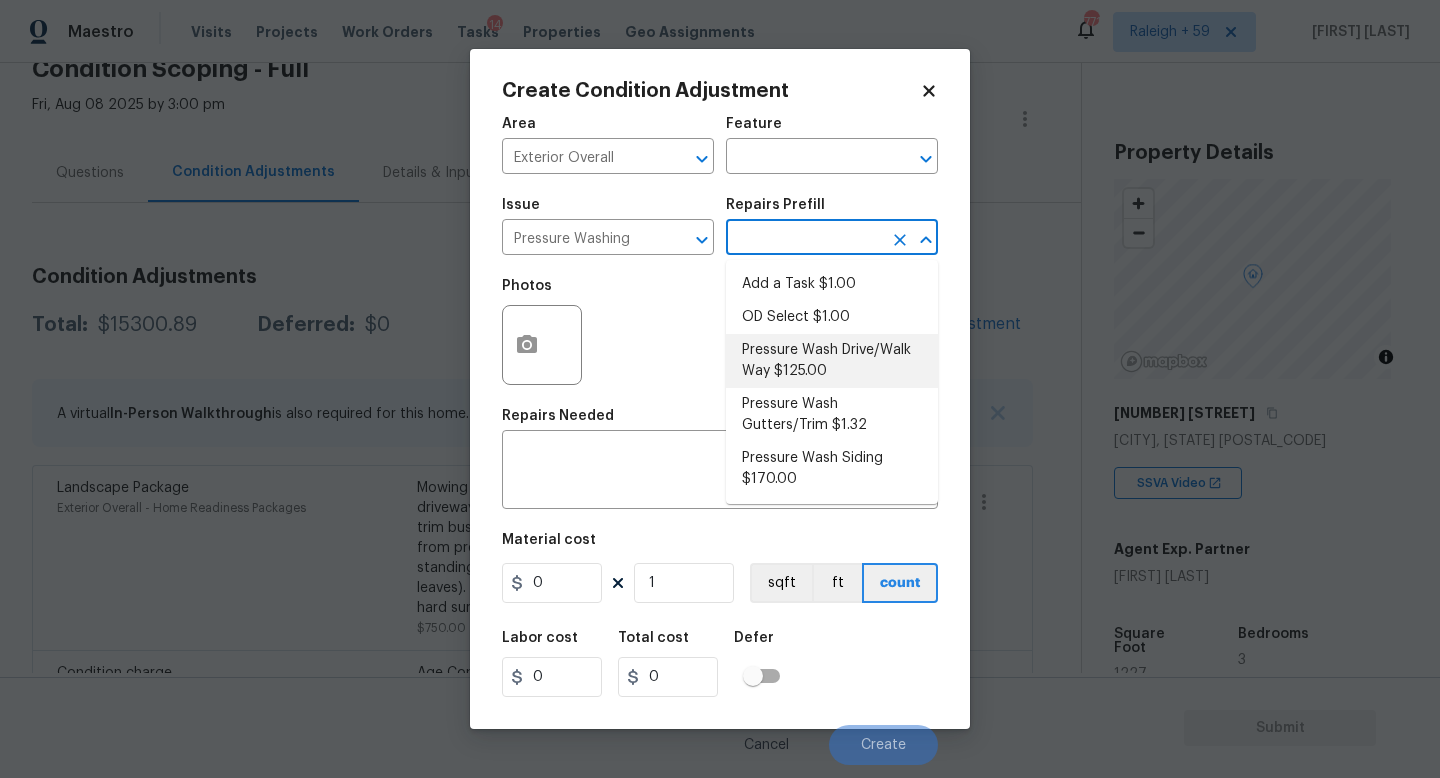 click on "Pressure Wash Drive/Walk Way $125.00" at bounding box center [832, 361] 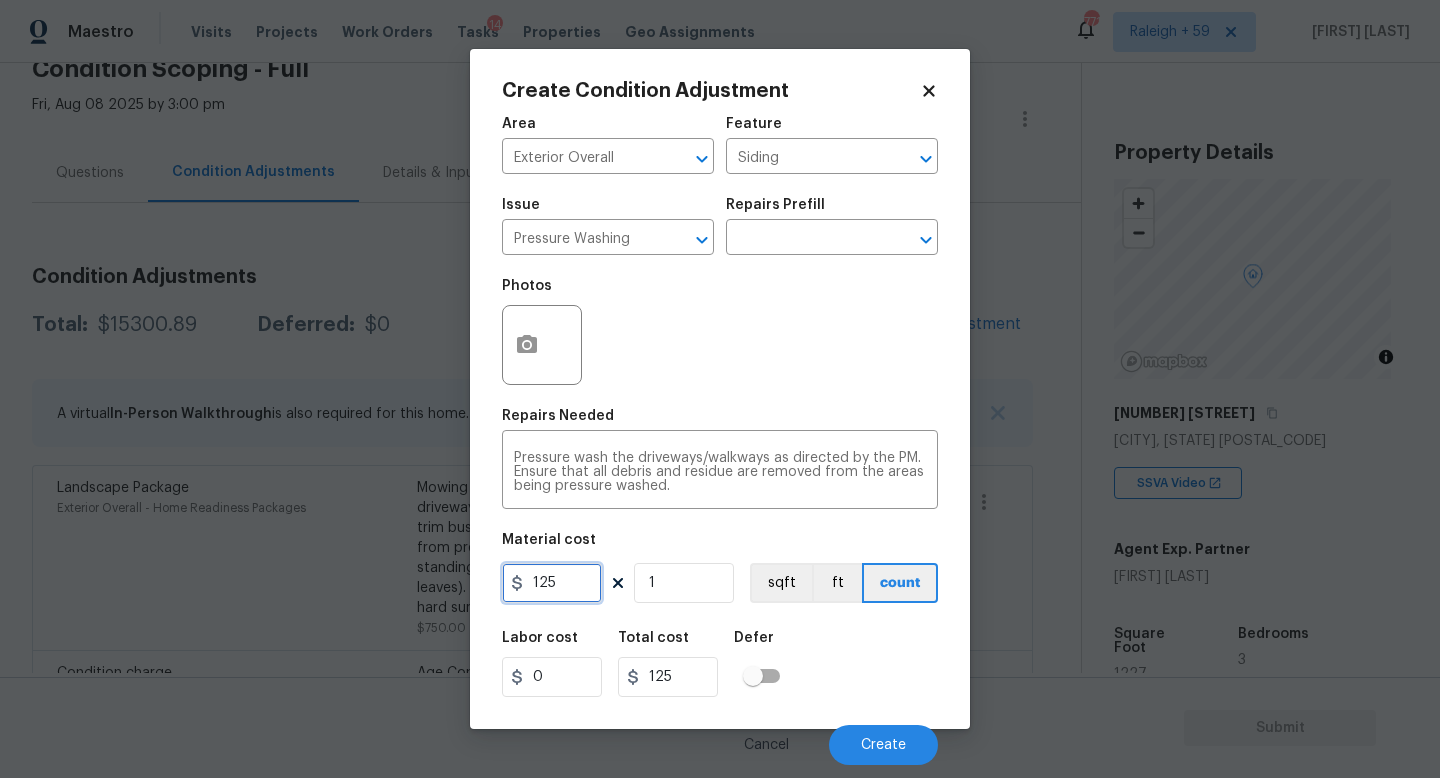 drag, startPoint x: 562, startPoint y: 598, endPoint x: 470, endPoint y: 603, distance: 92.13577 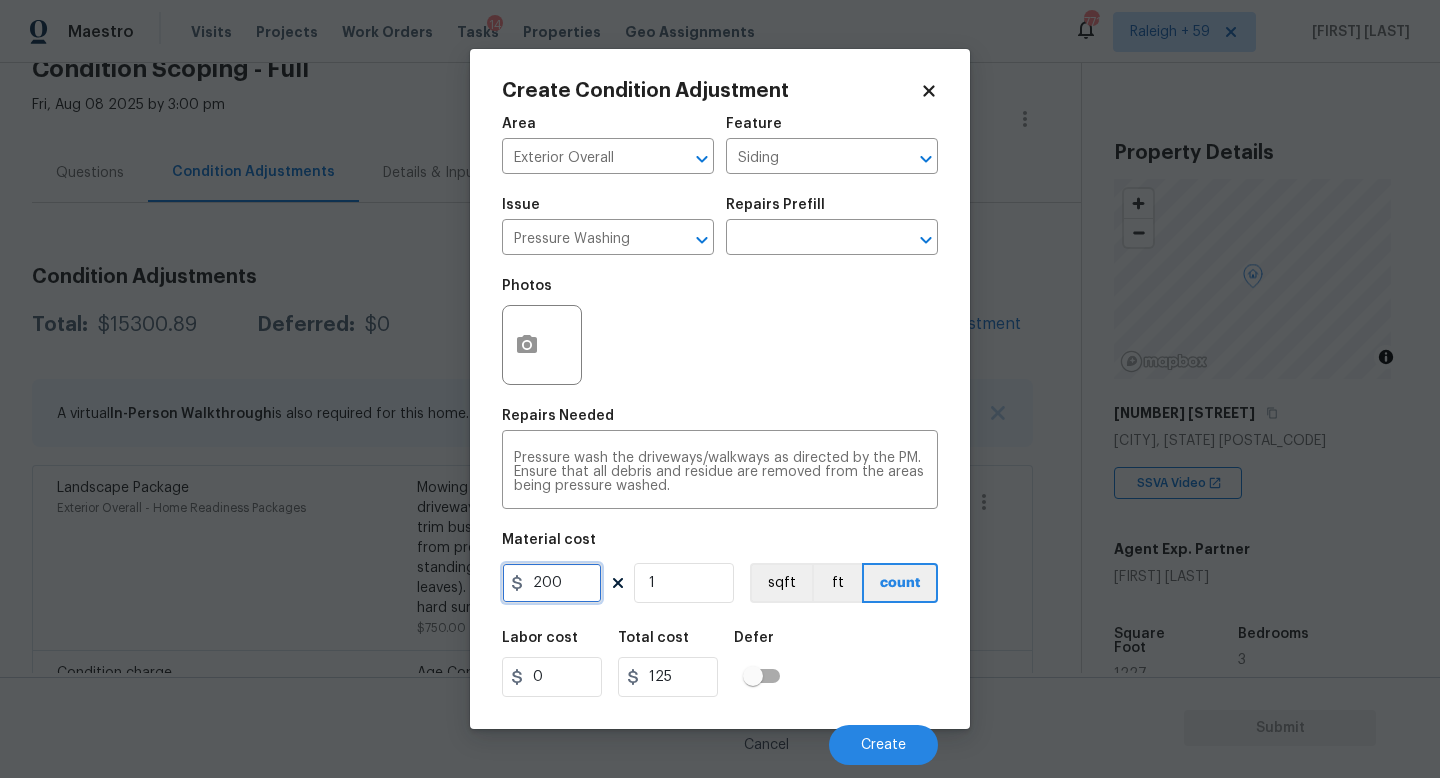 type on "200" 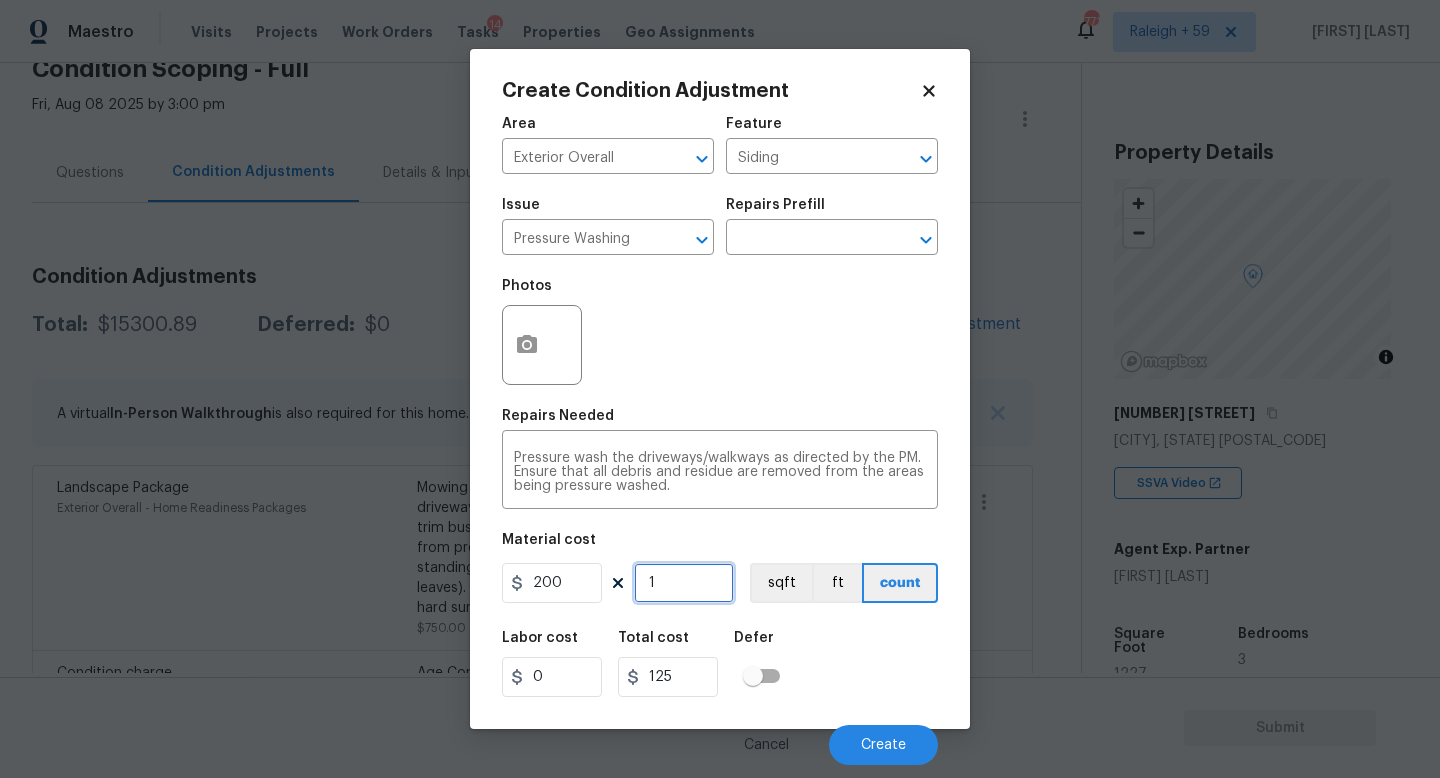 type on "200" 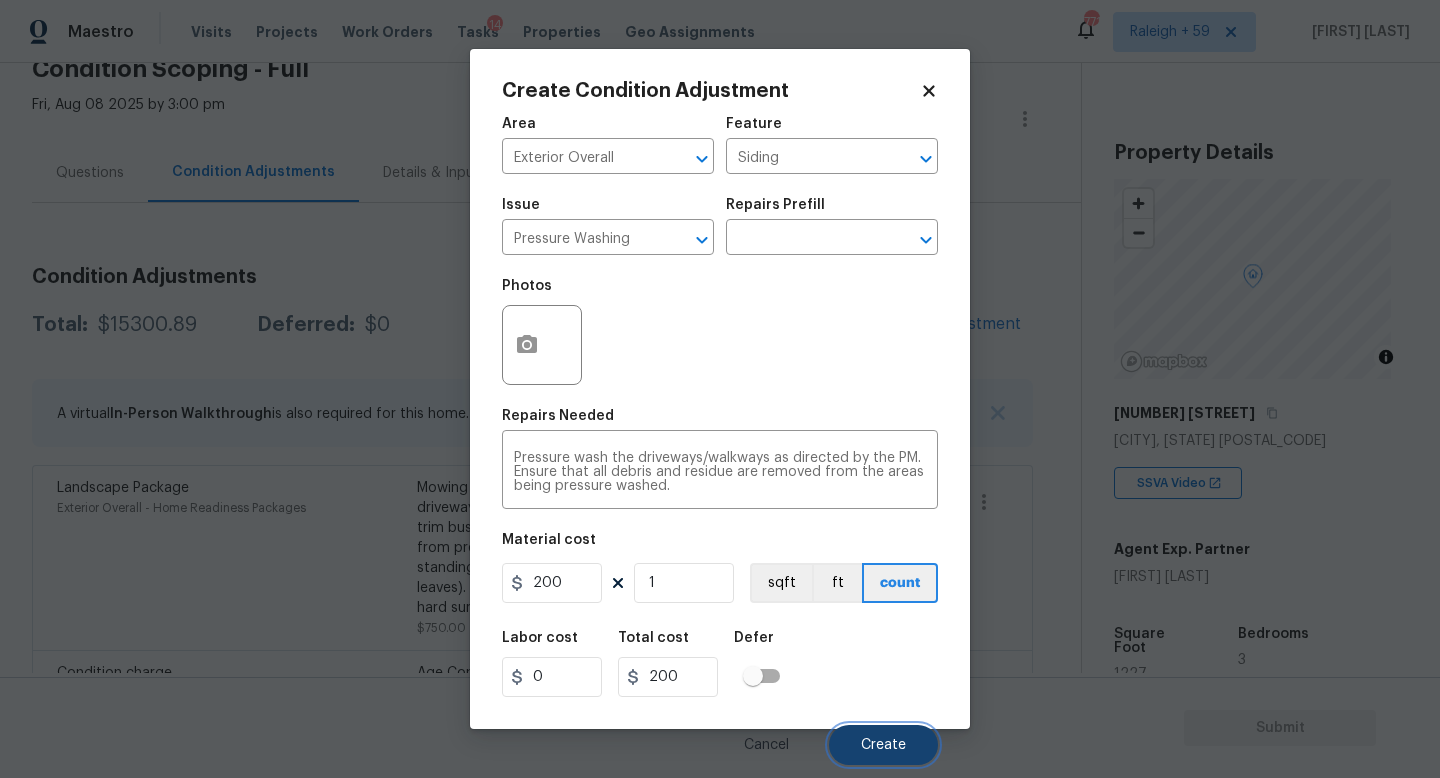 click on "Create" at bounding box center (883, 745) 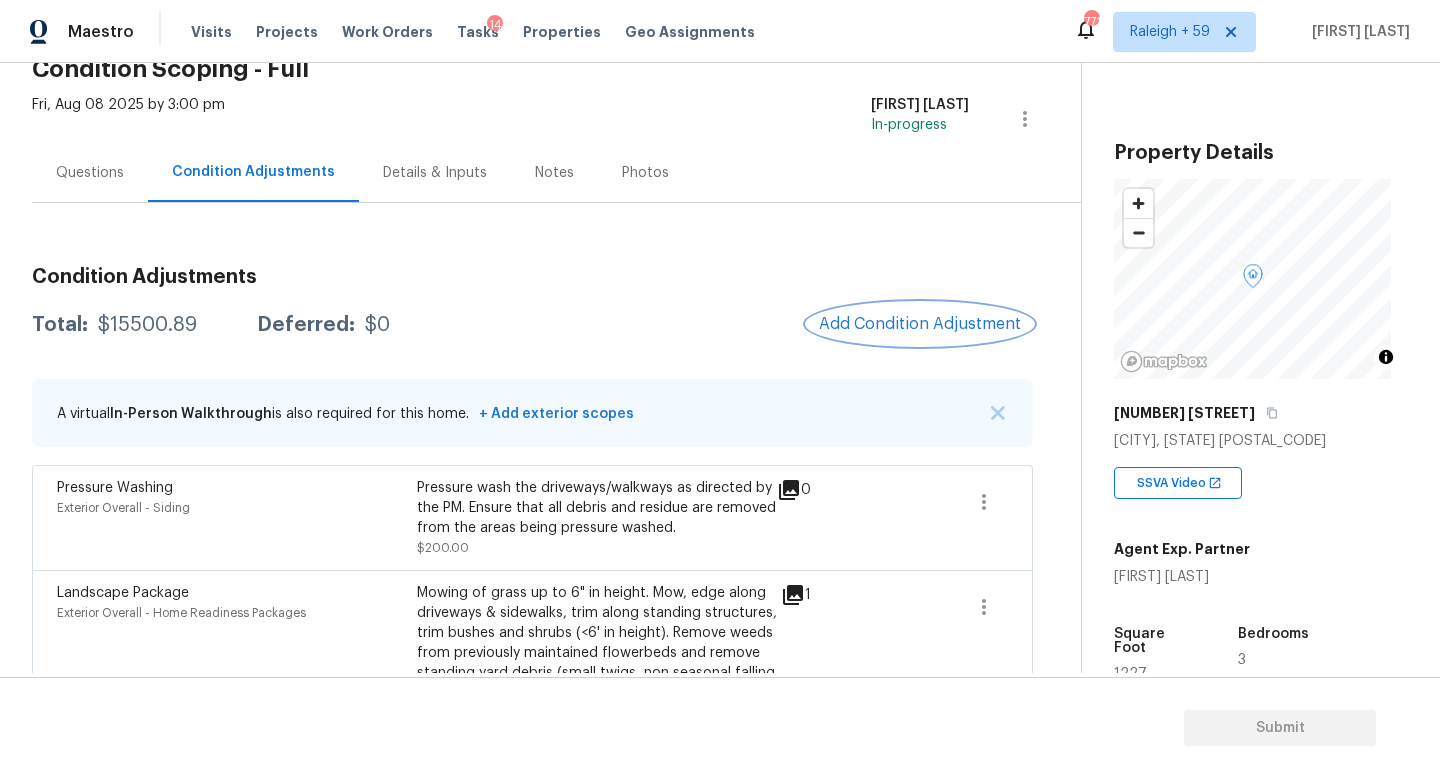 click on "Add Condition Adjustment" at bounding box center (920, 324) 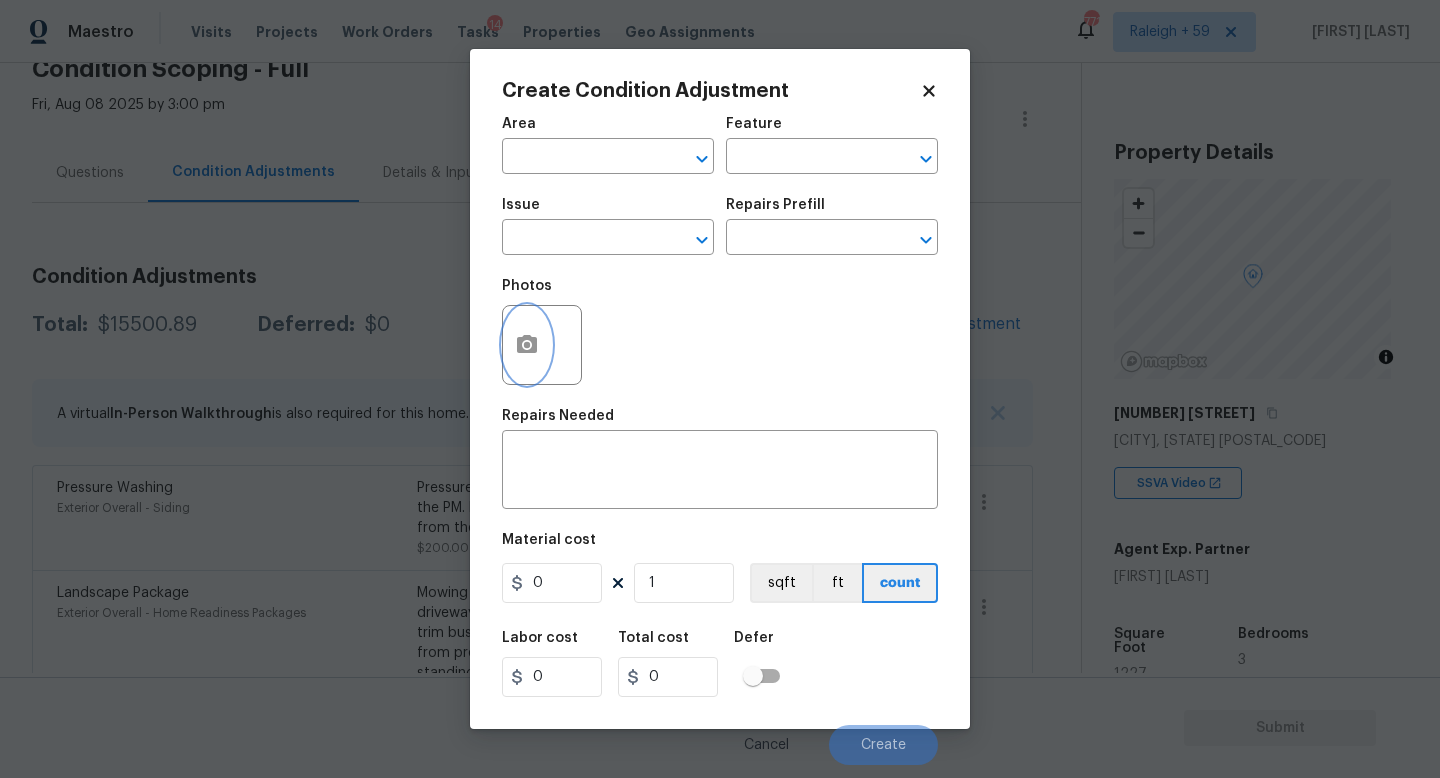click 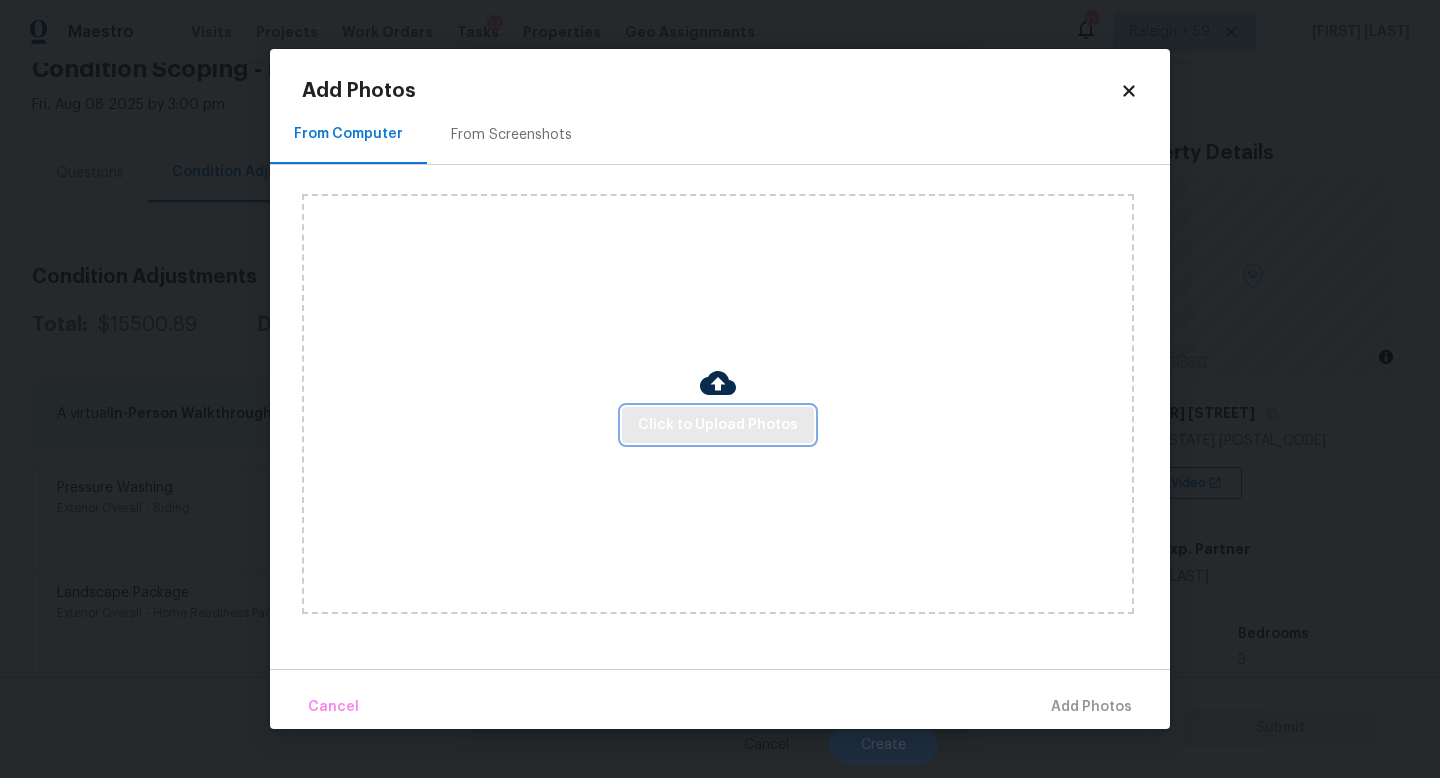click on "Click to Upload Photos" at bounding box center [718, 425] 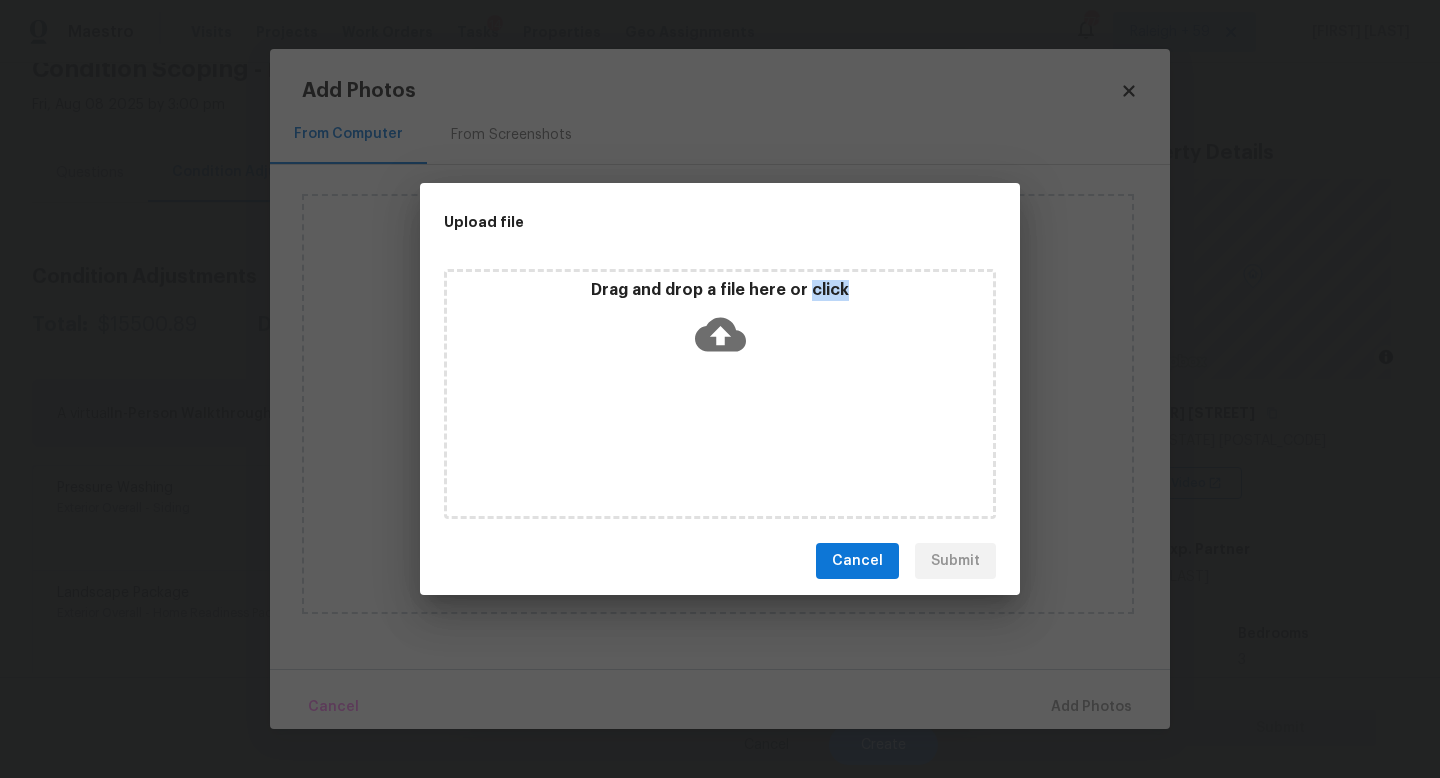 click on "Drag and drop a file here or click" at bounding box center (720, 394) 